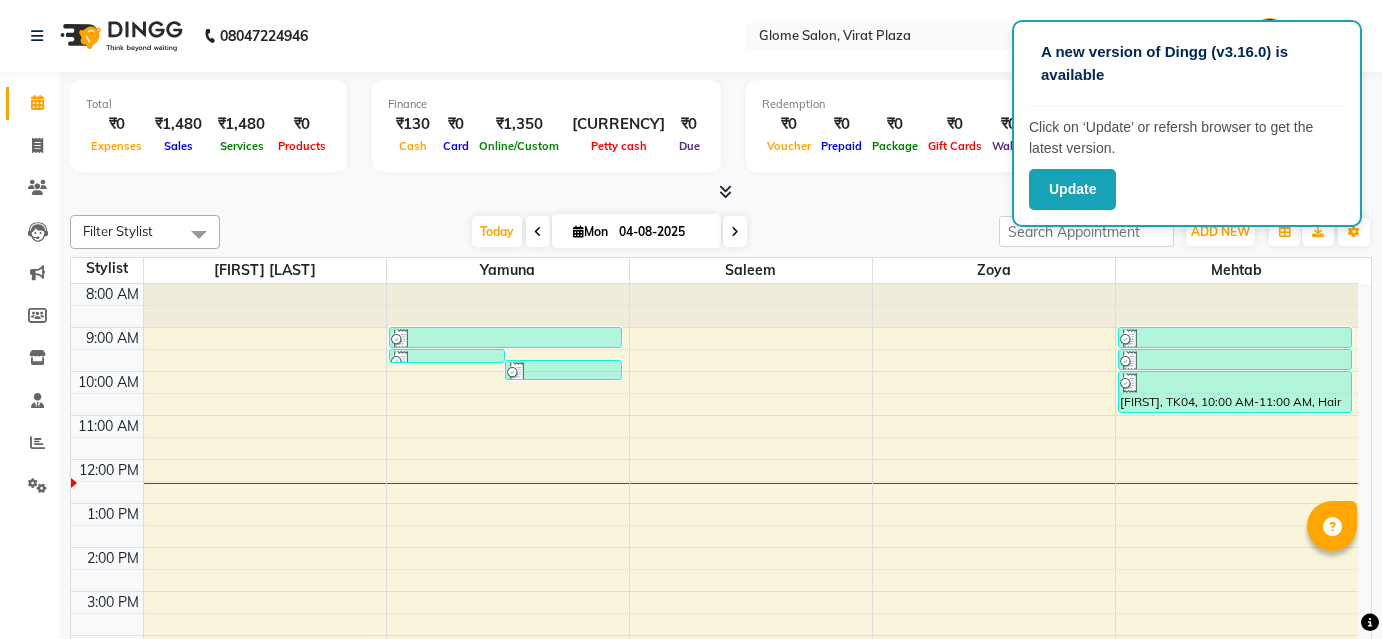 scroll, scrollTop: 0, scrollLeft: 0, axis: both 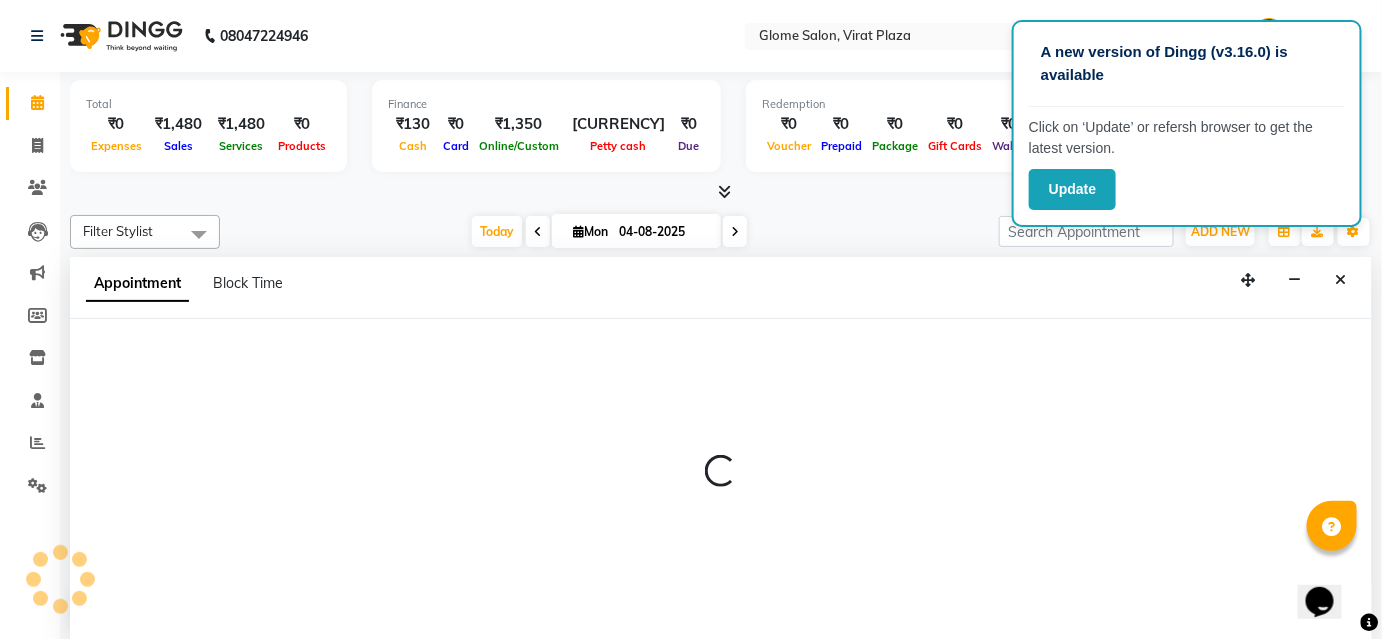 select on "34178" 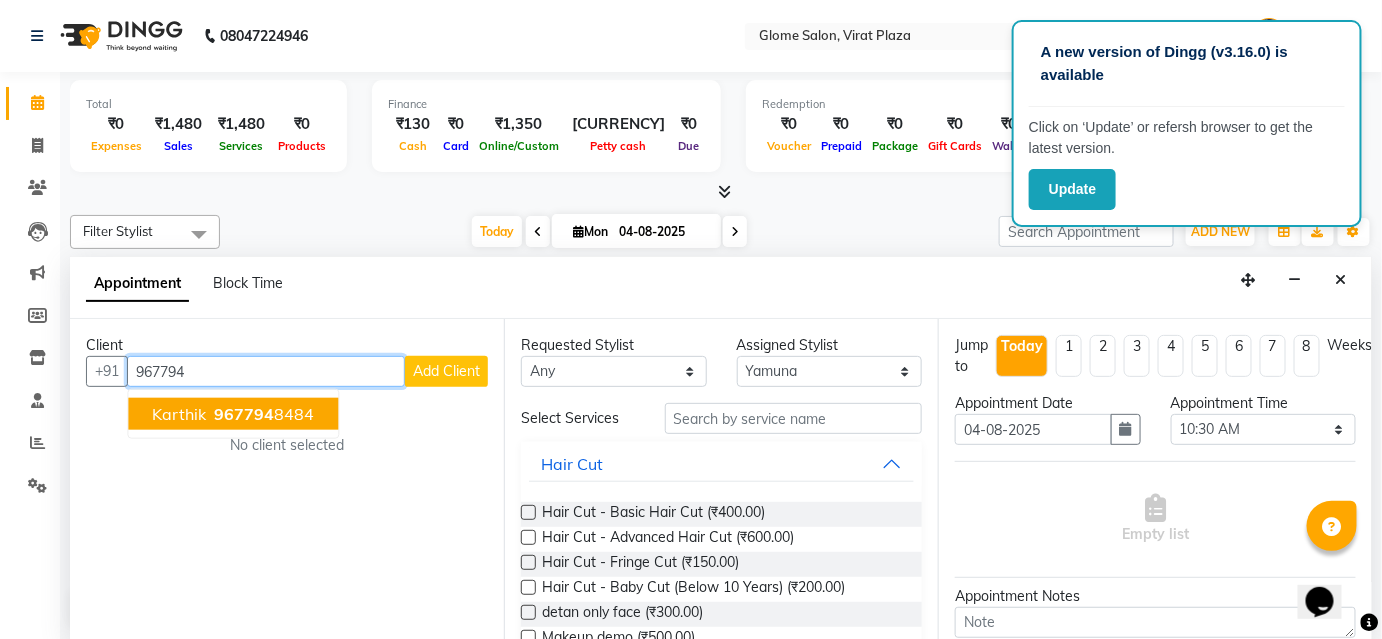 click on "[PHONE]" at bounding box center [262, 414] 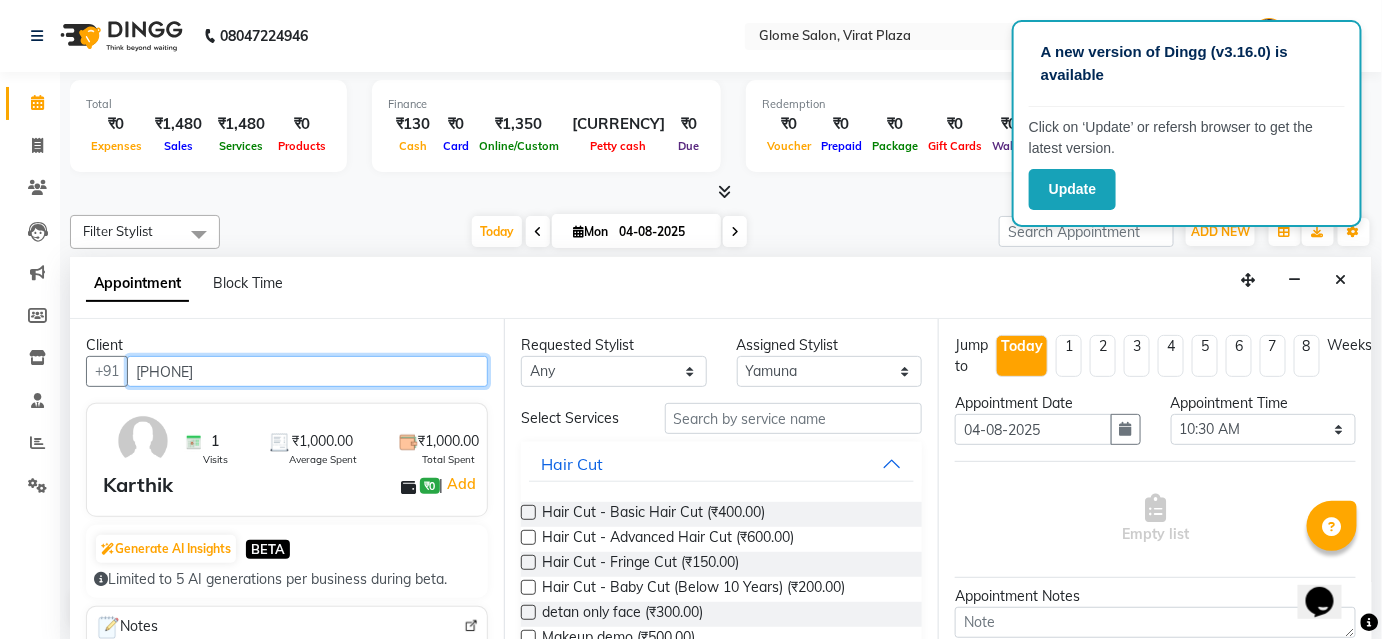 type on "[PHONE]" 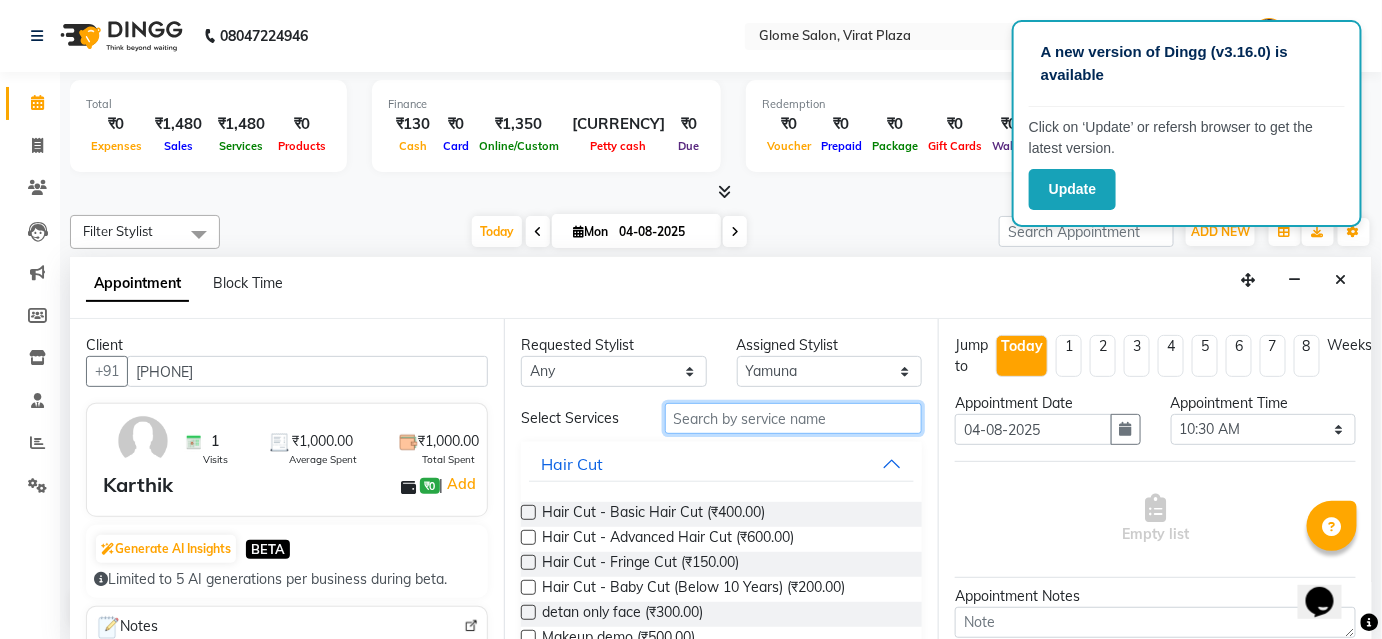 click at bounding box center [793, 418] 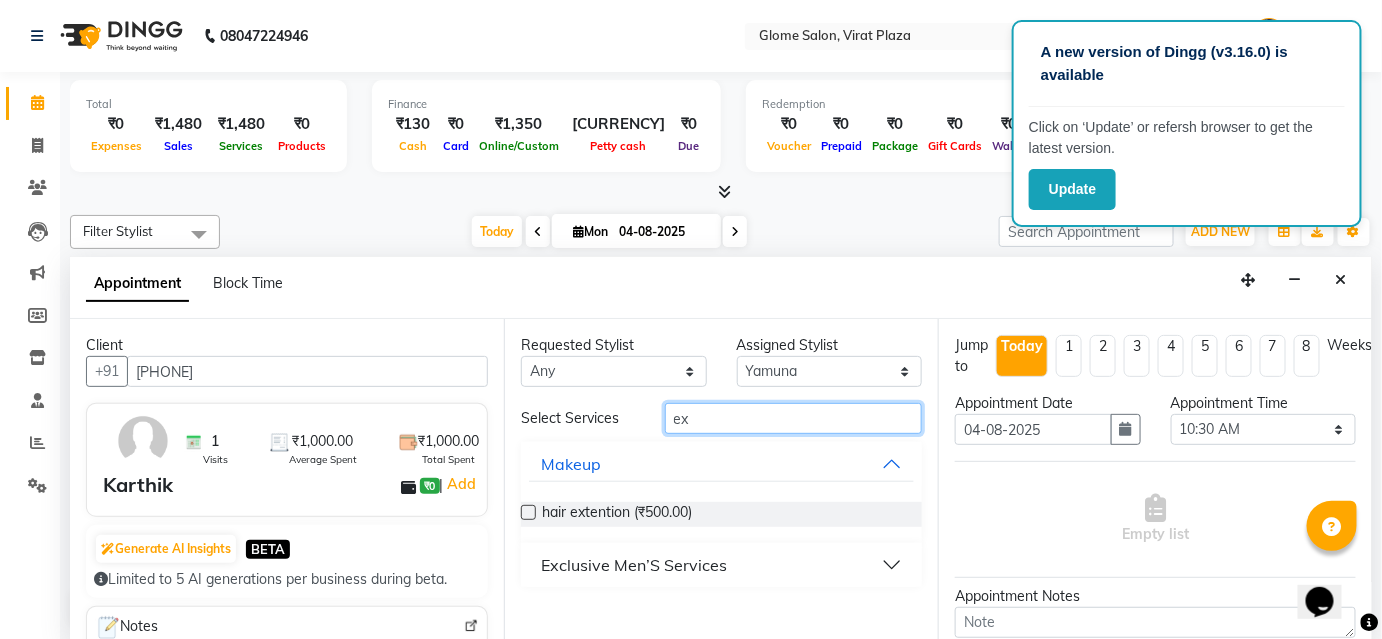 type on "ex" 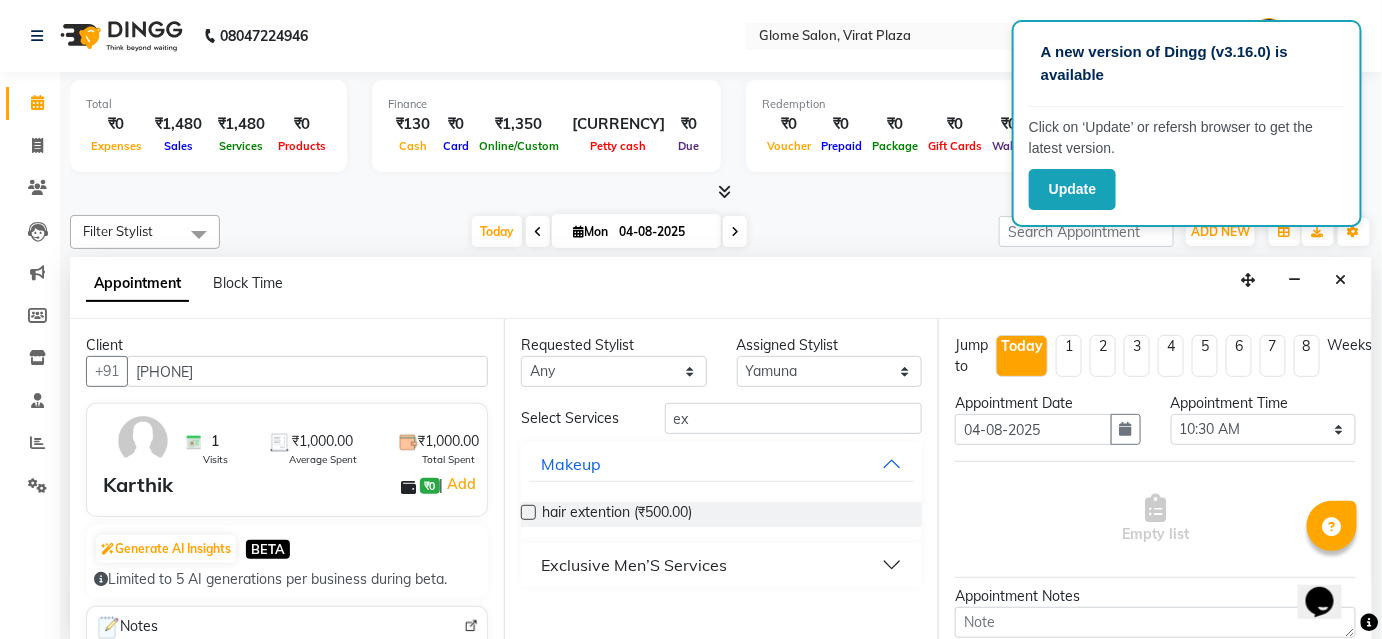 click on "Exclusive Men’S Services" at bounding box center [721, 565] 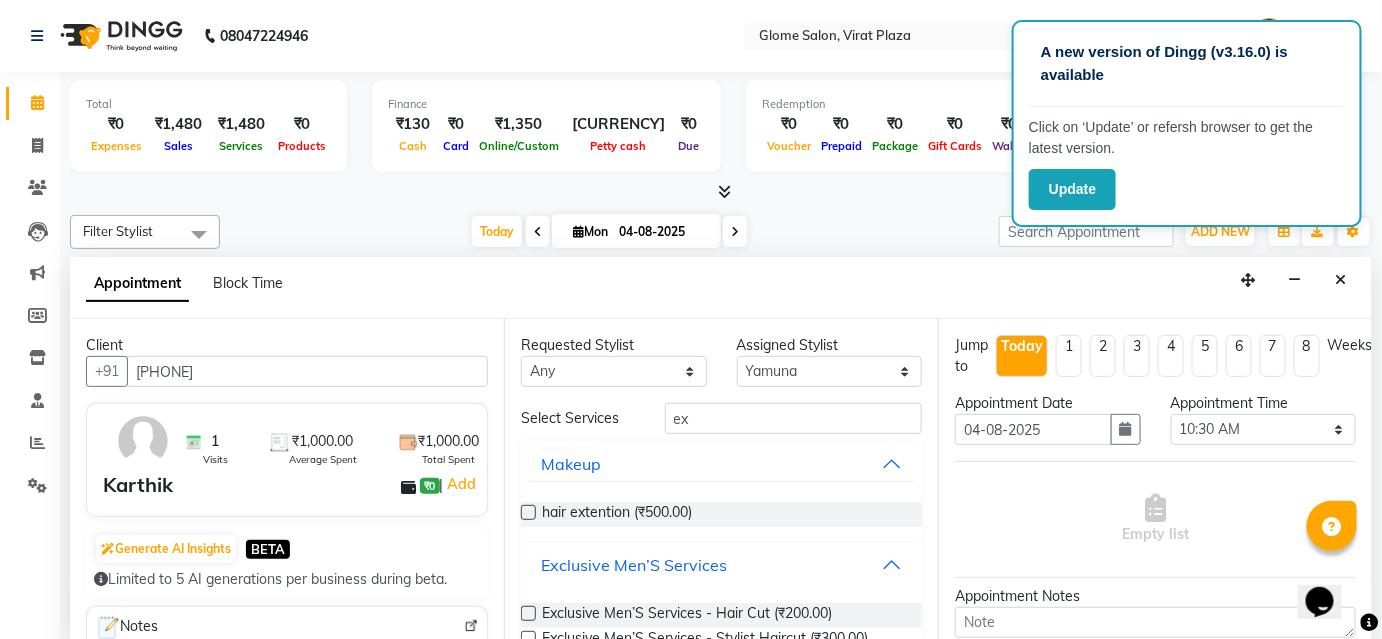 scroll, scrollTop: 90, scrollLeft: 0, axis: vertical 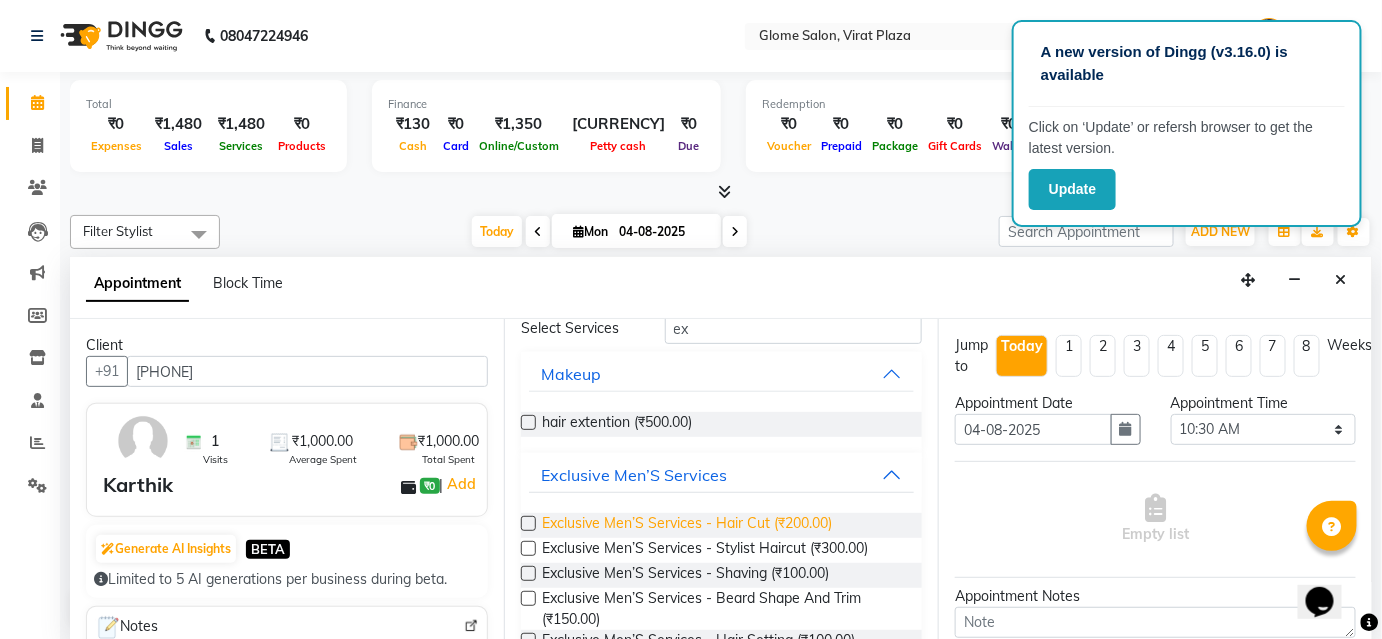 click on "Exclusive Men’S Services - Hair Cut (₹200.00)" at bounding box center (687, 525) 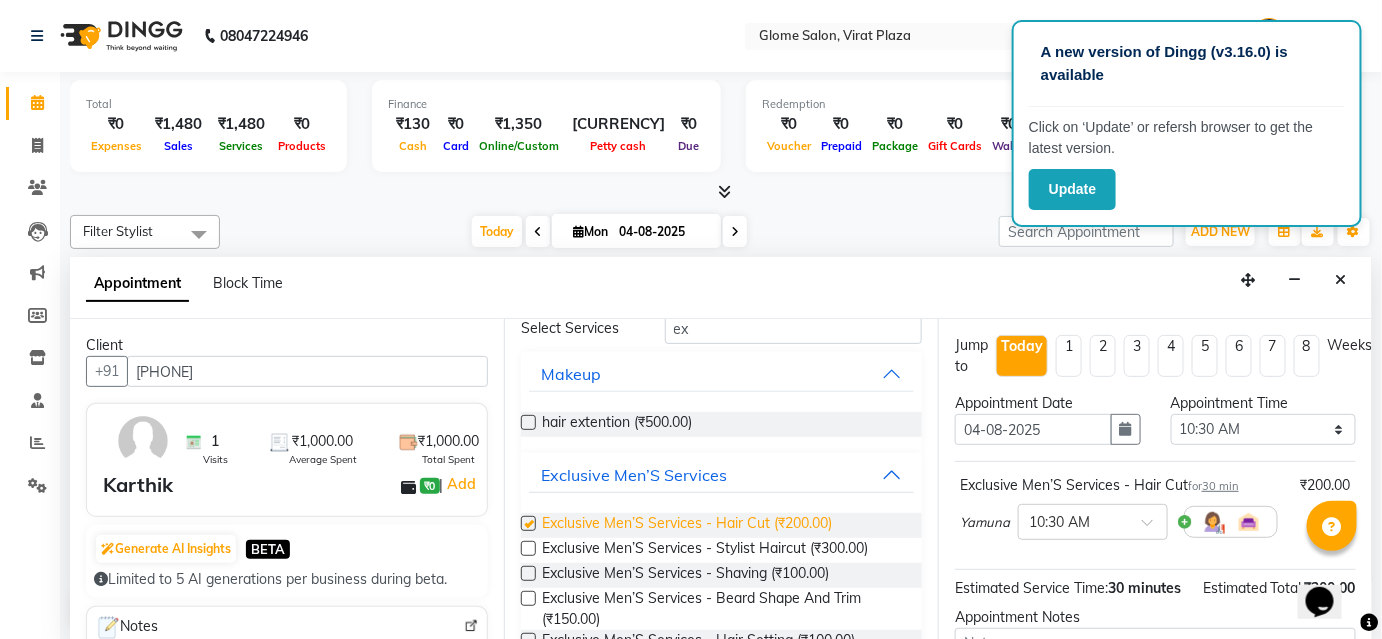 checkbox on "[BOOLEAN]" 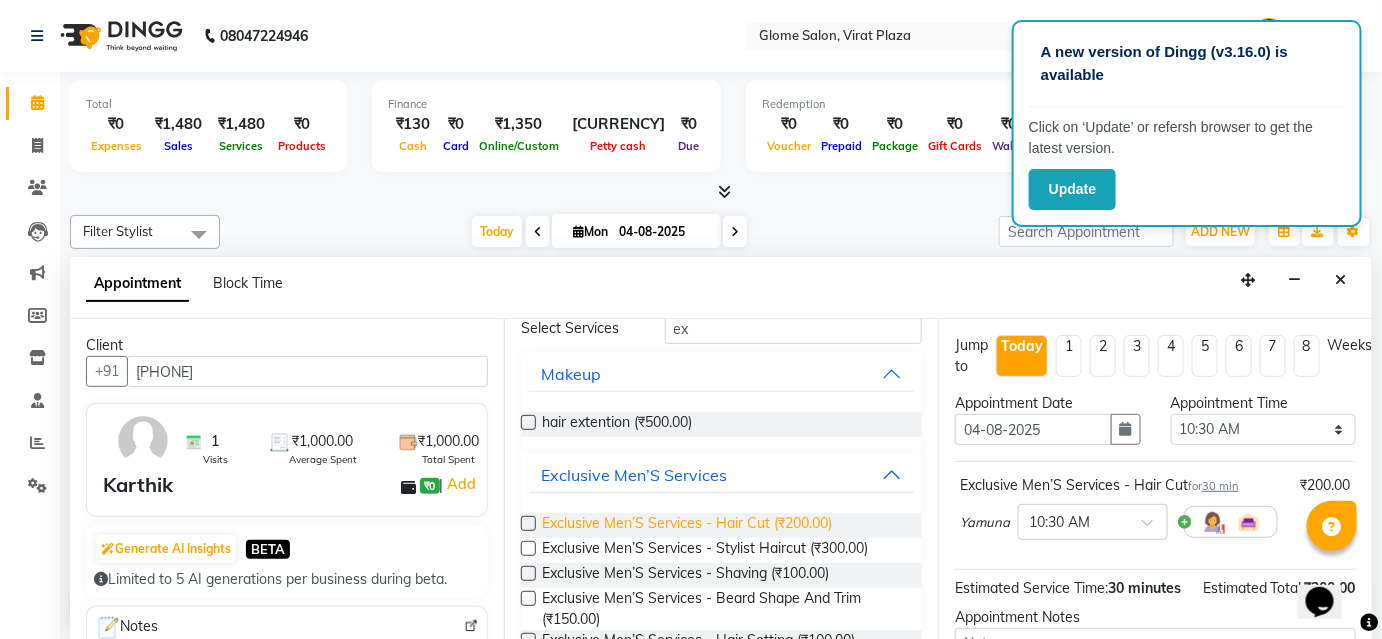 scroll, scrollTop: 181, scrollLeft: 0, axis: vertical 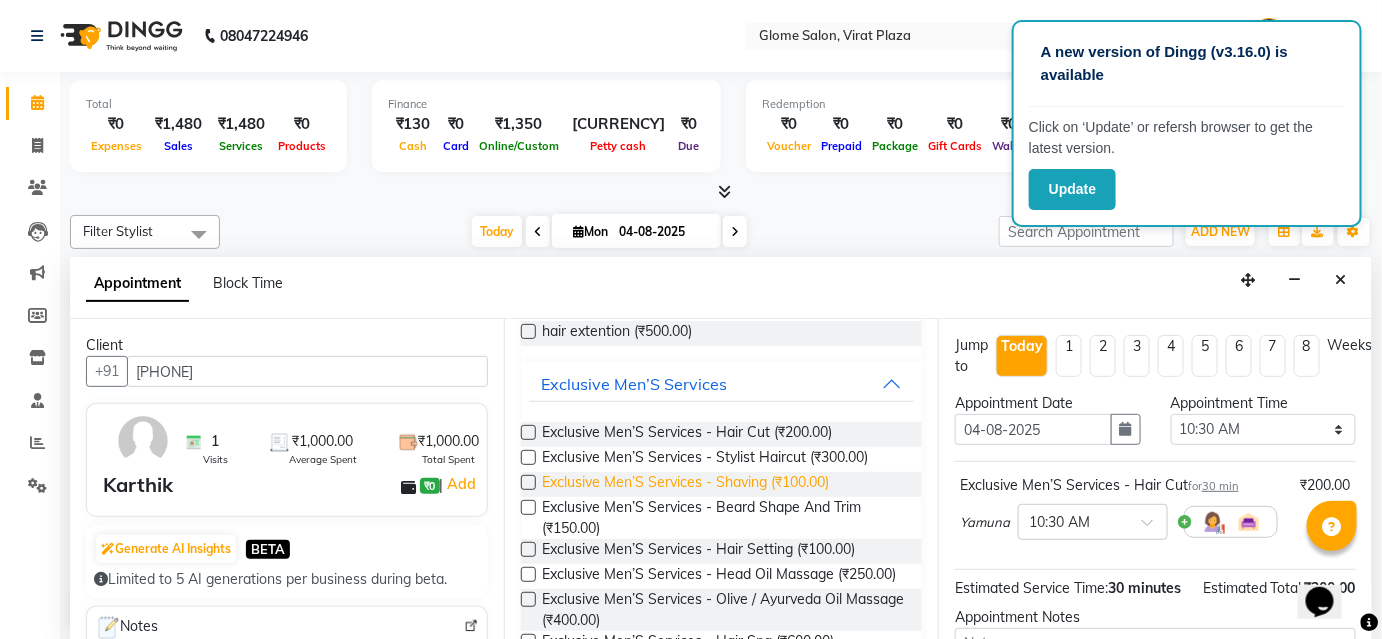 click on "Exclusive Men’S Services - Shaving (₹100.00)" at bounding box center (685, 484) 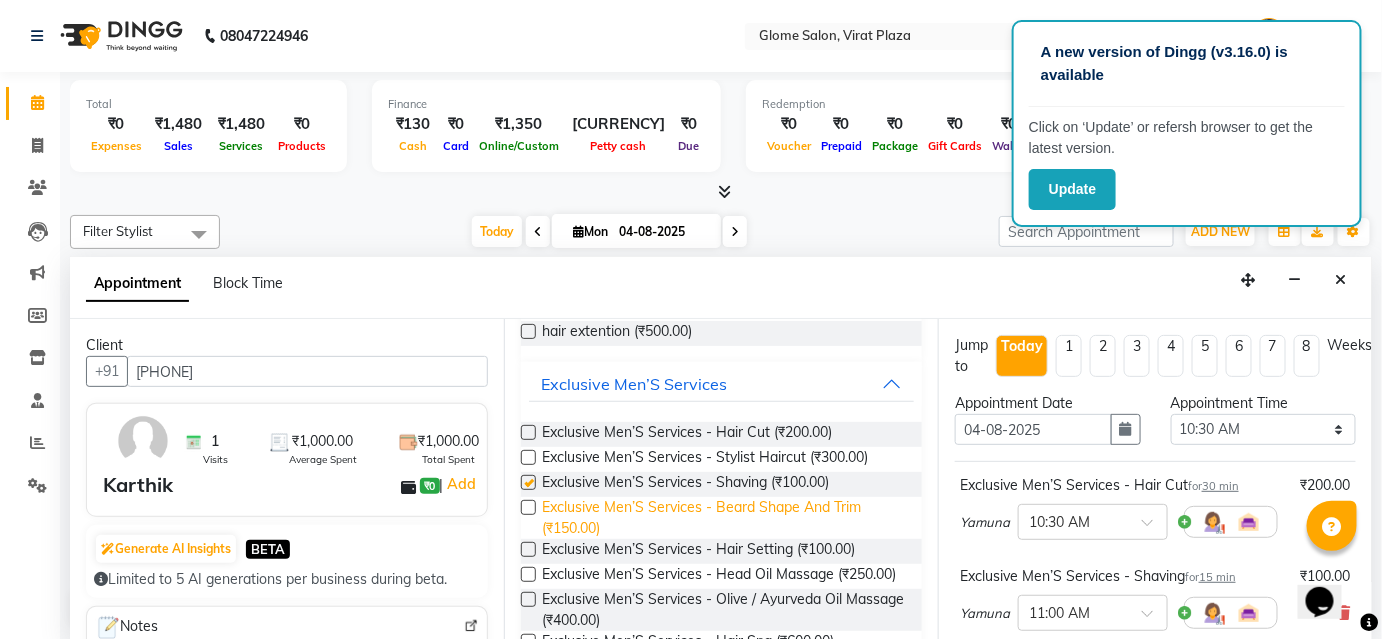checkbox on "[BOOLEAN]" 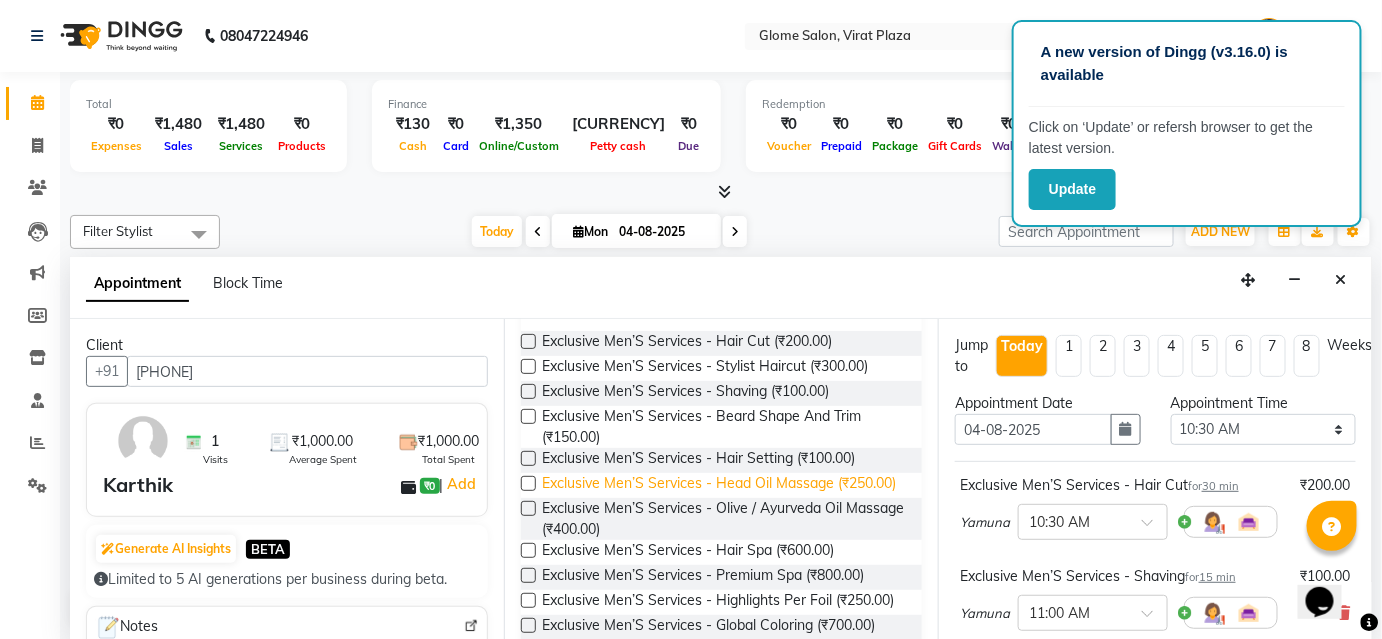 scroll, scrollTop: 363, scrollLeft: 0, axis: vertical 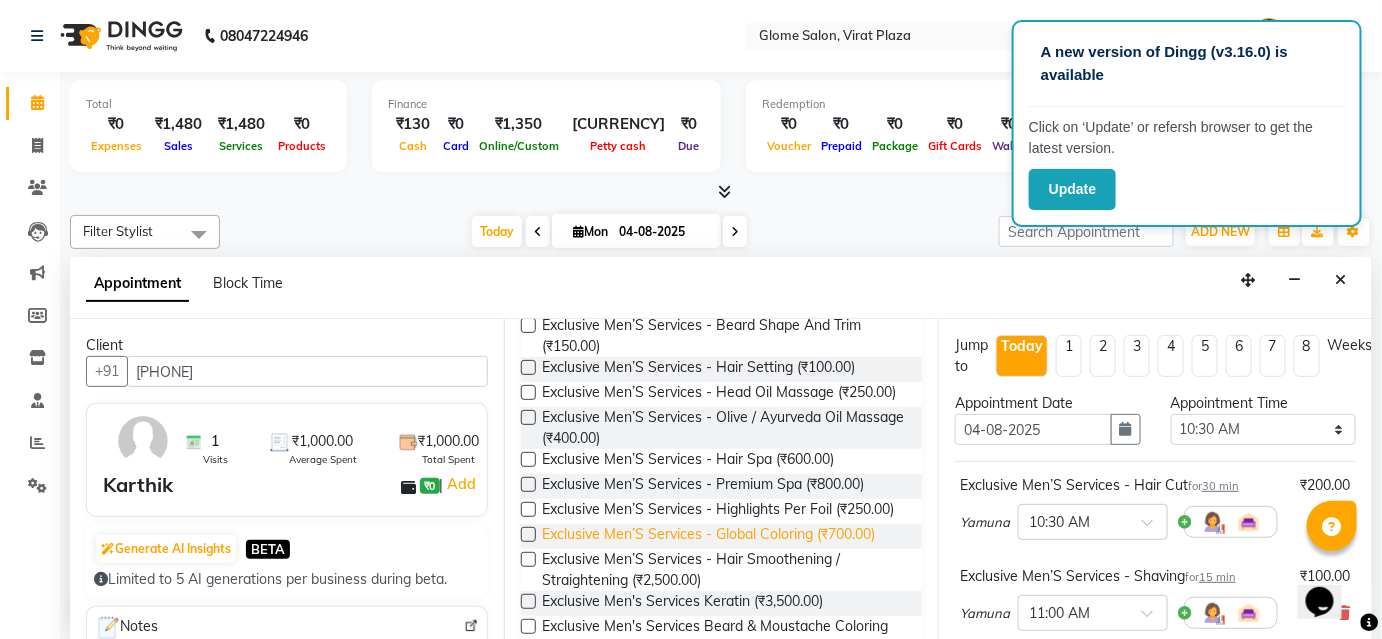 click on "Exclusive Men’S Services - Global Coloring (₹700.00)" at bounding box center [708, 536] 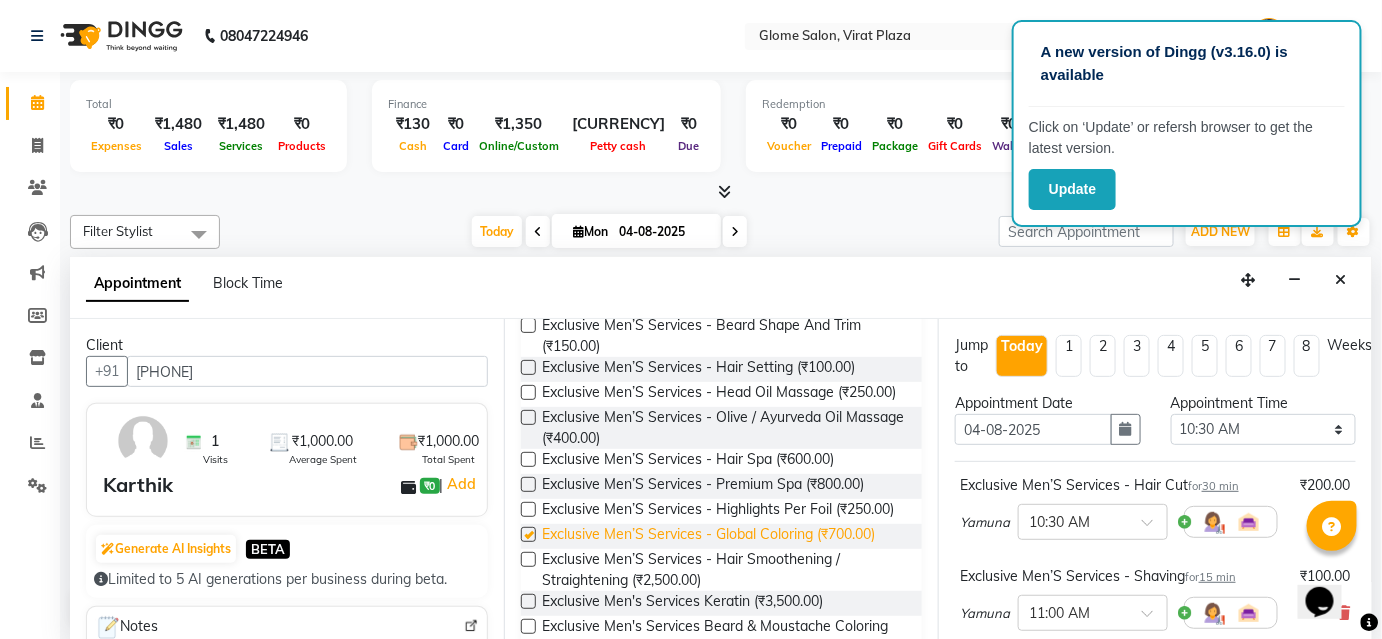 checkbox on "[BOOLEAN]" 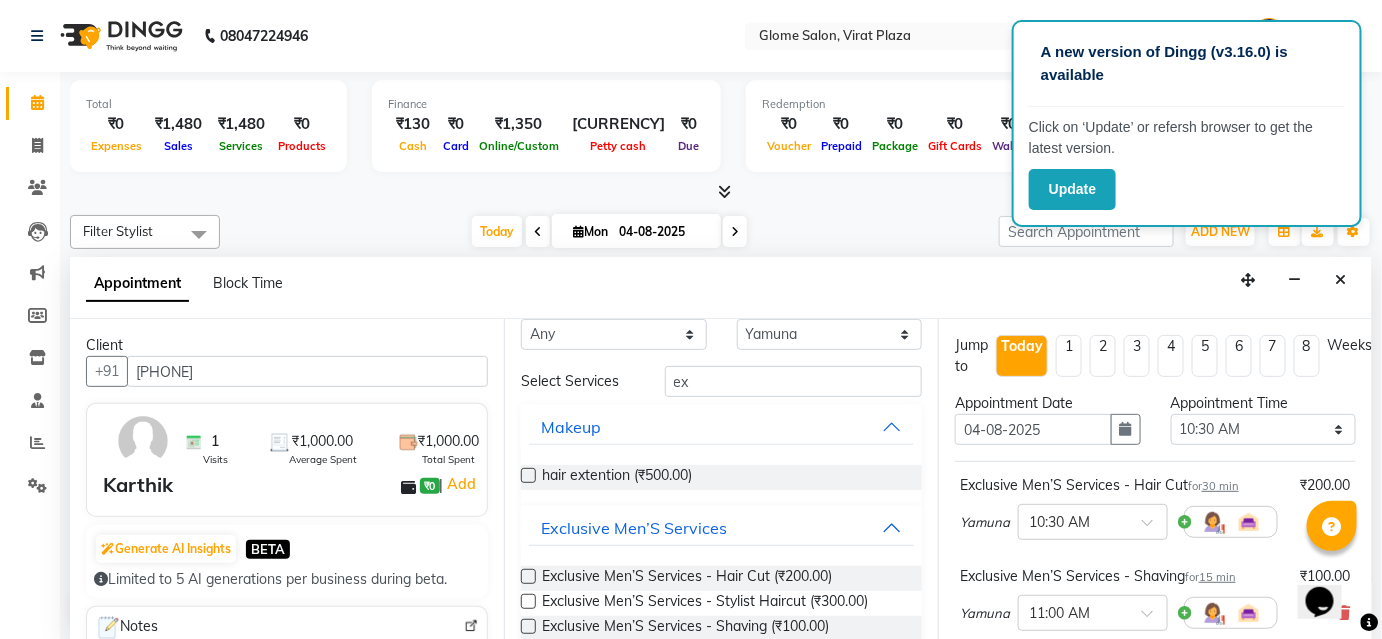 scroll, scrollTop: 0, scrollLeft: 0, axis: both 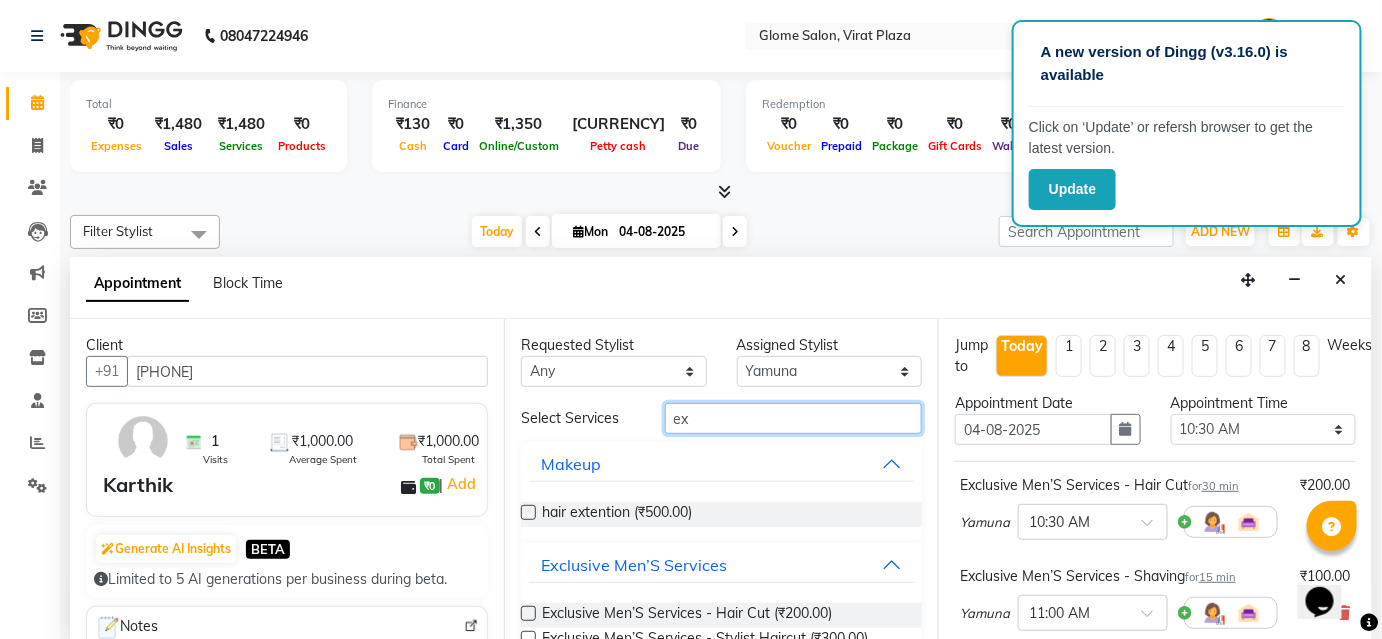 click on "ex" at bounding box center (793, 418) 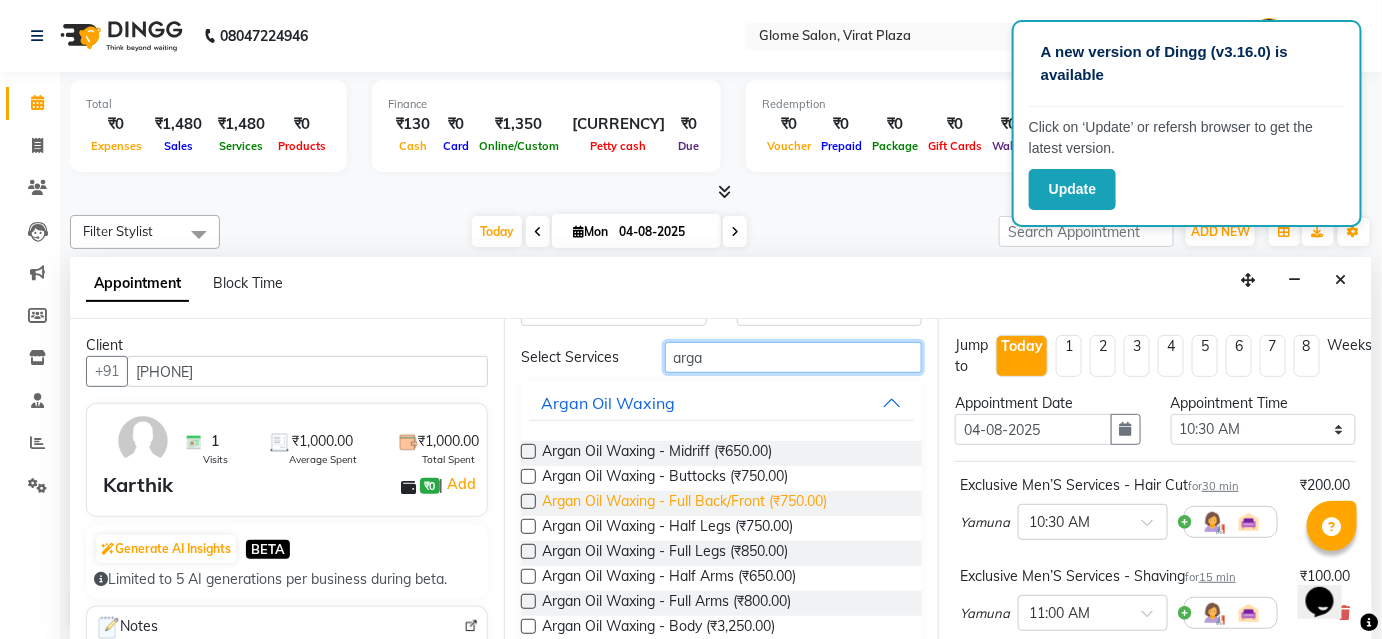 scroll, scrollTop: 90, scrollLeft: 0, axis: vertical 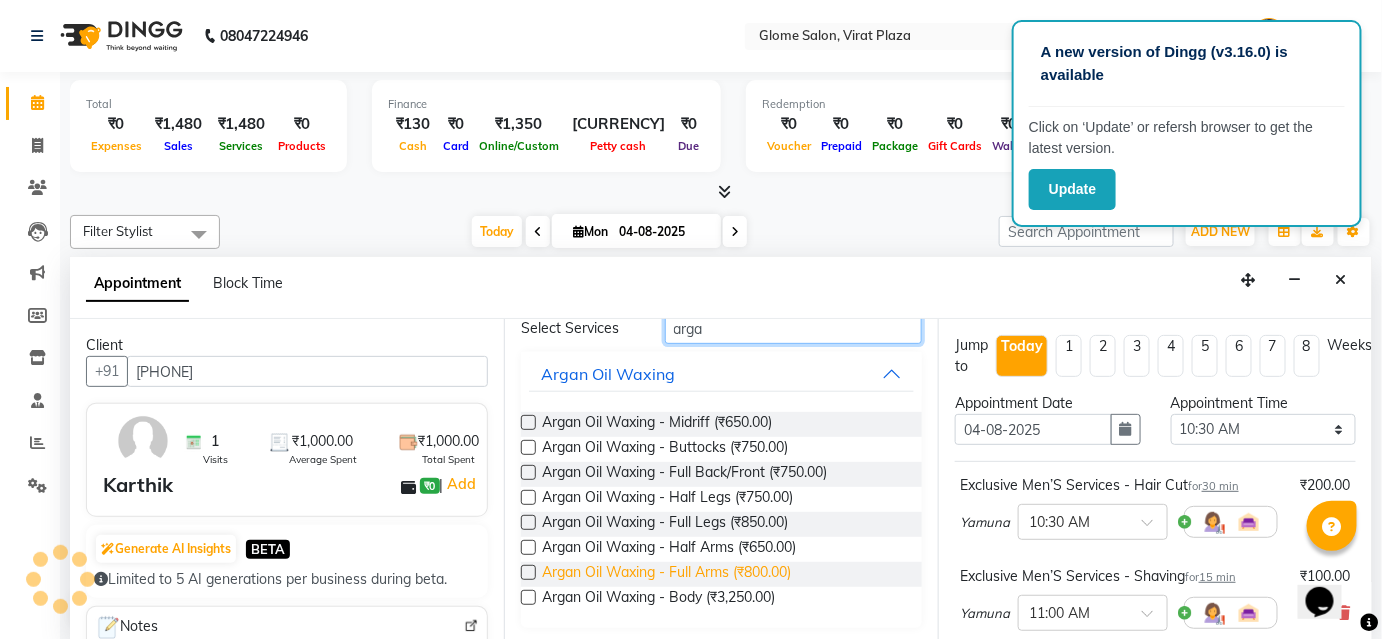 type on "arga" 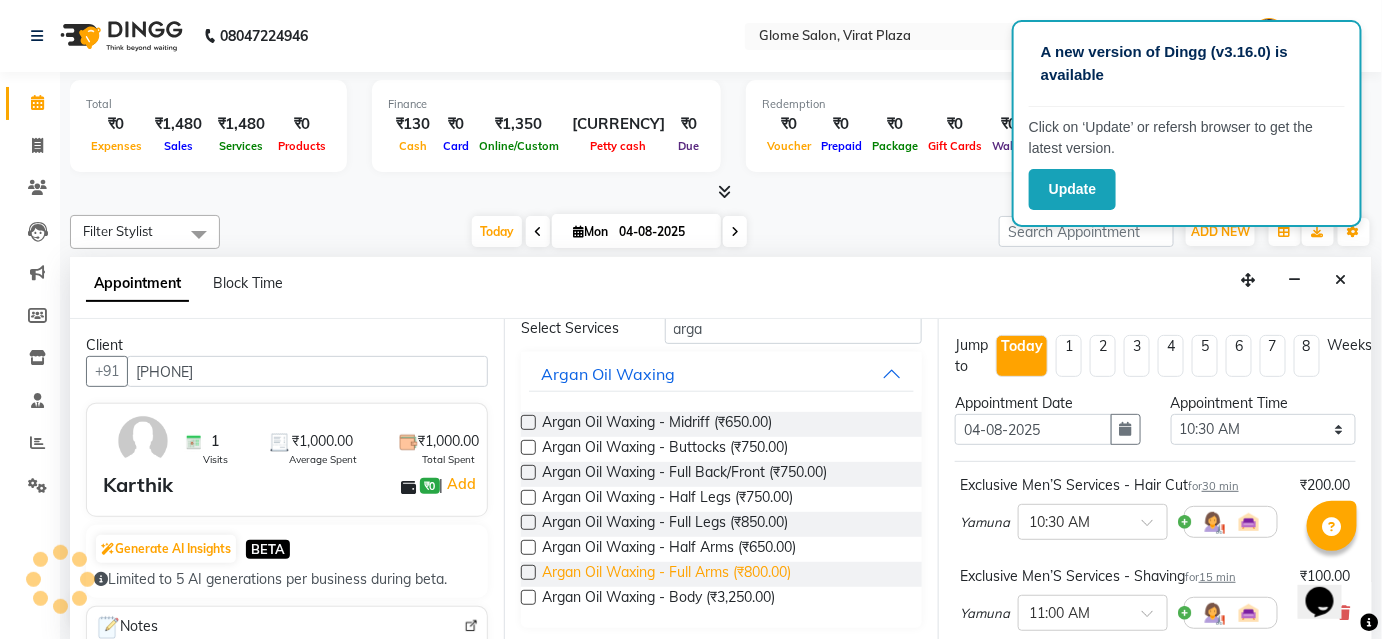 click on "Argan Oil Waxing - Full Arms (₹800.00)" at bounding box center (666, 574) 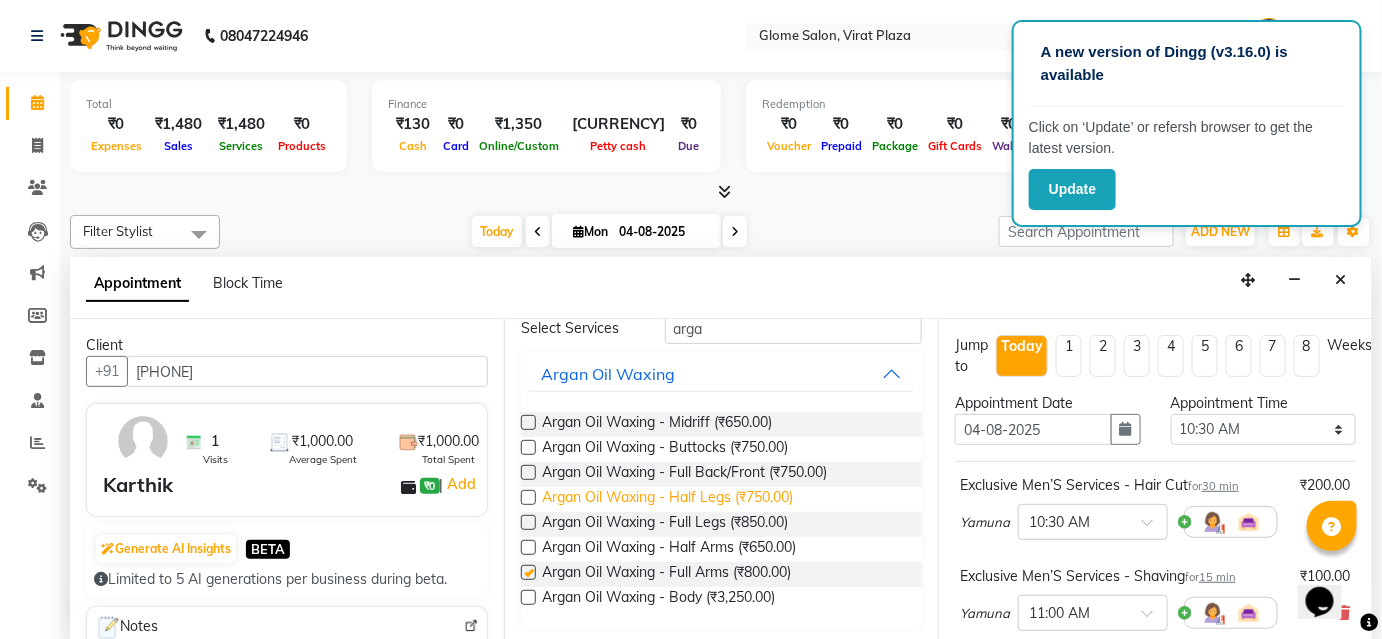 checkbox on "[BOOLEAN]" 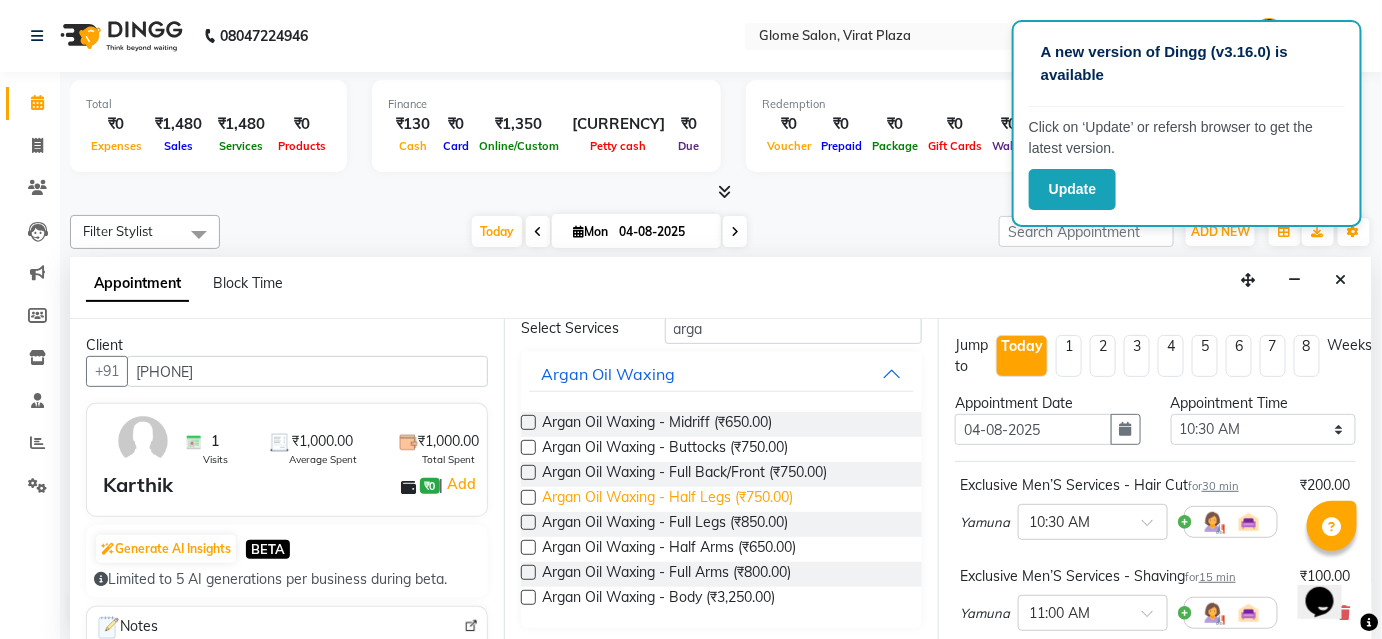 click on "Argan Oil Waxing - Half Legs (₹750.00)" at bounding box center [667, 499] 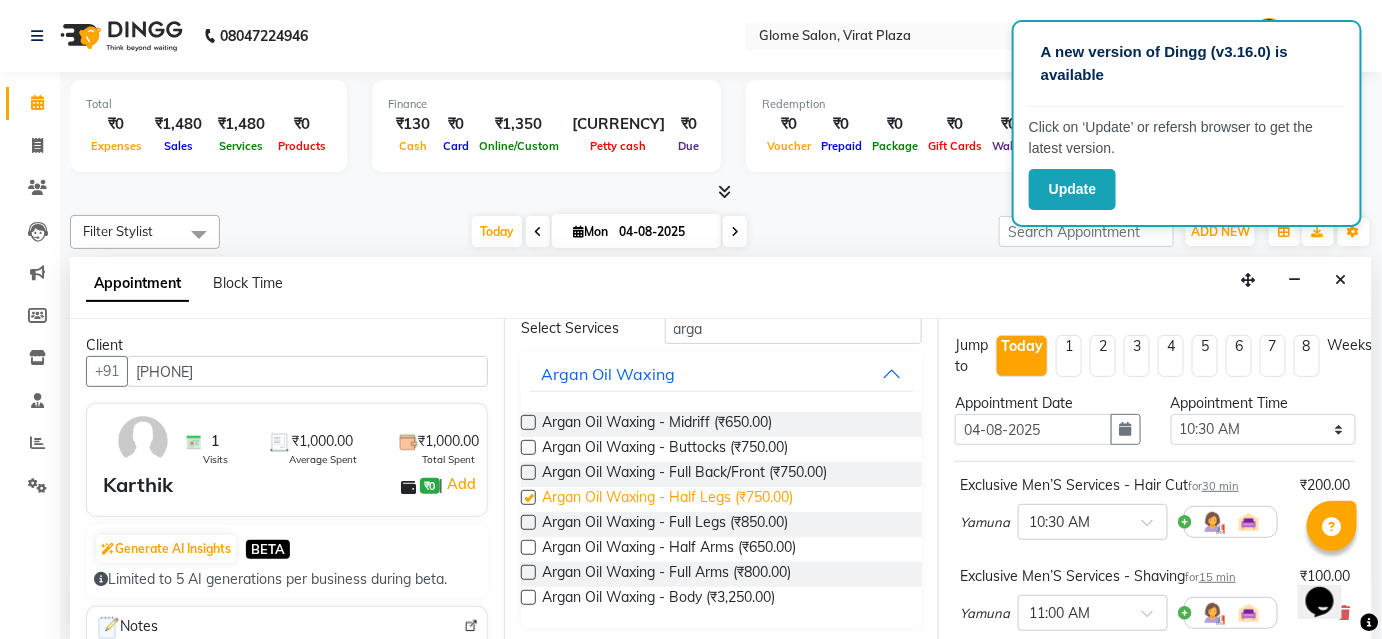checkbox on "[BOOLEAN]" 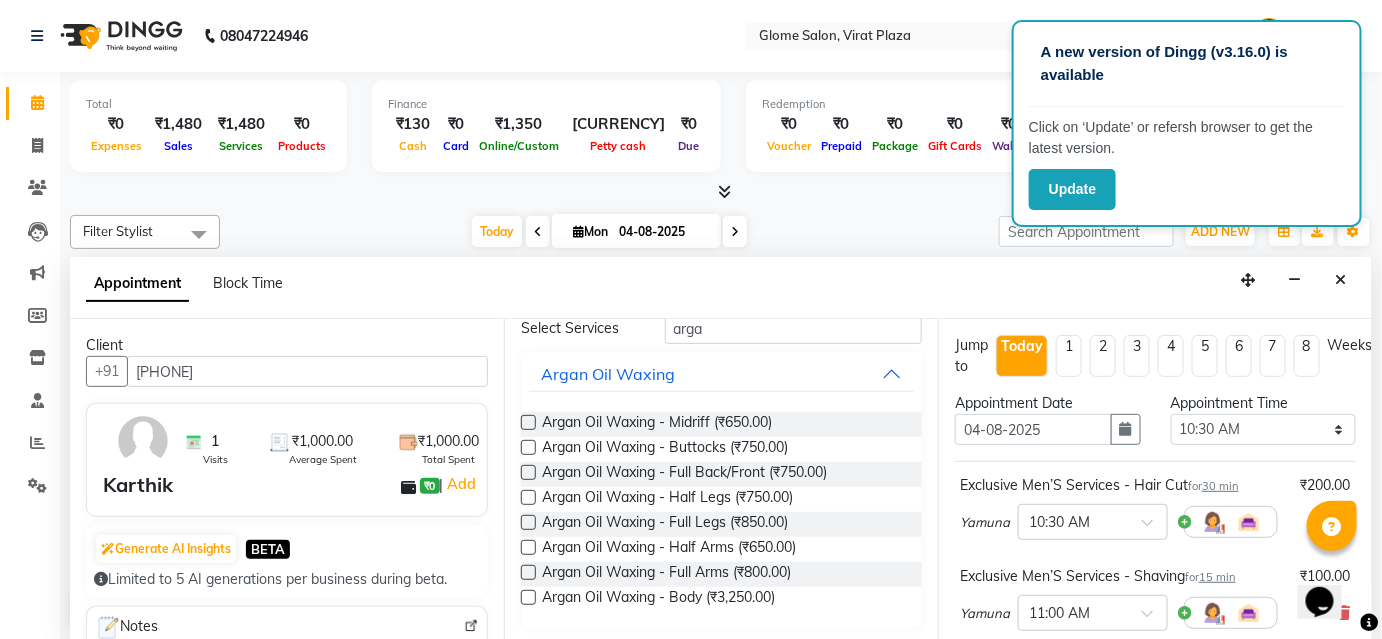 scroll, scrollTop: 0, scrollLeft: 0, axis: both 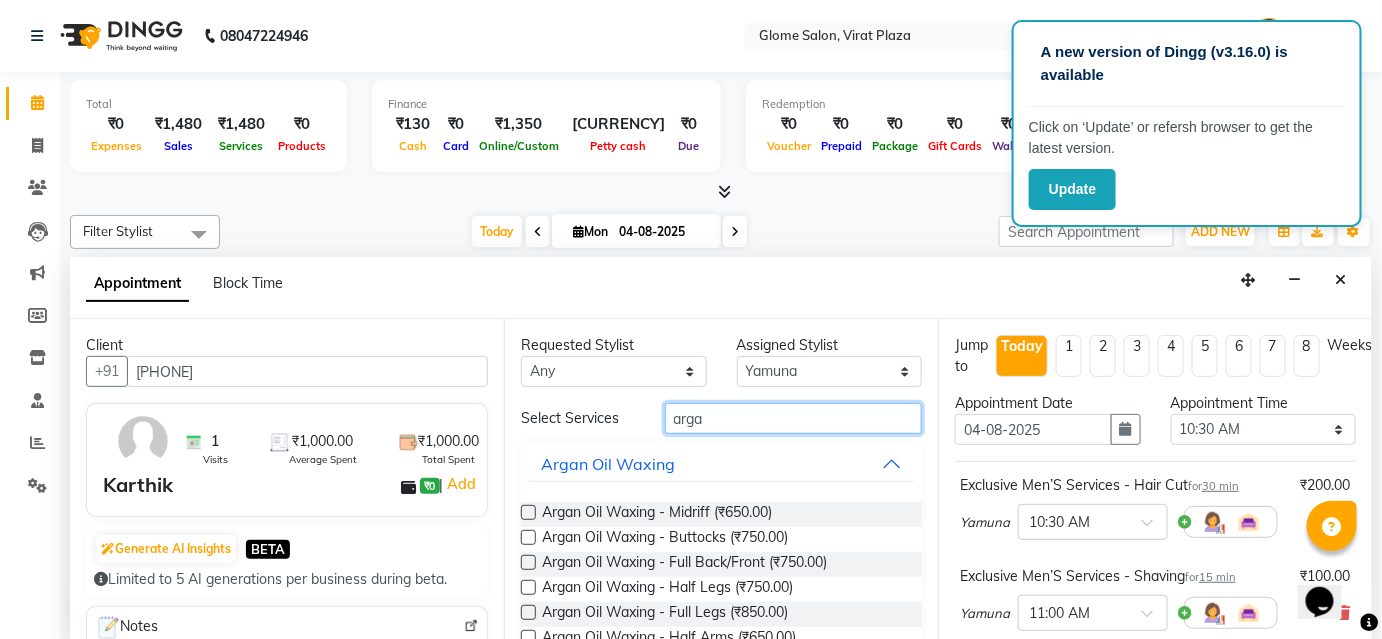 click on "arga" at bounding box center (793, 418) 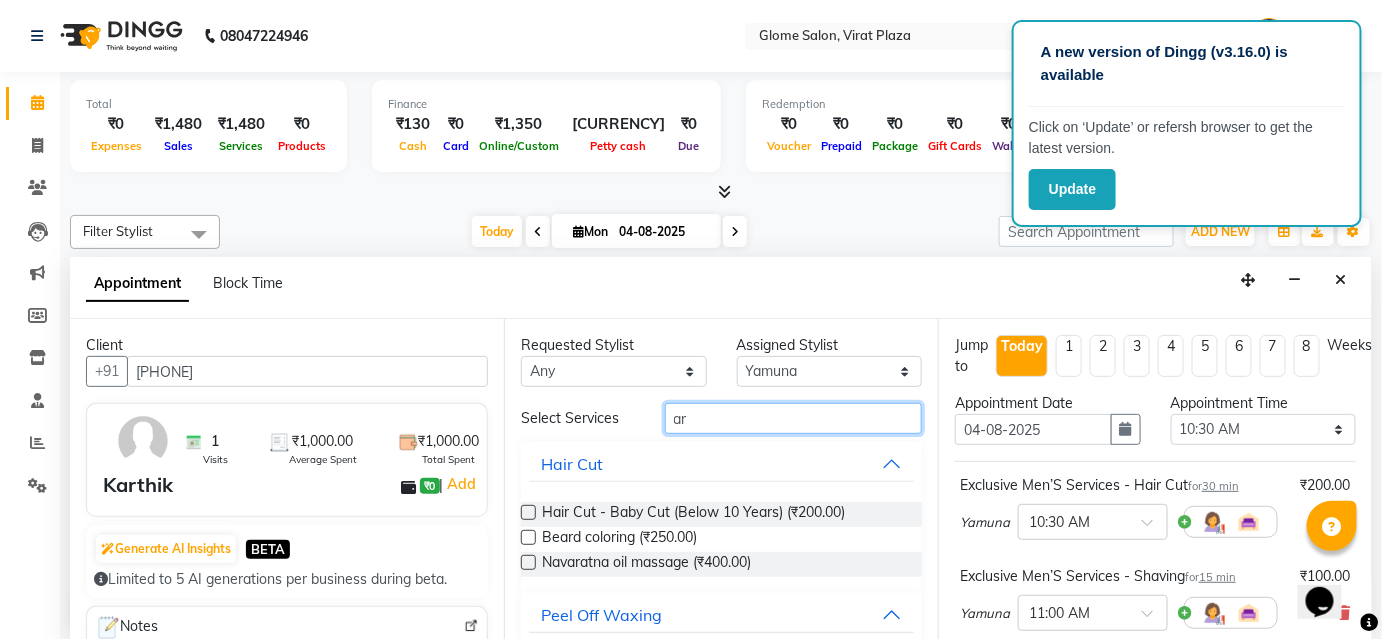 type on "a" 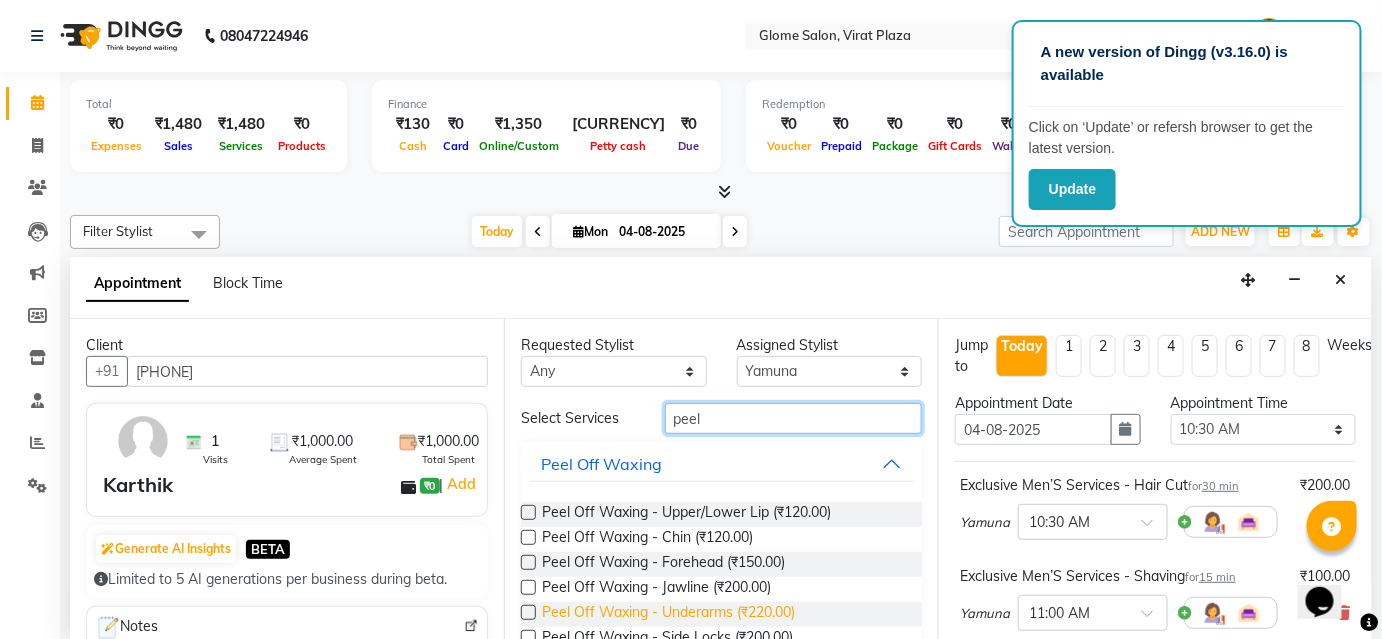 type on "peel" 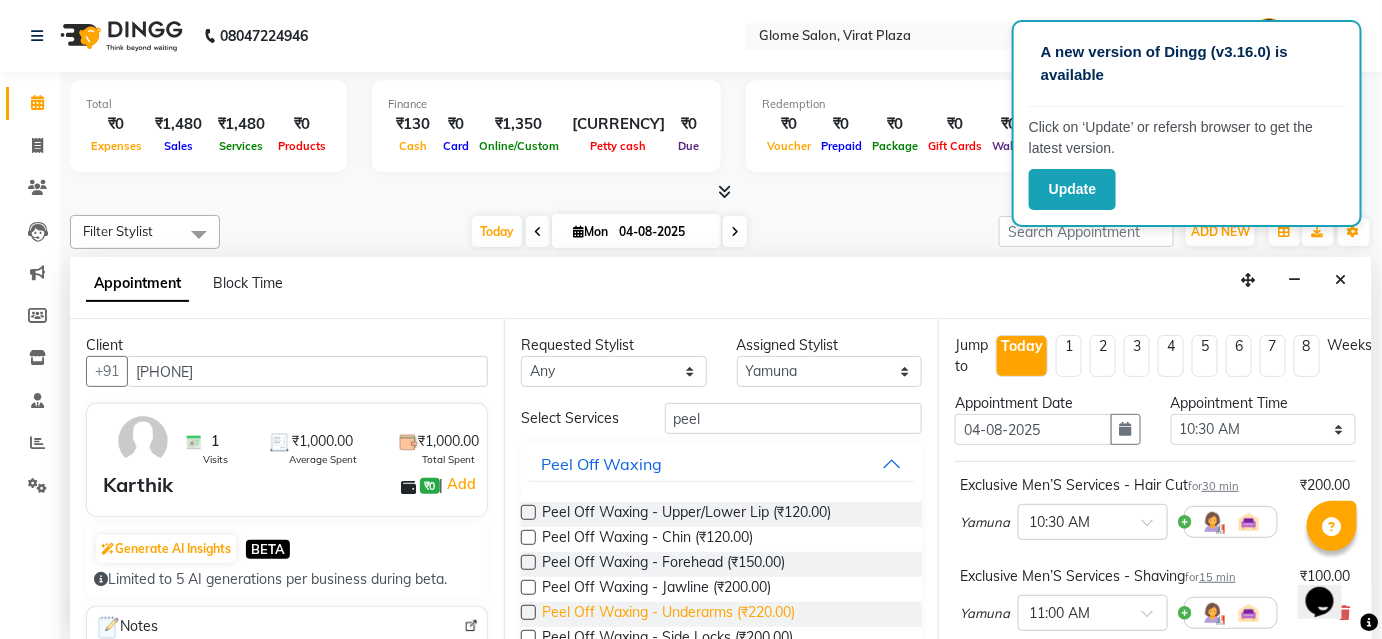 click on "Peel Off Waxing - Underarms (₹220.00)" at bounding box center (668, 614) 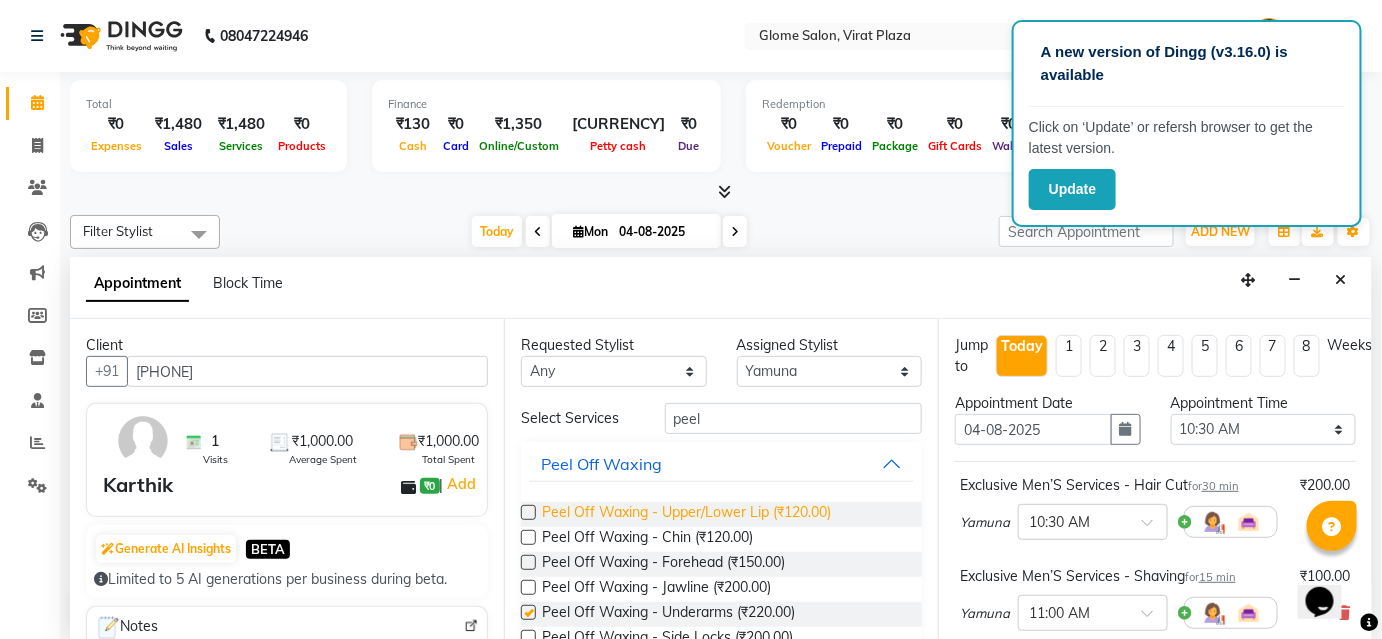 checkbox on "[BOOLEAN]" 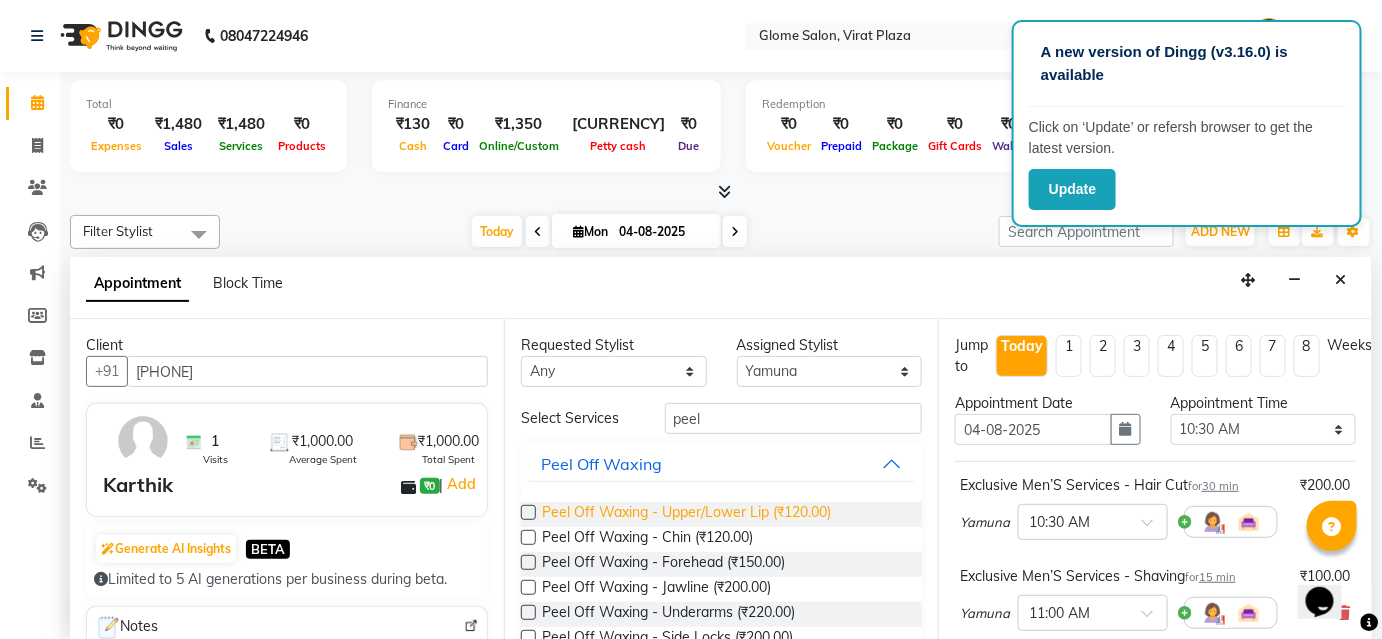 click on "Peel Off Waxing - Upper/Lower Lip (₹120.00)" at bounding box center [686, 514] 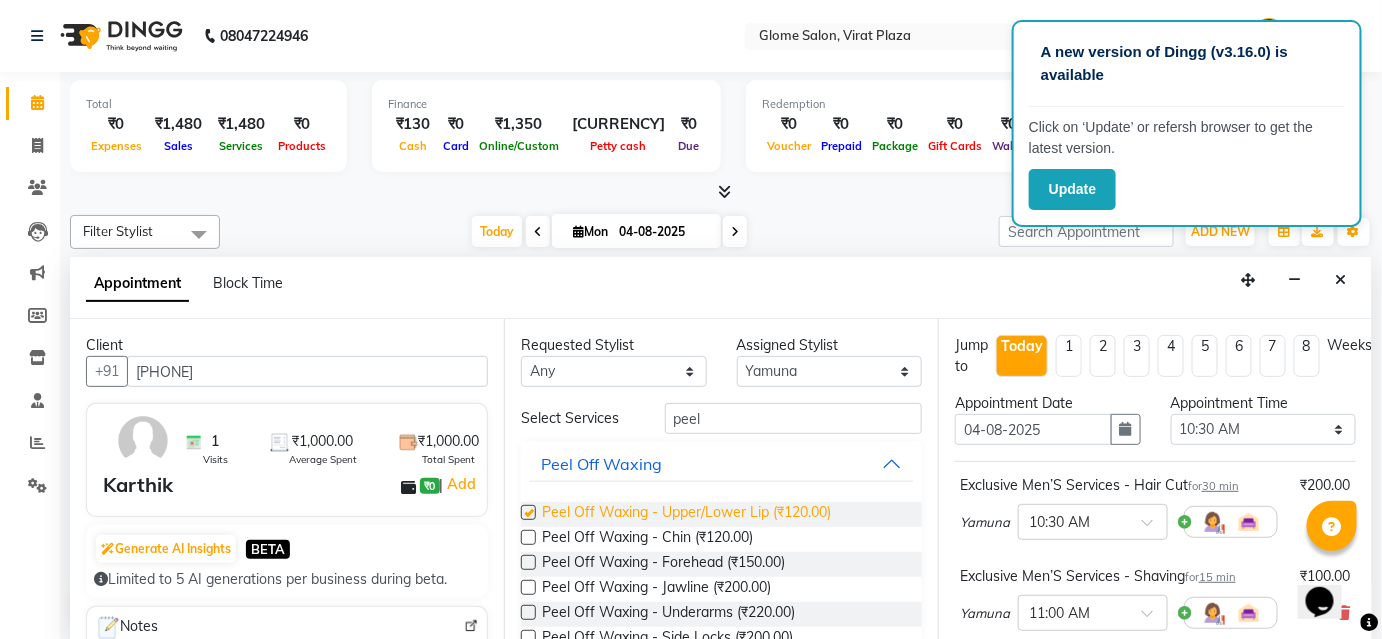checkbox on "[BOOLEAN]" 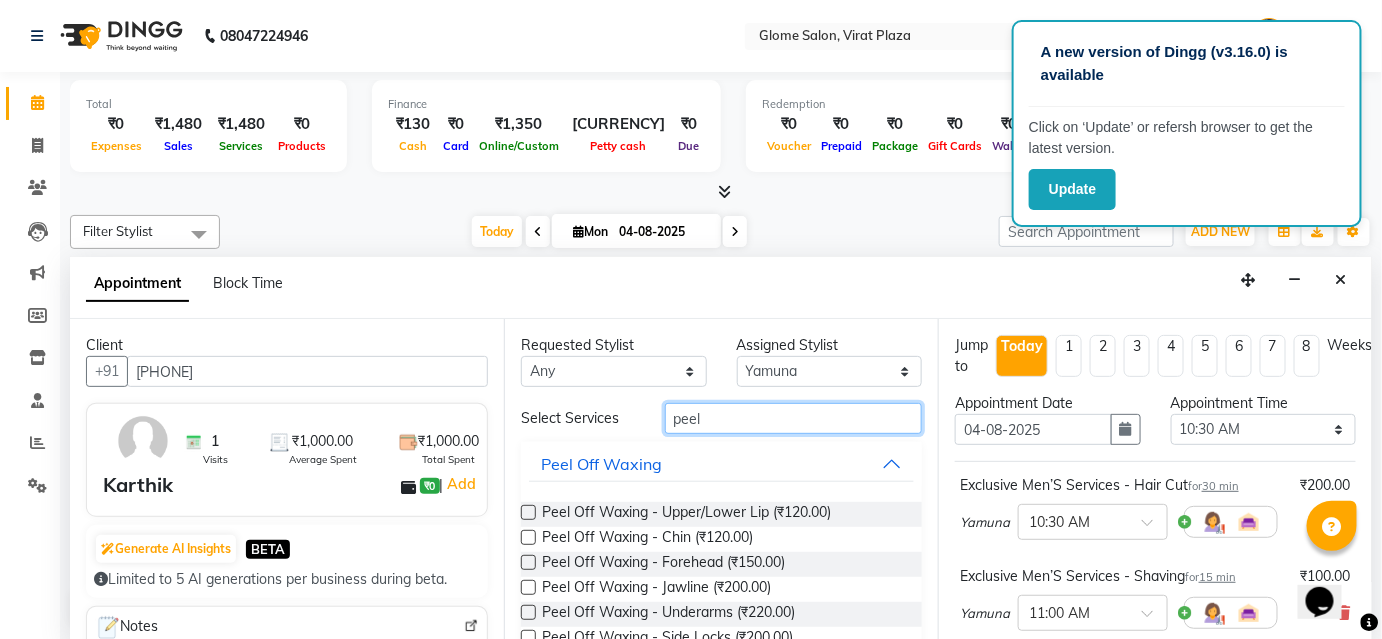 click on "peel" at bounding box center [793, 418] 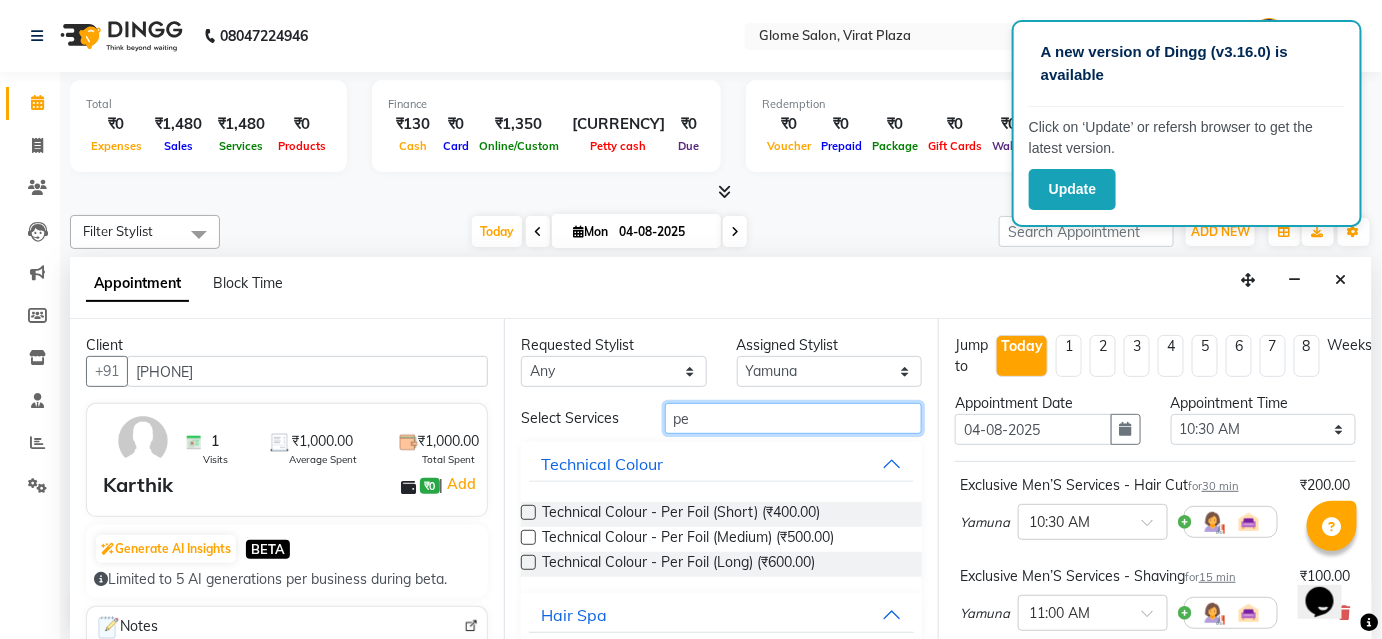 type on "p" 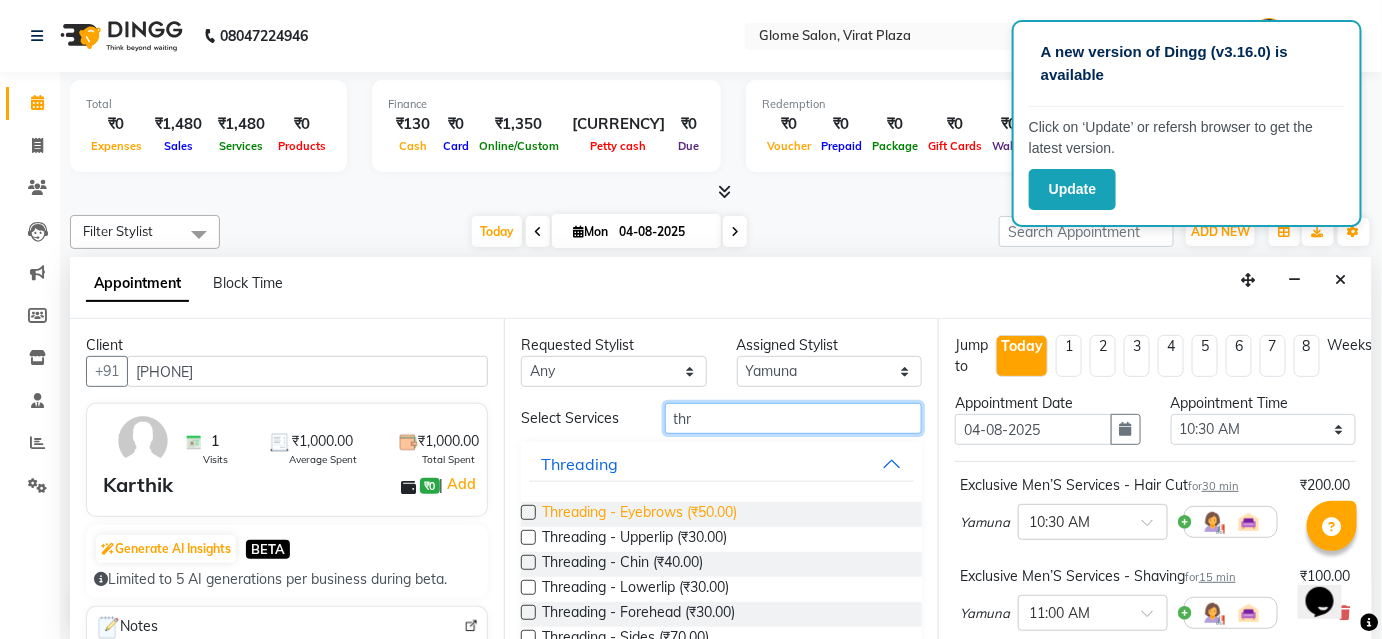 type on "thr" 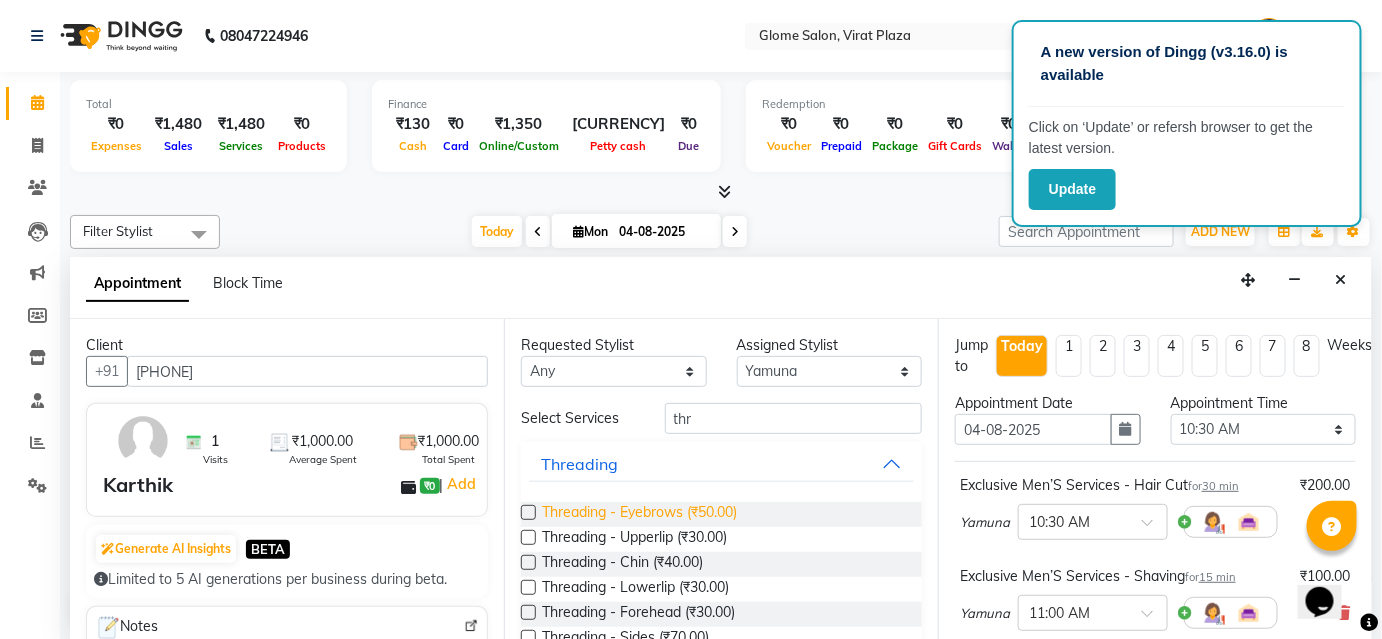 click on "Threading  - Eyebrows (₹50.00)" at bounding box center (639, 514) 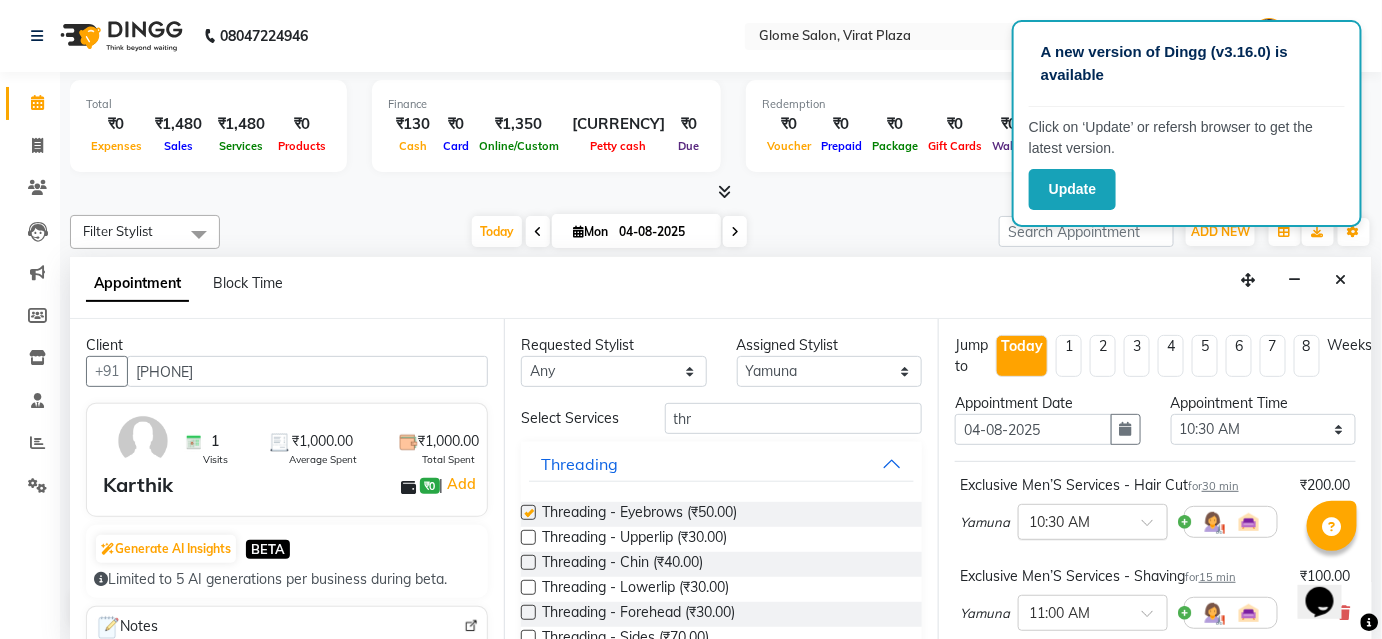 checkbox on "[BOOLEAN]" 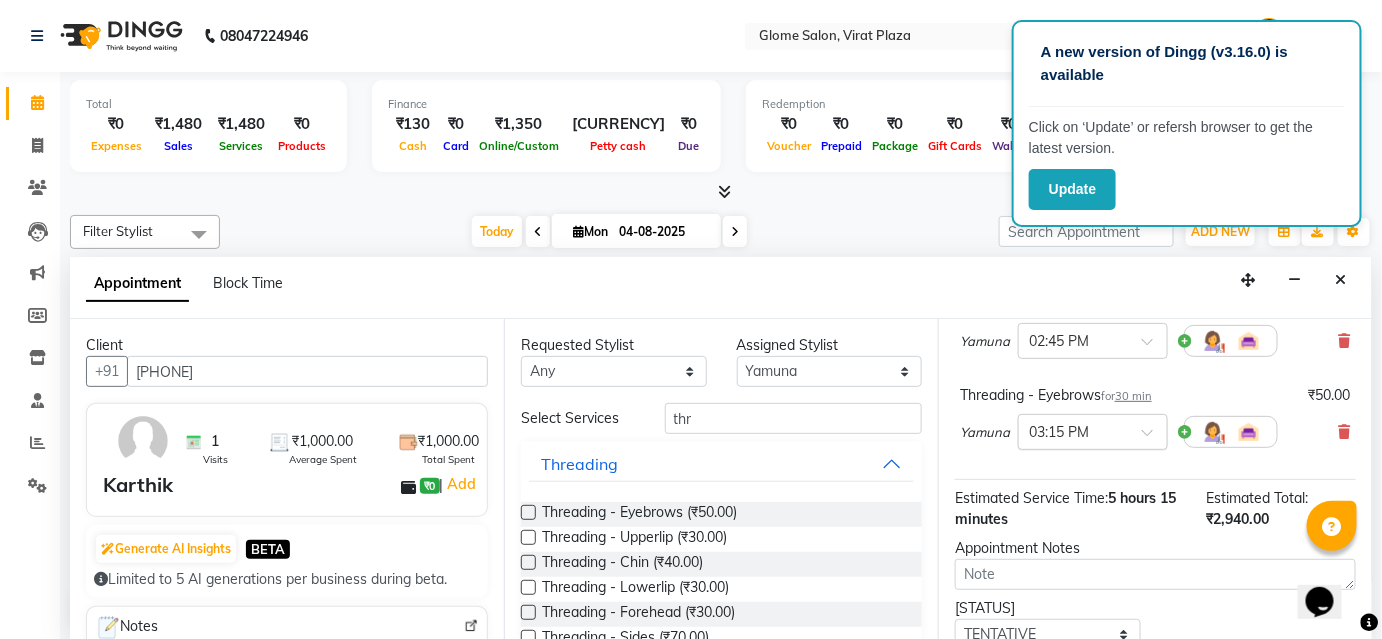 scroll, scrollTop: 861, scrollLeft: 0, axis: vertical 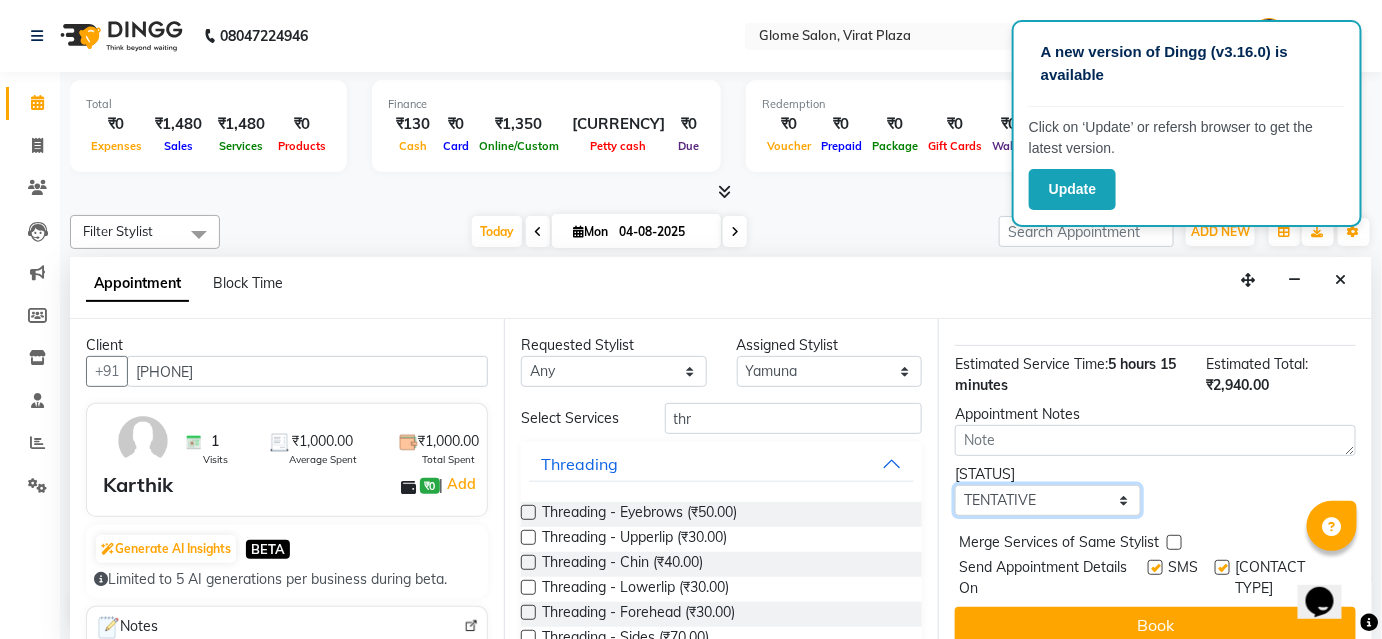 click on "Select TENTATIVE CONFIRM CHECK-IN UPCOMING" at bounding box center (1048, 500) 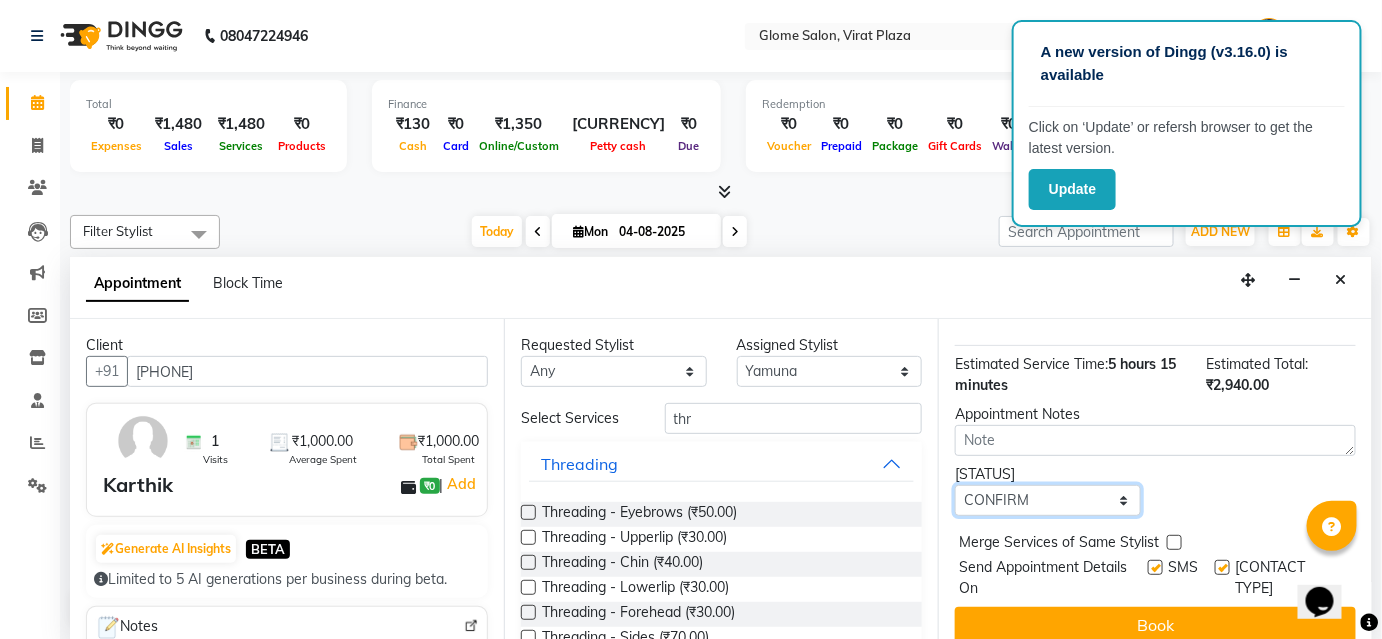 click on "Select TENTATIVE CONFIRM CHECK-IN UPCOMING" at bounding box center [1048, 500] 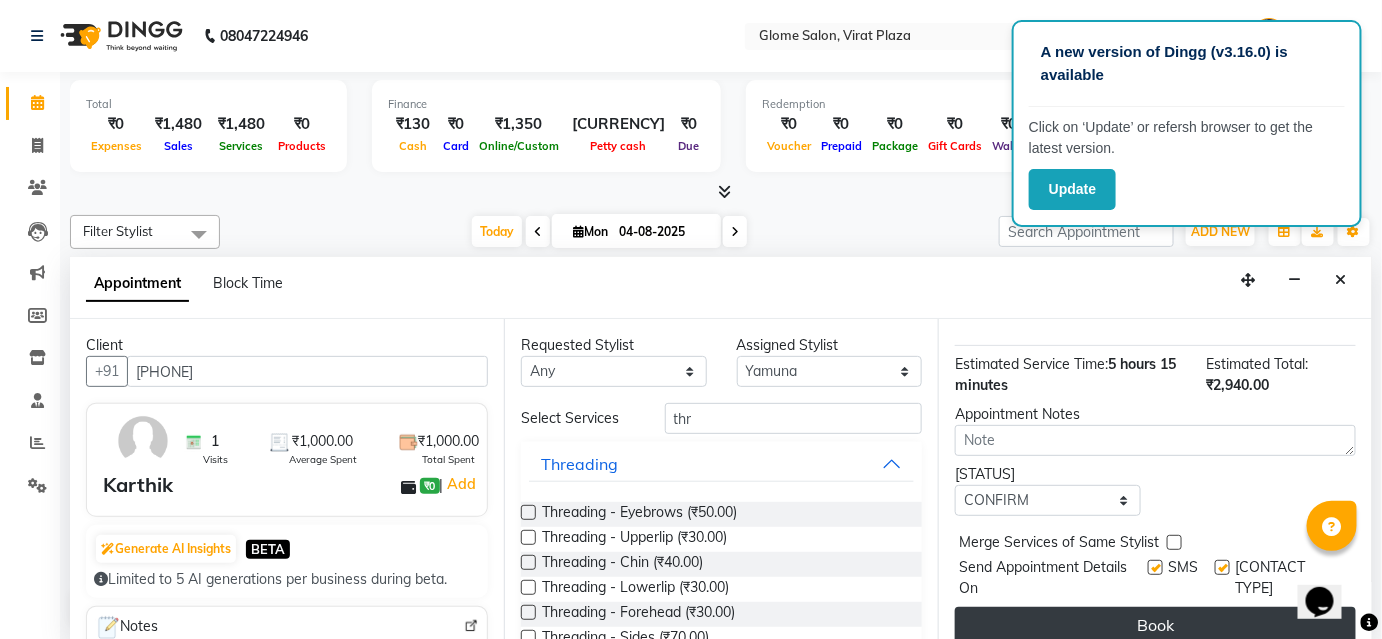 drag, startPoint x: 1038, startPoint y: 613, endPoint x: 1049, endPoint y: 583, distance: 31.95309 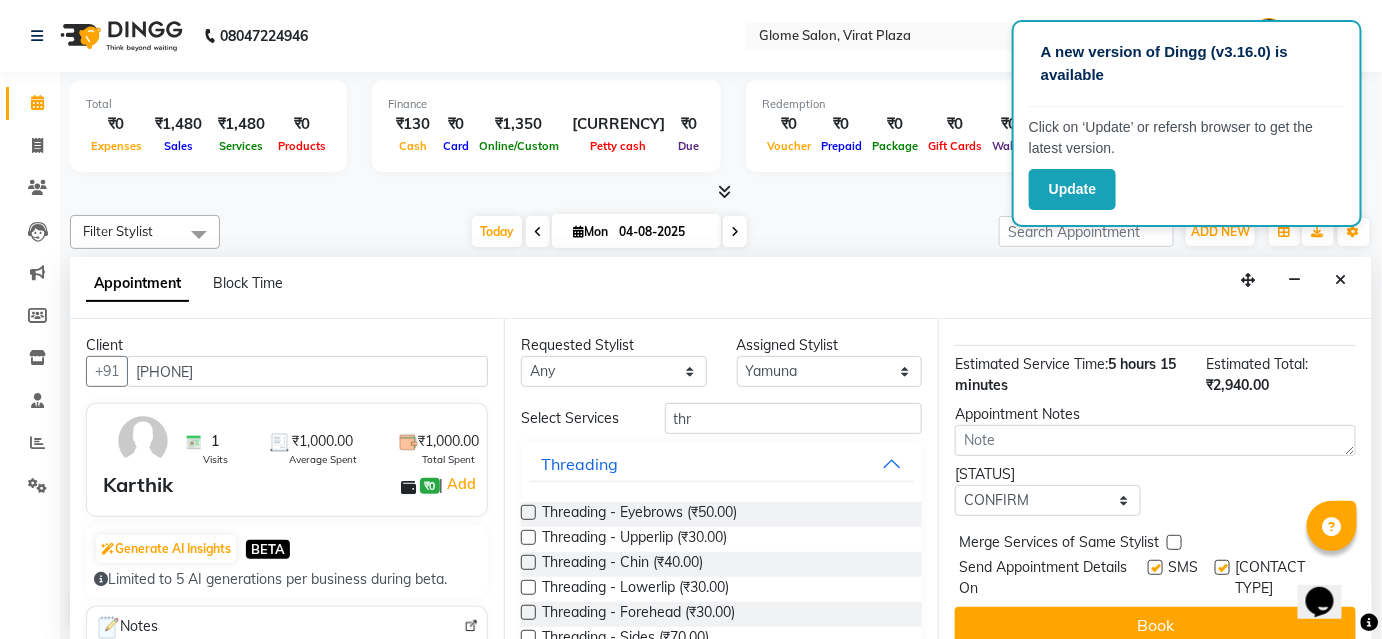 click on "Book" at bounding box center [1155, 625] 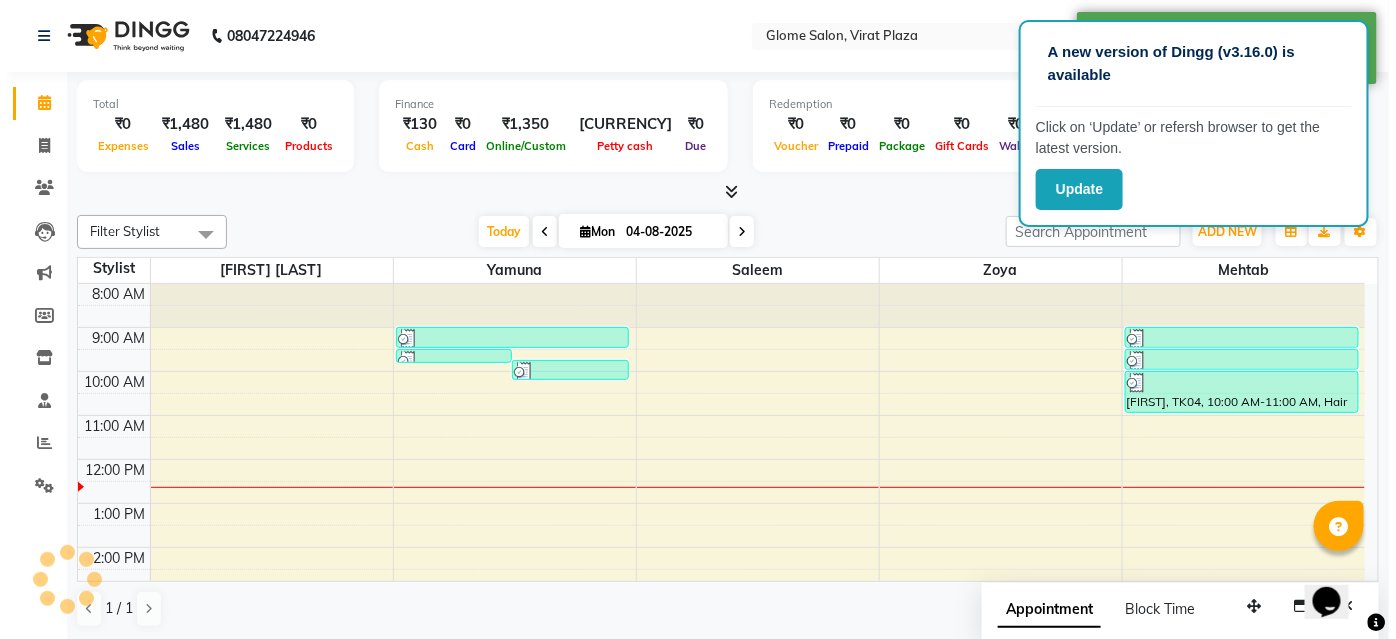 scroll, scrollTop: 0, scrollLeft: 0, axis: both 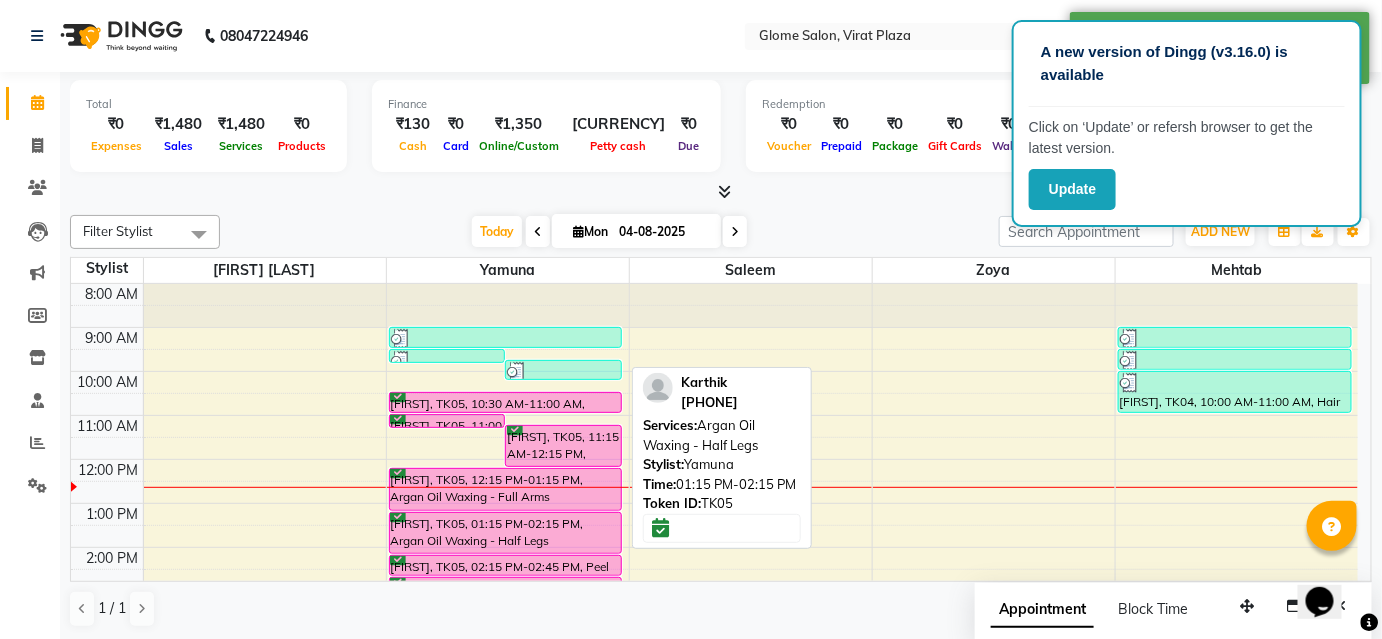 click on "[FIRST], TK05, 01:15 PM-02:15 PM, Argan Oil Waxing - Half Legs" at bounding box center [506, 533] 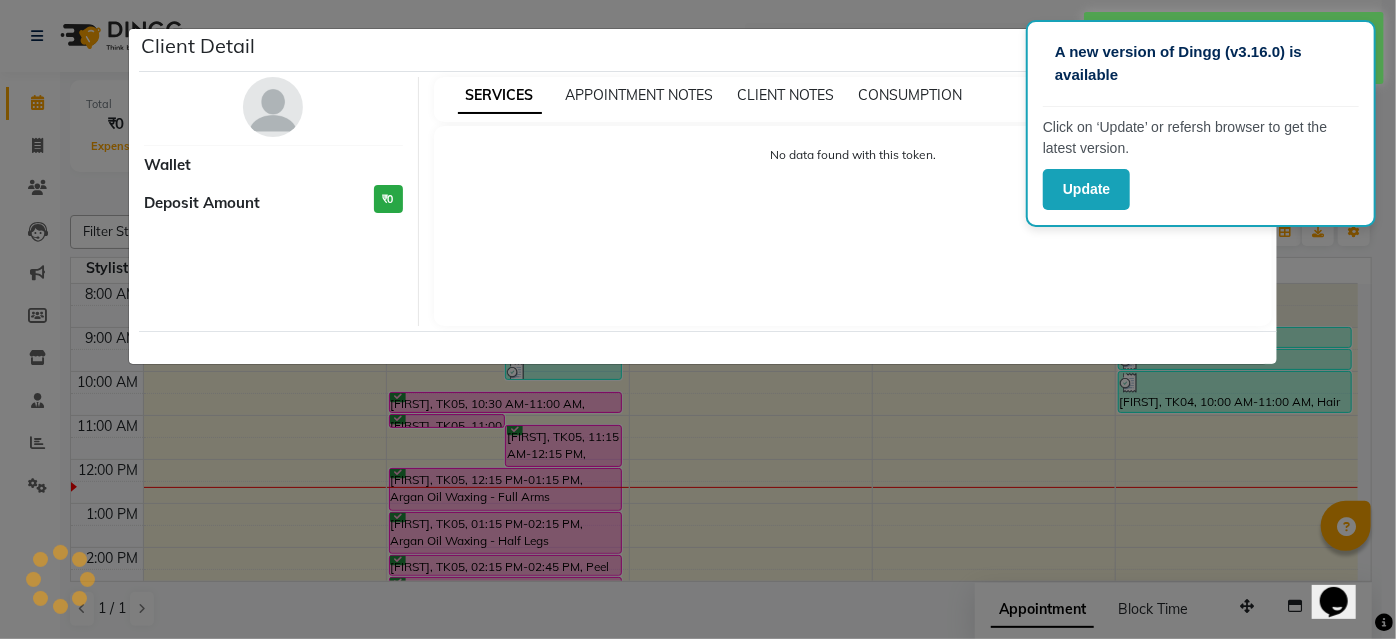 select on "6" 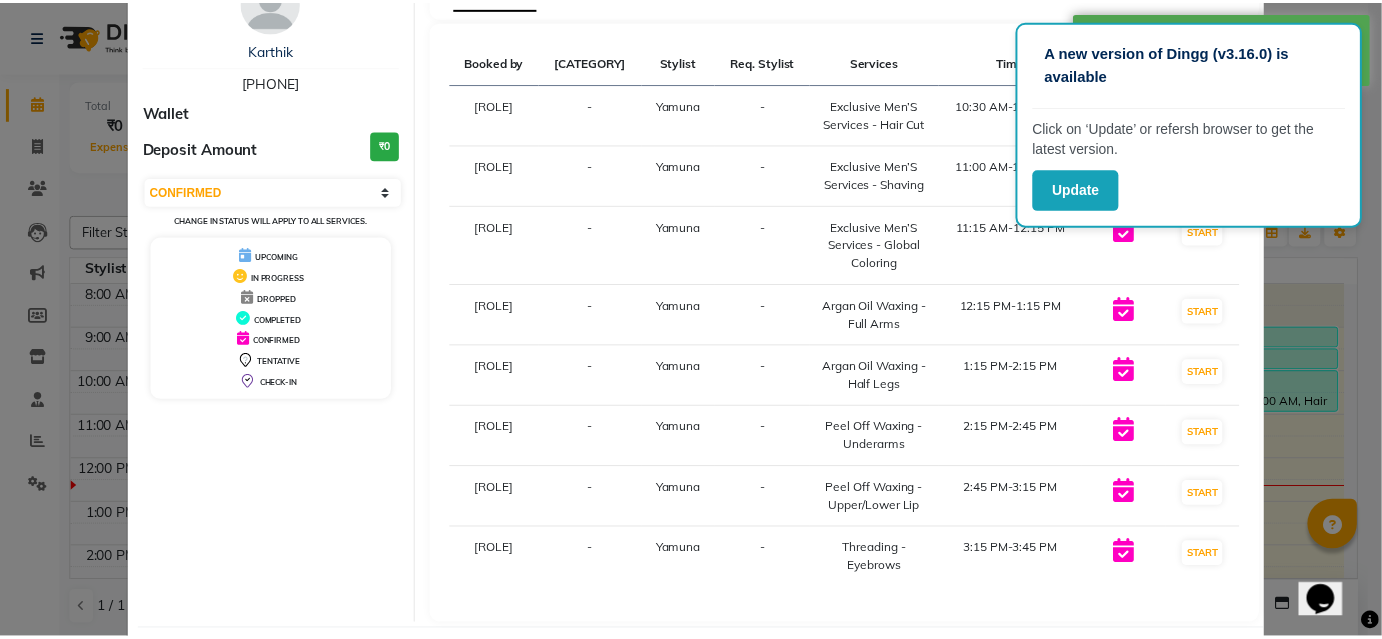 scroll, scrollTop: 193, scrollLeft: 0, axis: vertical 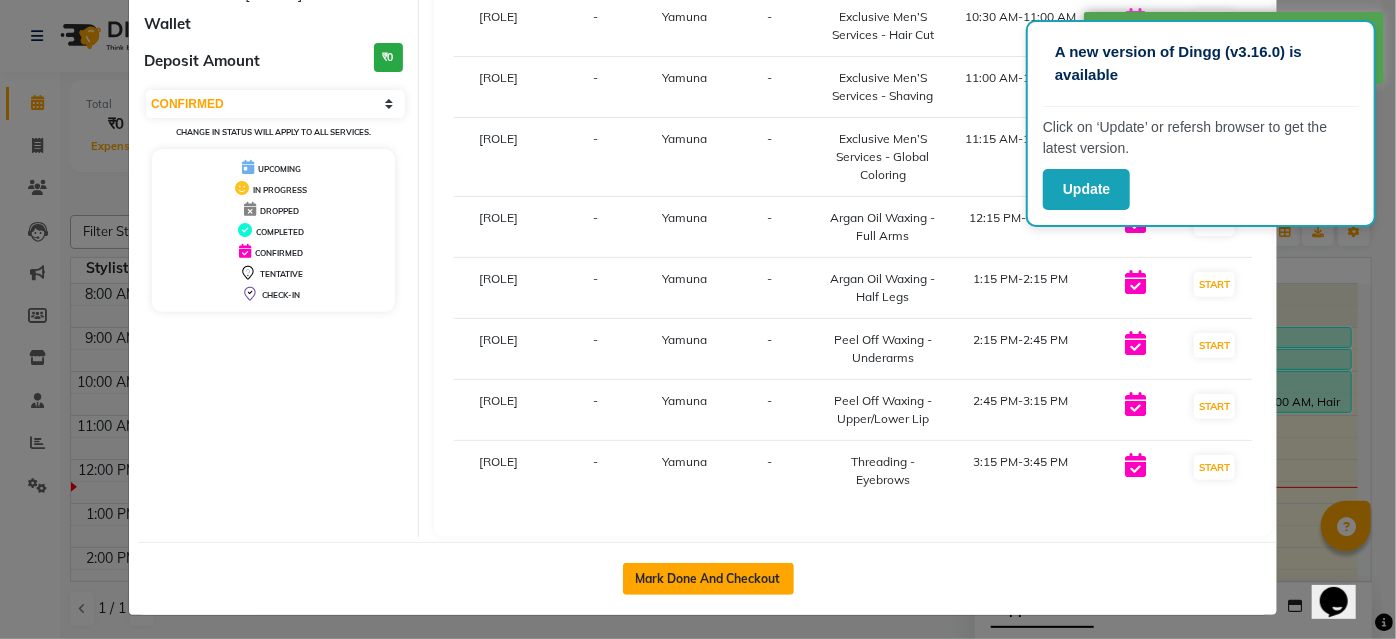 click on "Mark Done And Checkout" 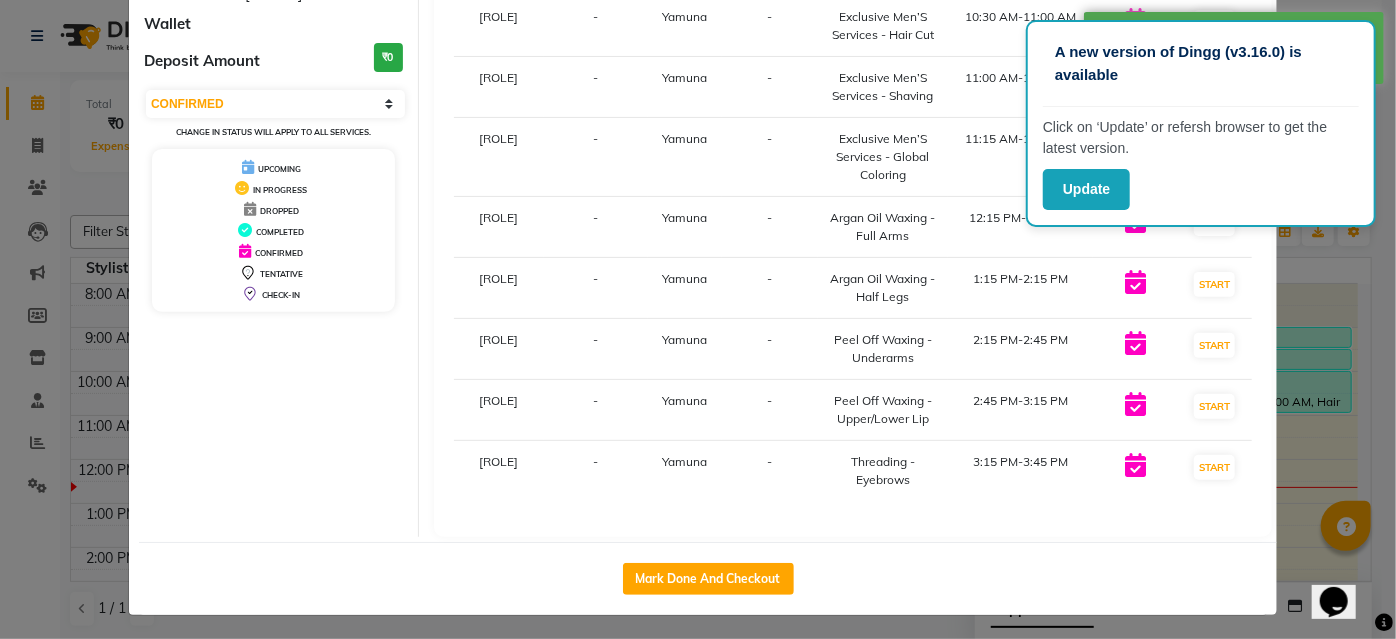select on "service" 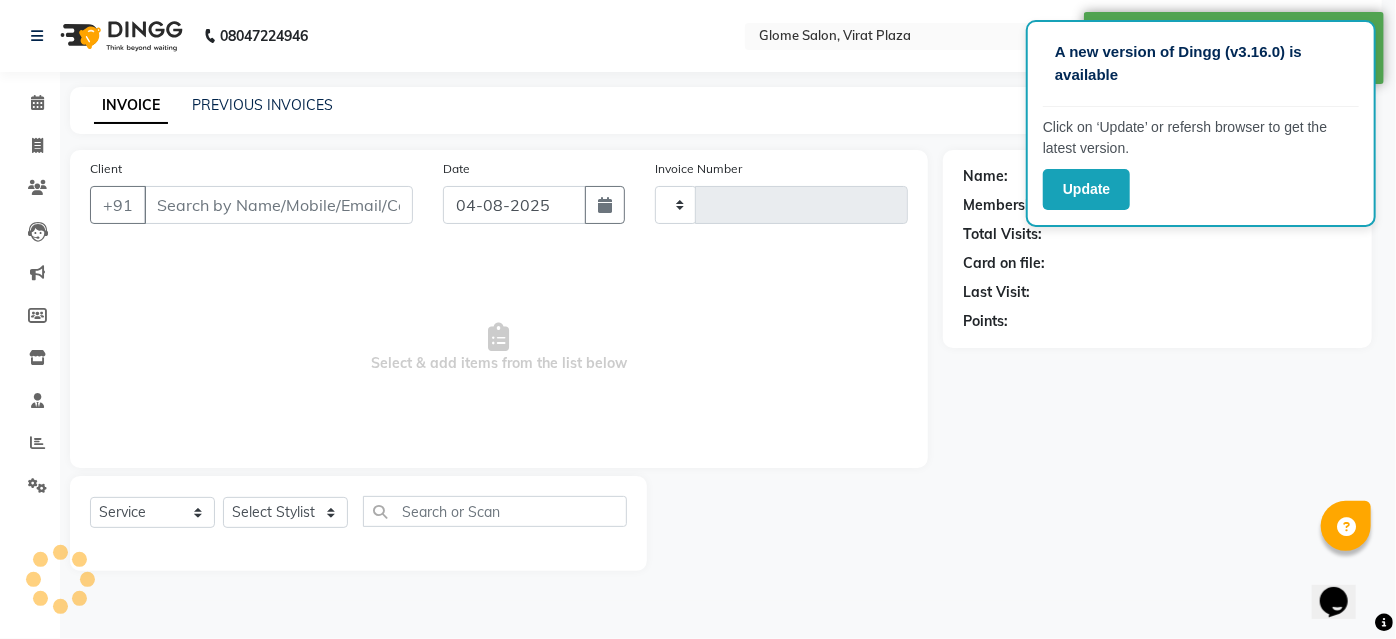 type on "1763" 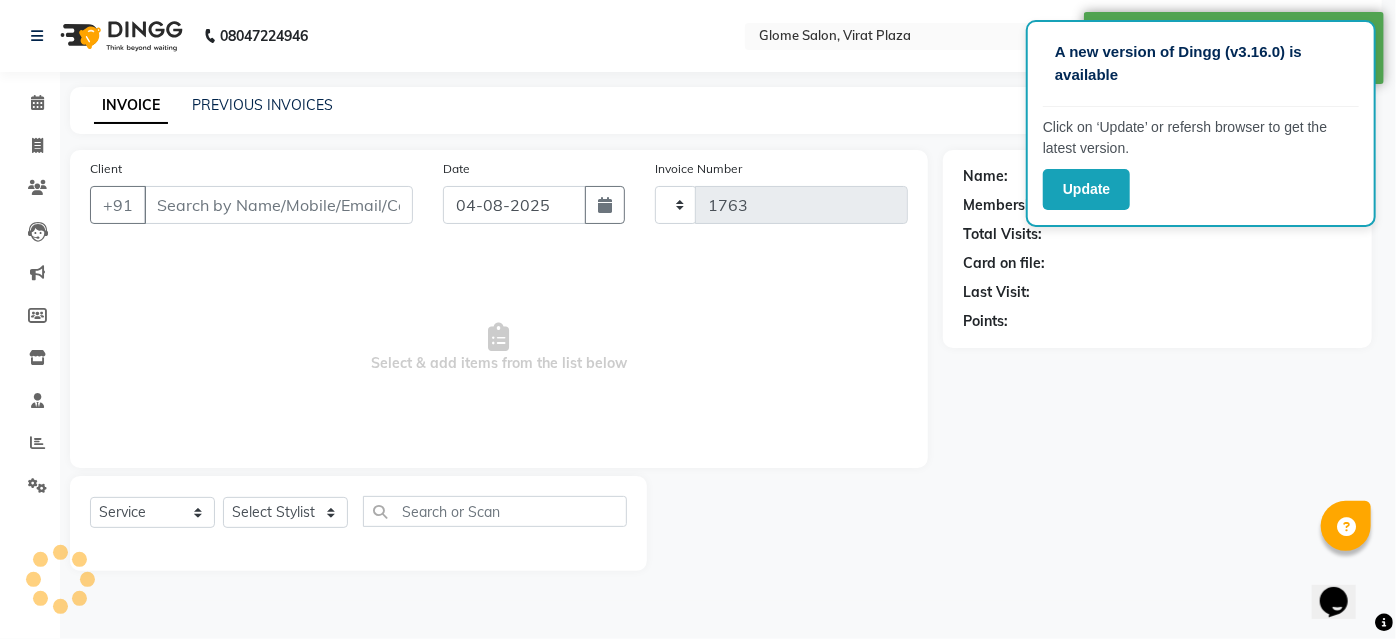 select on "5199" 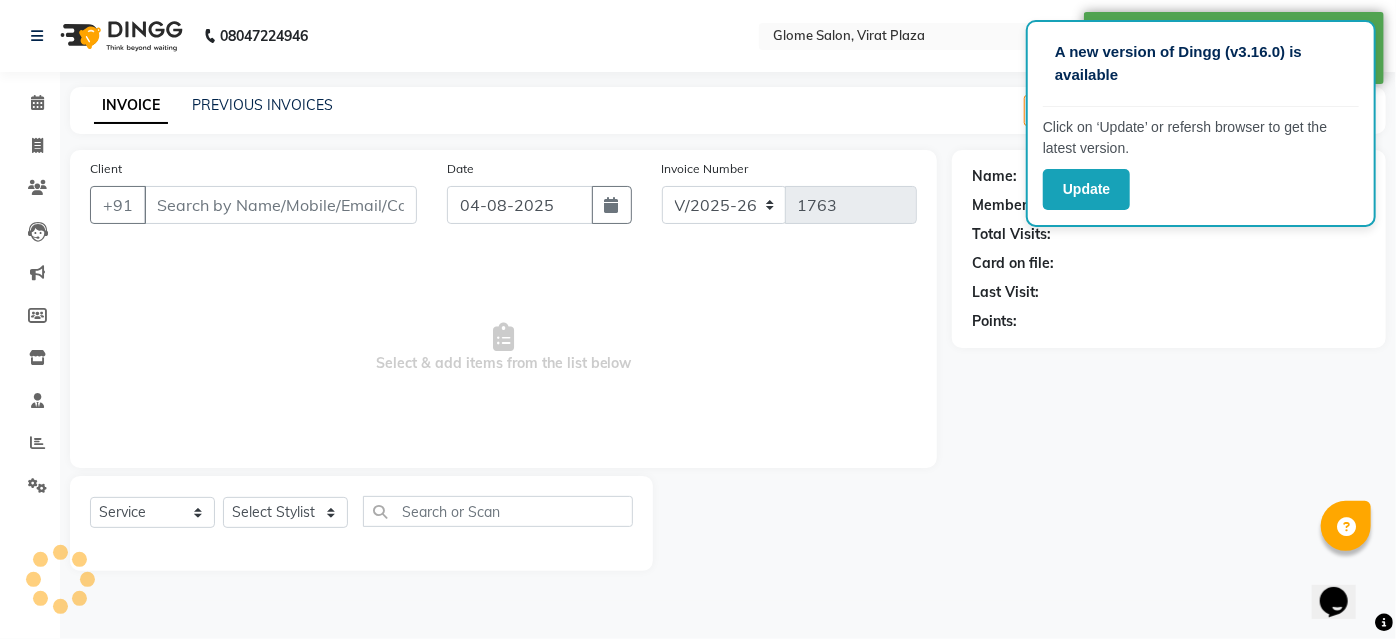 type on "[PHONE]" 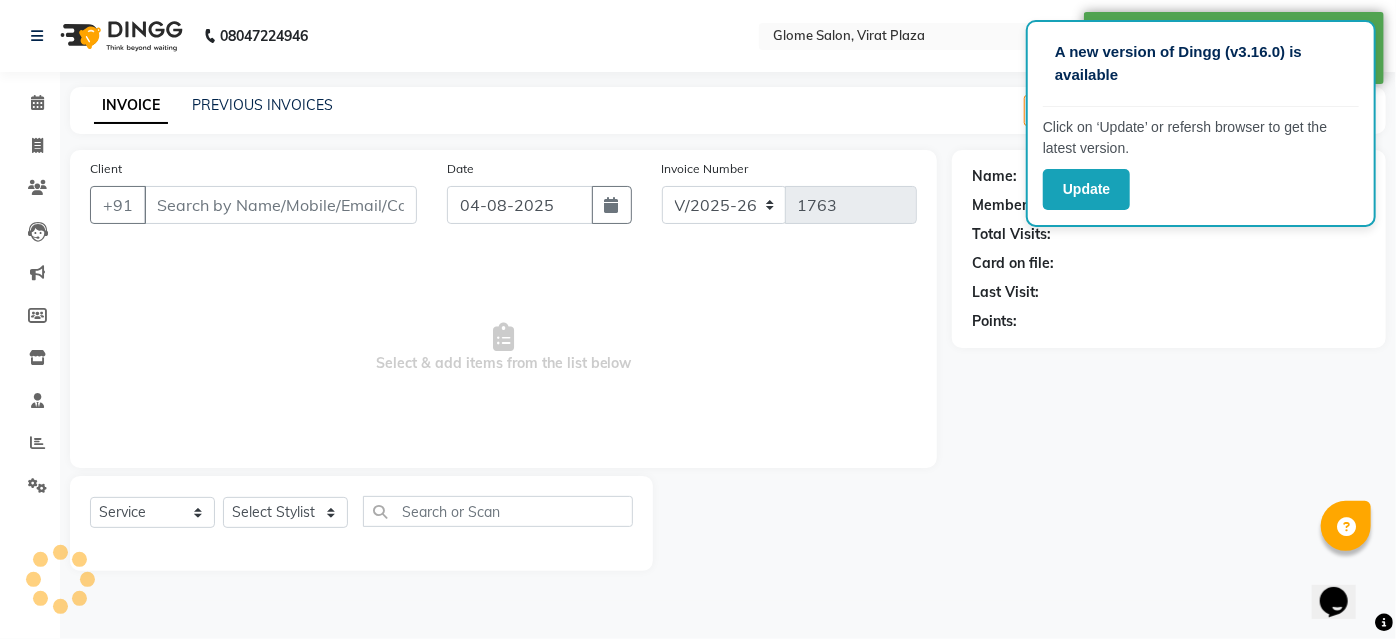 select on "34178" 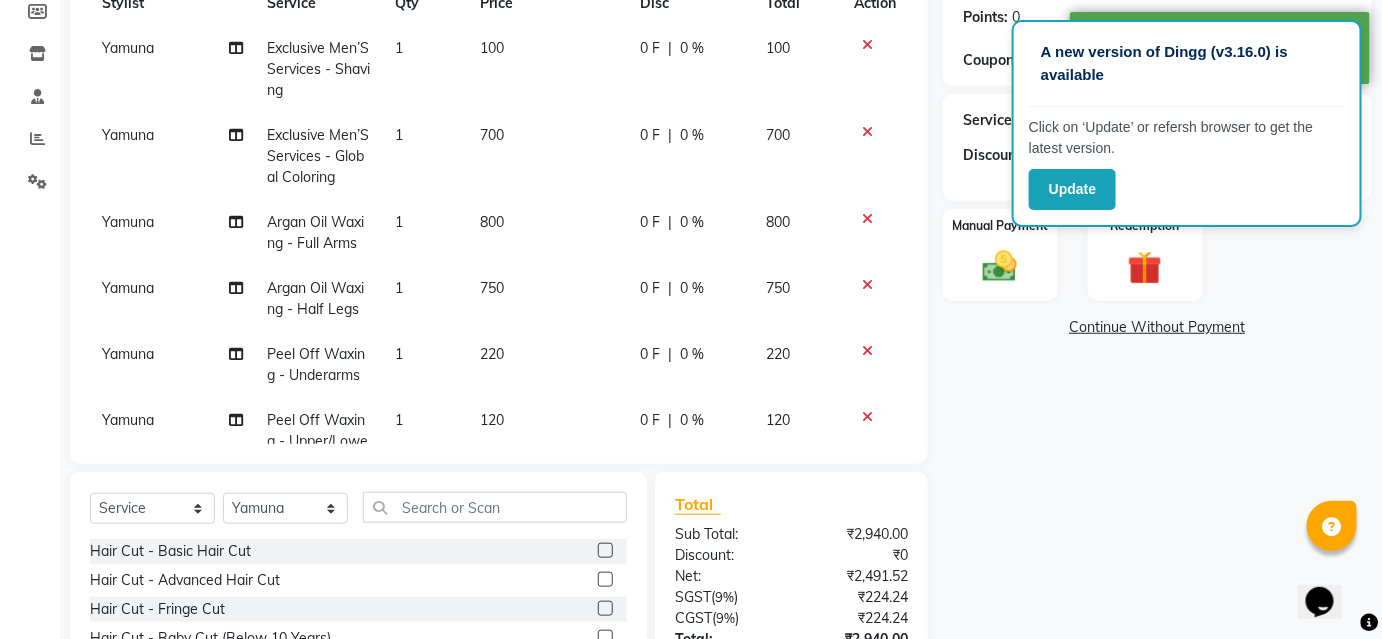 scroll, scrollTop: 363, scrollLeft: 0, axis: vertical 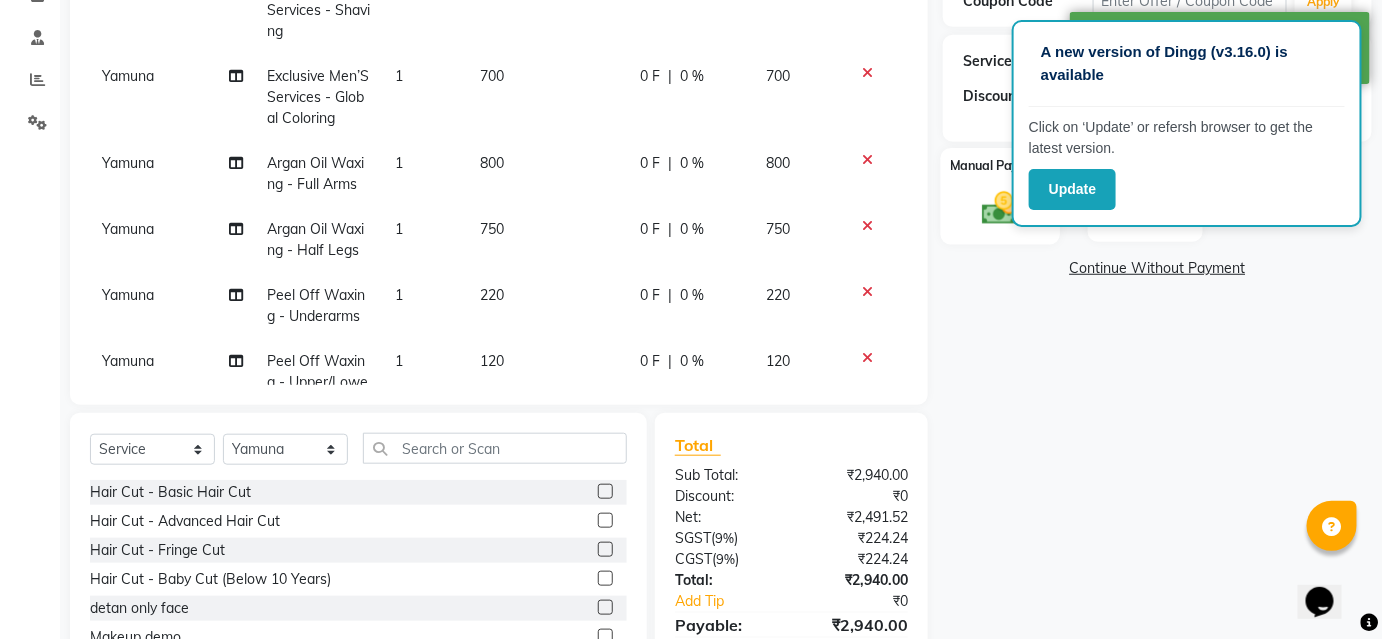 click 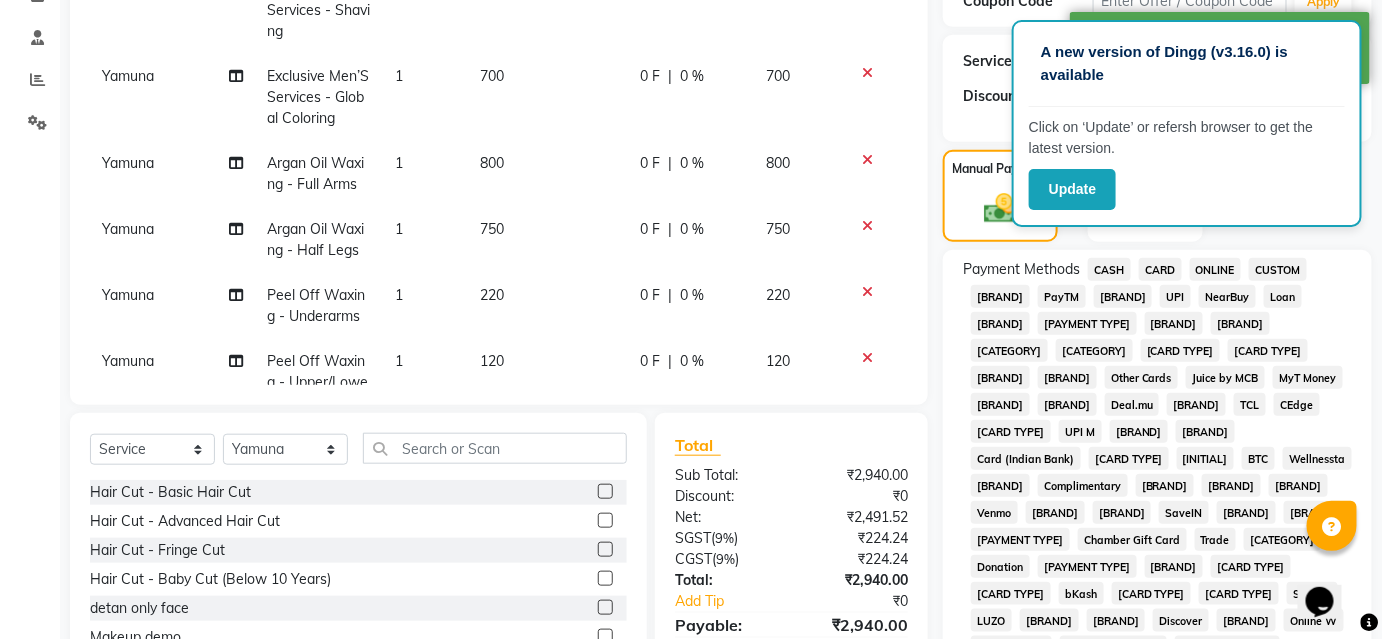 click on "CARD" 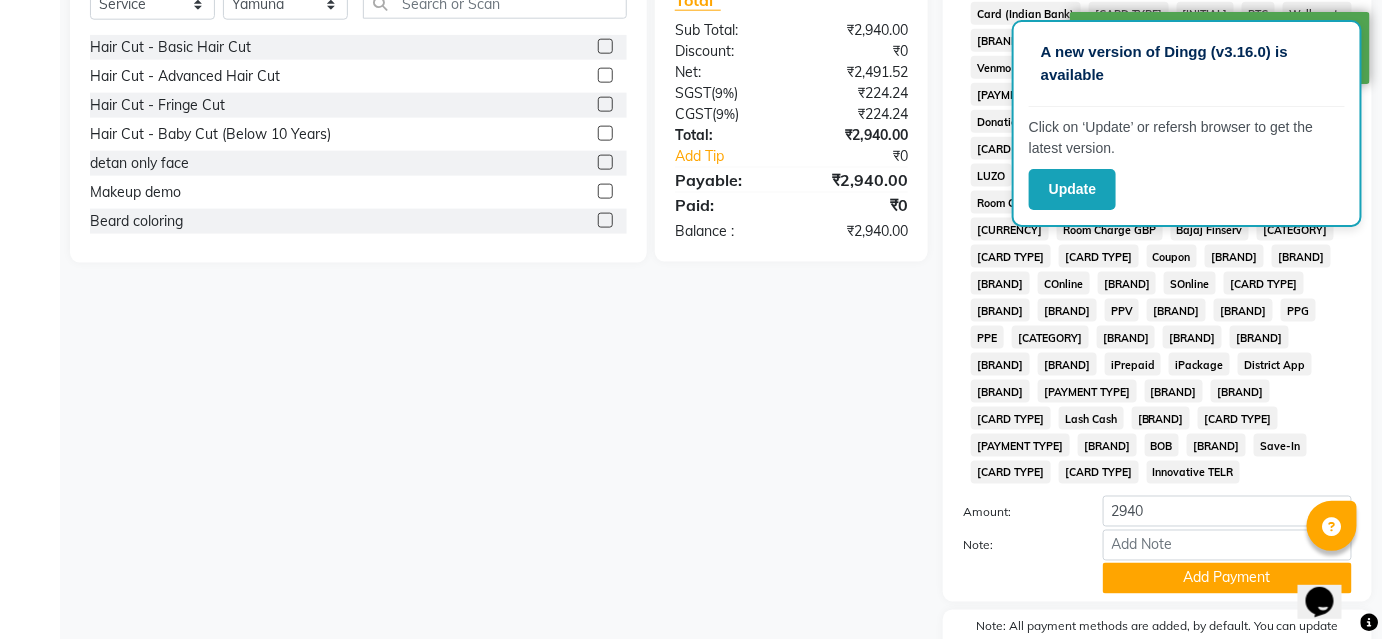 scroll, scrollTop: 839, scrollLeft: 0, axis: vertical 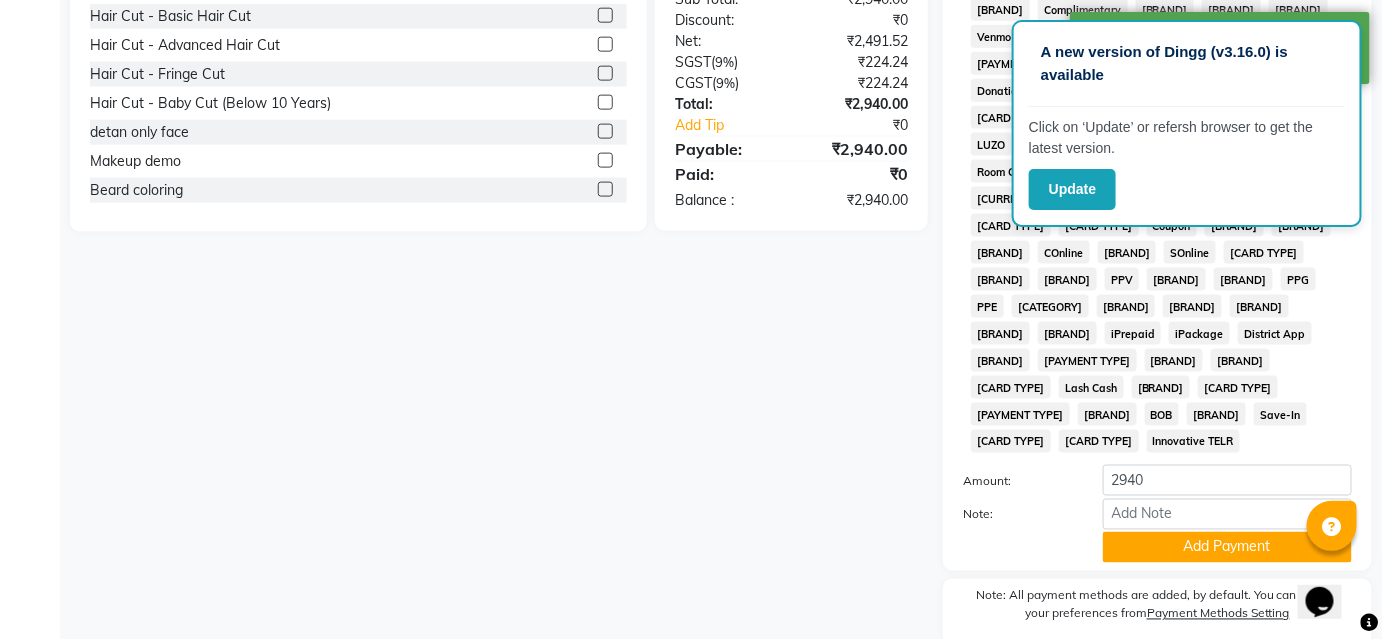 drag, startPoint x: 1157, startPoint y: 476, endPoint x: 1168, endPoint y: 552, distance: 76.79192 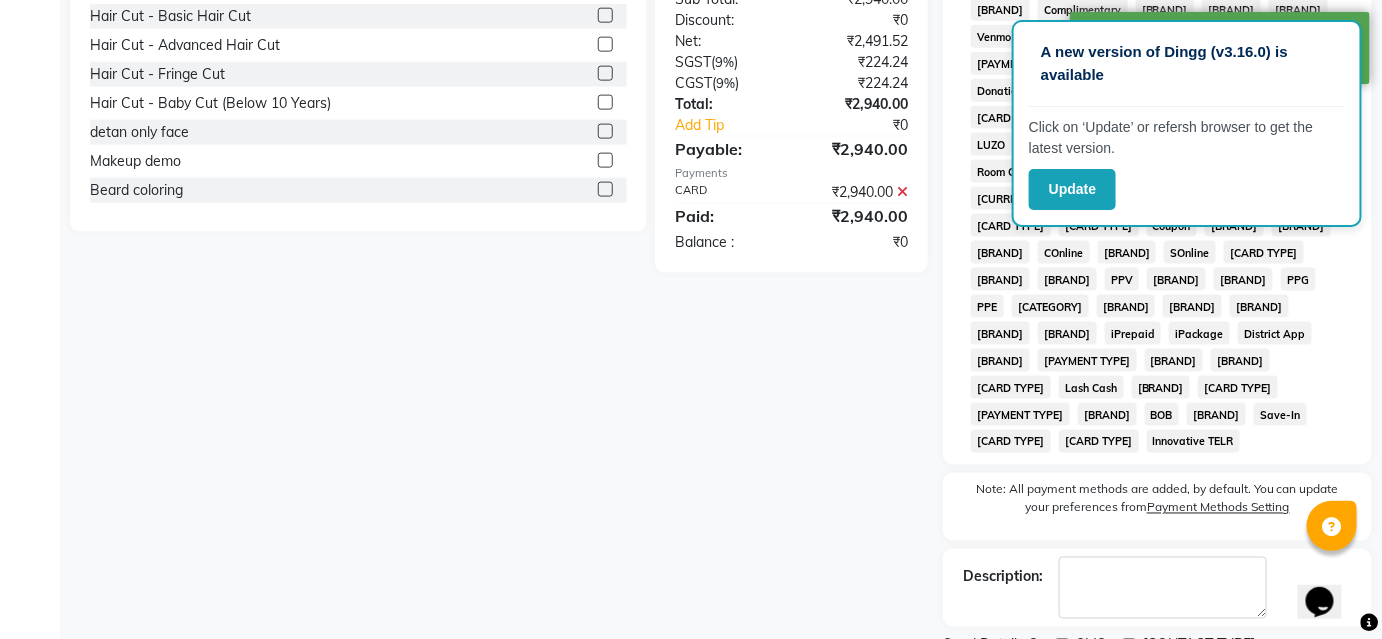 click on "Checkout" 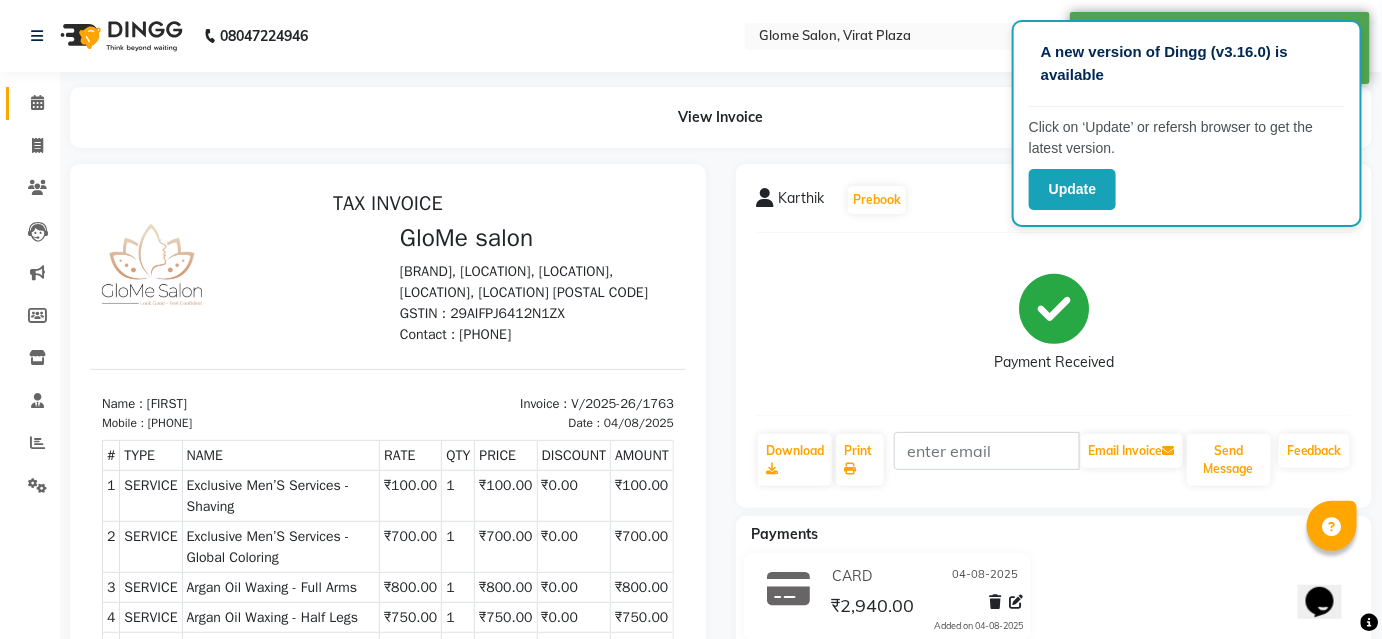 scroll, scrollTop: 0, scrollLeft: 0, axis: both 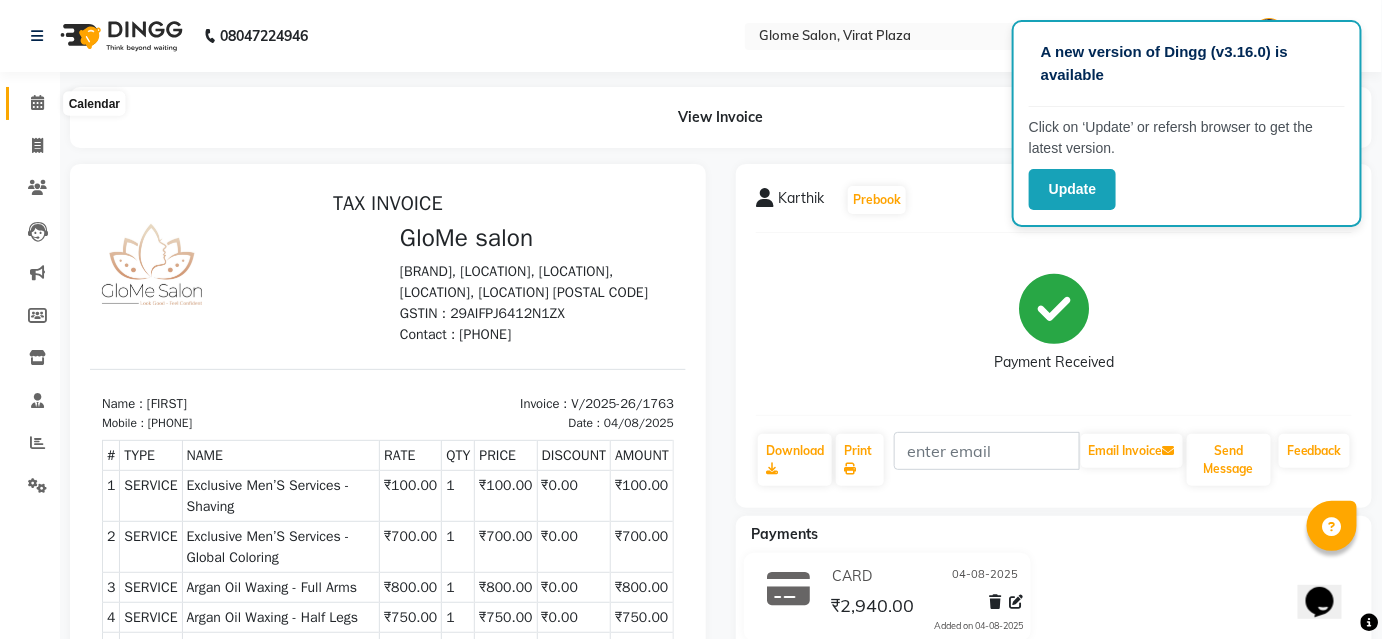 click 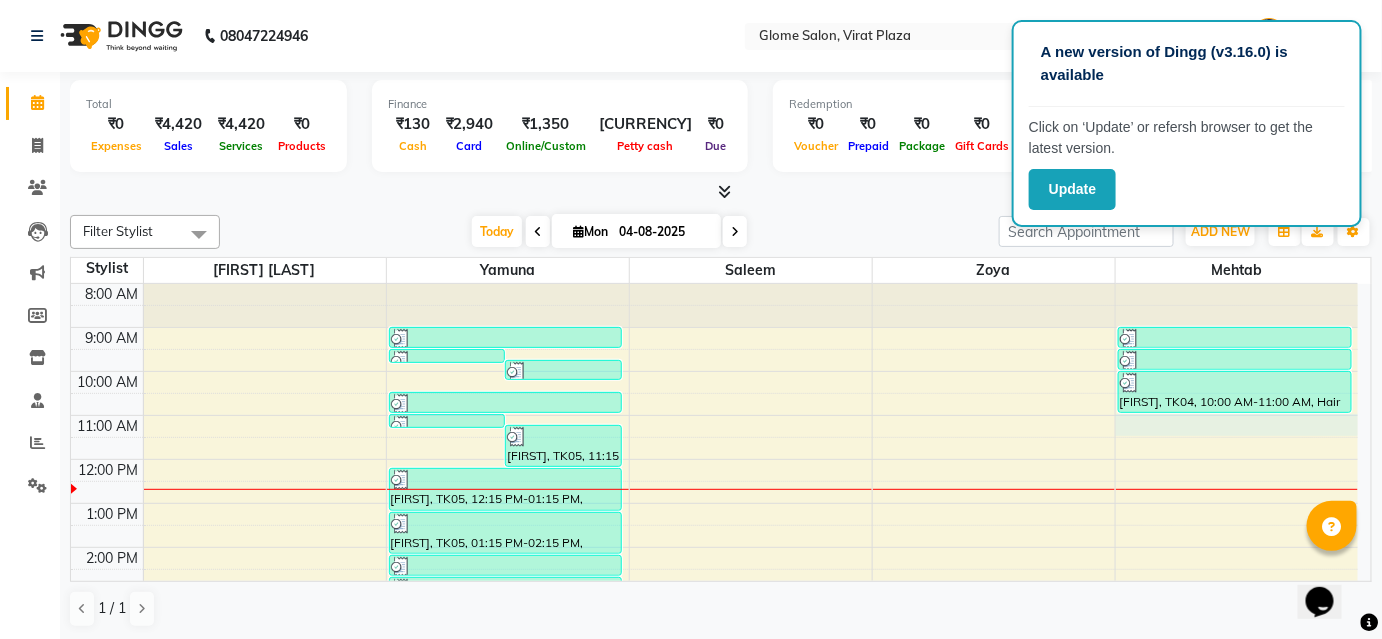 click on "8:00 AM 9:00 AM 10:00 AM 11:00 AM 12:00 PM 1:00 PM 2:00 PM 3:00 PM 4:00 PM 5:00 PM 6:00 PM 7:00 PM 8:00 PM     [FIRST], TK02, 09:30 AM-09:45 AM, Threading  - Upperlip     [FIRST], TK02, 09:45 AM-10:15 AM, Threading  - Eyebrows     [FIRST], TK05, 11:00 AM-11:15 AM, Exclusive Men’S Services - Shaving     [FIRST], TK05, 11:15 AM-12:15 PM, Exclusive Men’S Services - Global Coloring     [FIRST], TK02, 09:00 AM-09:30 AM, Threading  - Eyebrows     [FIRST], TK05, 10:30 AM-11:00 AM, Exclusive Men’S Services - Hair Cut     [FIRST], TK05, 12:15 PM-01:15 PM, Argan Oil Waxing - Full Arms     [FIRST], TK05, 01:15 PM-02:15 PM, Argan Oil Waxing - Half Legs     [FIRST], TK05, 02:15 PM-02:45 PM, Peel Off Waxing - Underarms     [FIRST], TK05, 02:45 PM-03:15 PM, Peel Off Waxing - Upper/Lower Lip     [FIRST], TK05, 03:15 PM-03:45 PM, Threading  - Eyebrows     [FIRST], TK01, 09:00 AM-09:30 AM, Makeup demo     [FIRST], TK03, 09:30 AM-10:00 AM, Styling  - Wash And Plain Dry (Mid Back)" at bounding box center (714, 569) 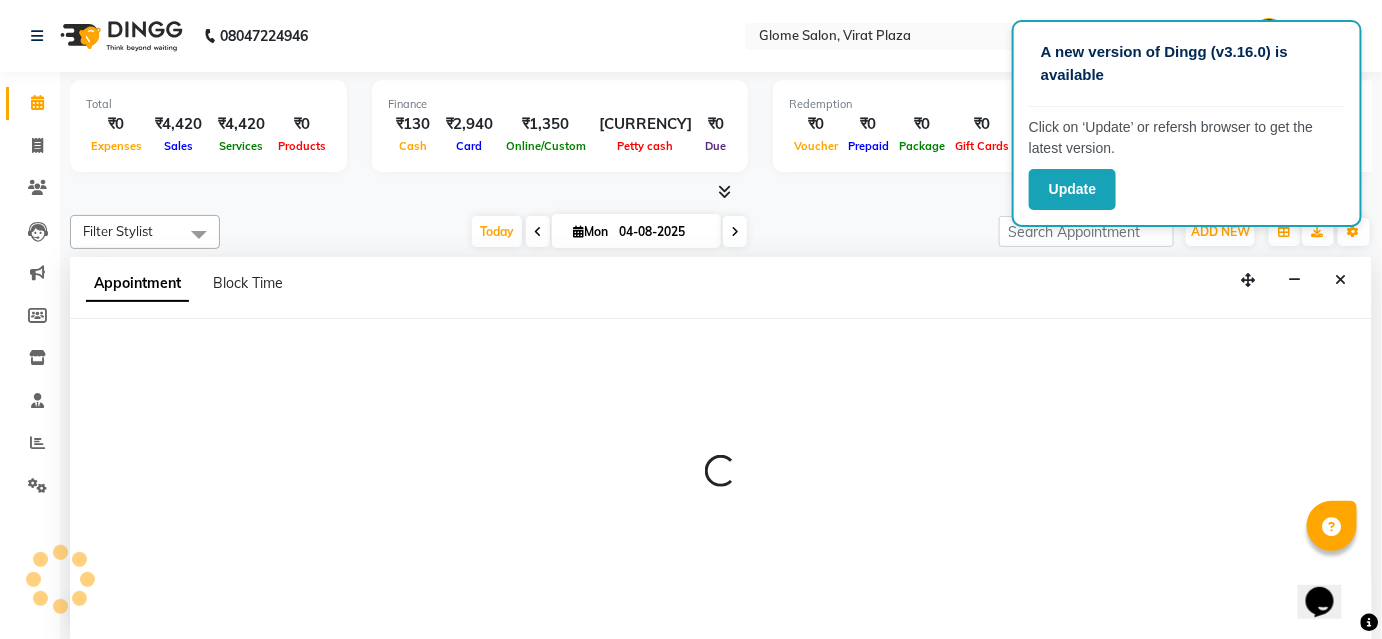 scroll, scrollTop: 0, scrollLeft: 0, axis: both 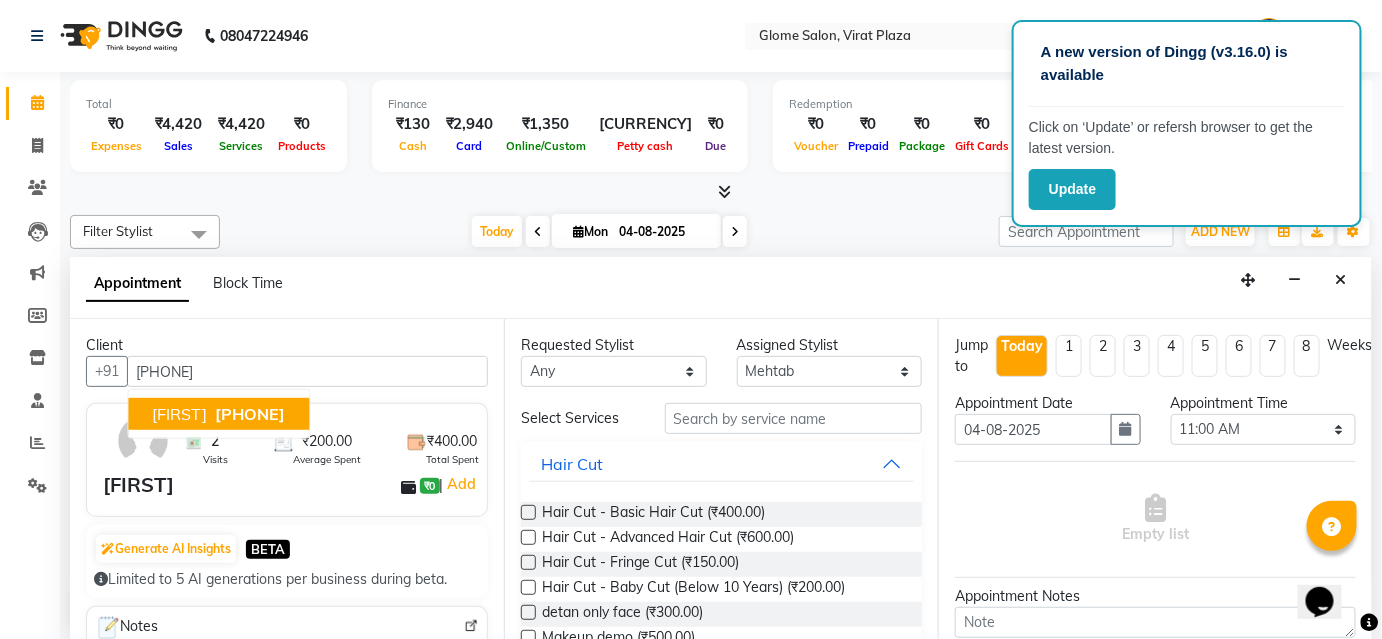 click on "[FIRST]   [PHONE]" at bounding box center [218, 414] 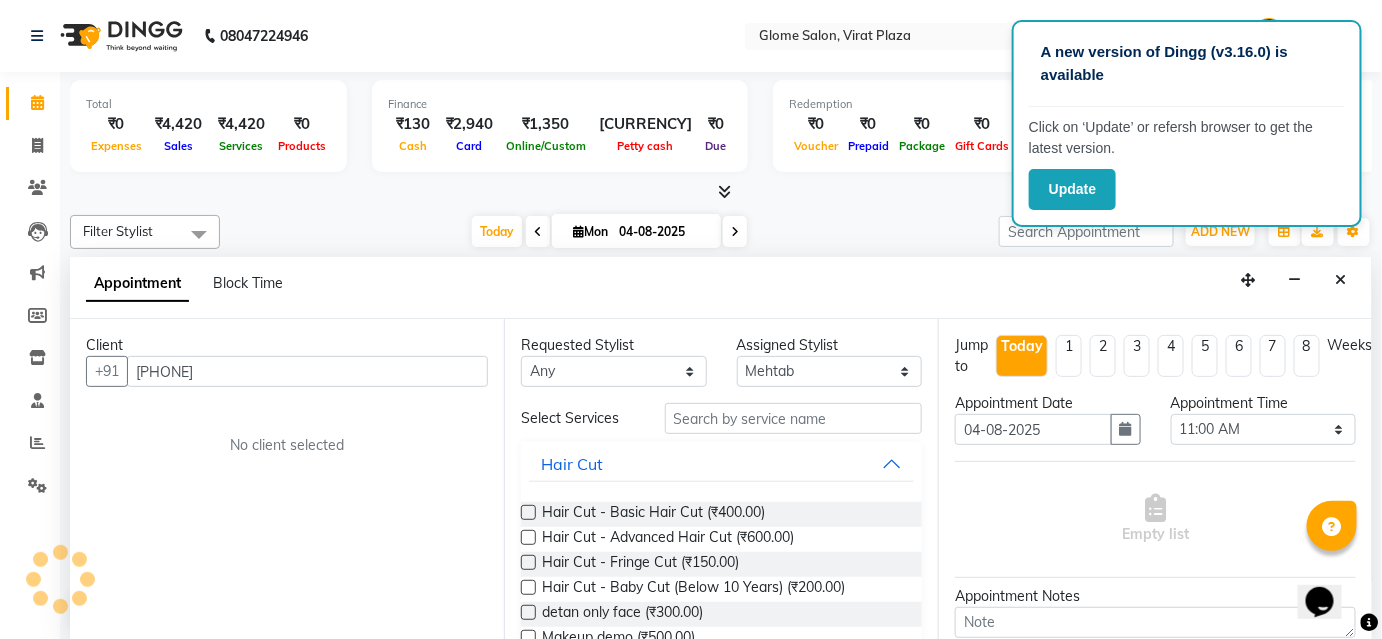 type on "[PHONE]" 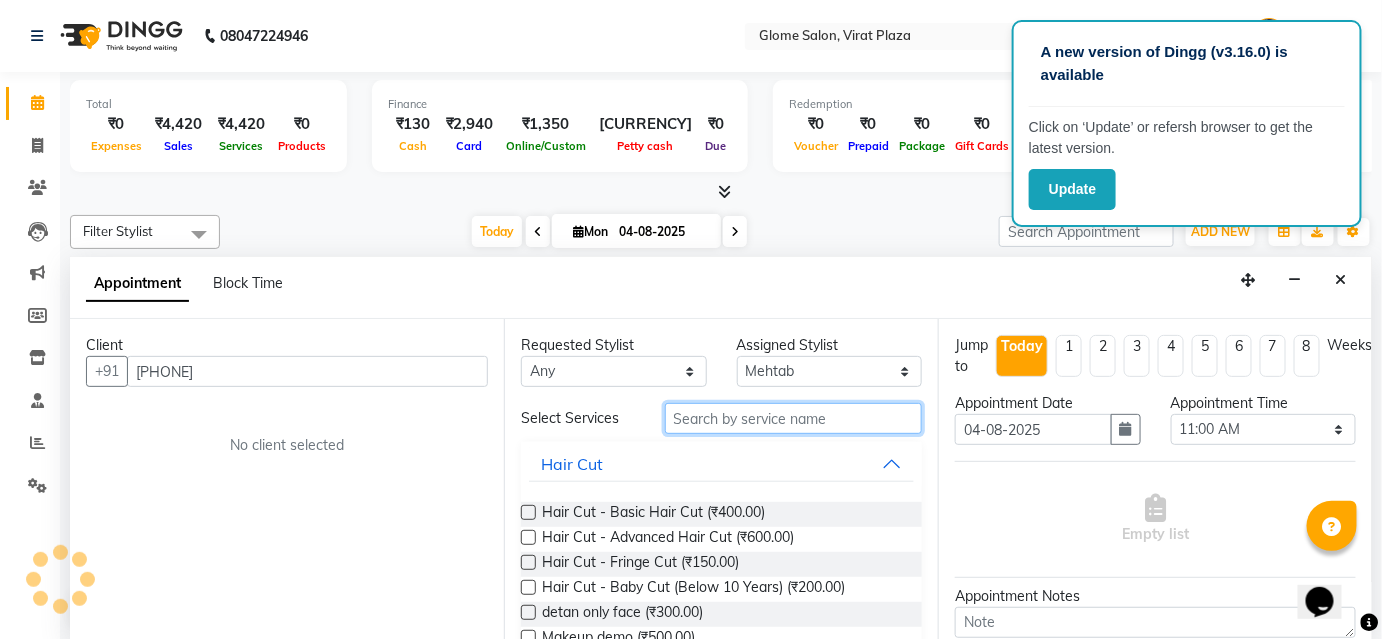 click at bounding box center (793, 418) 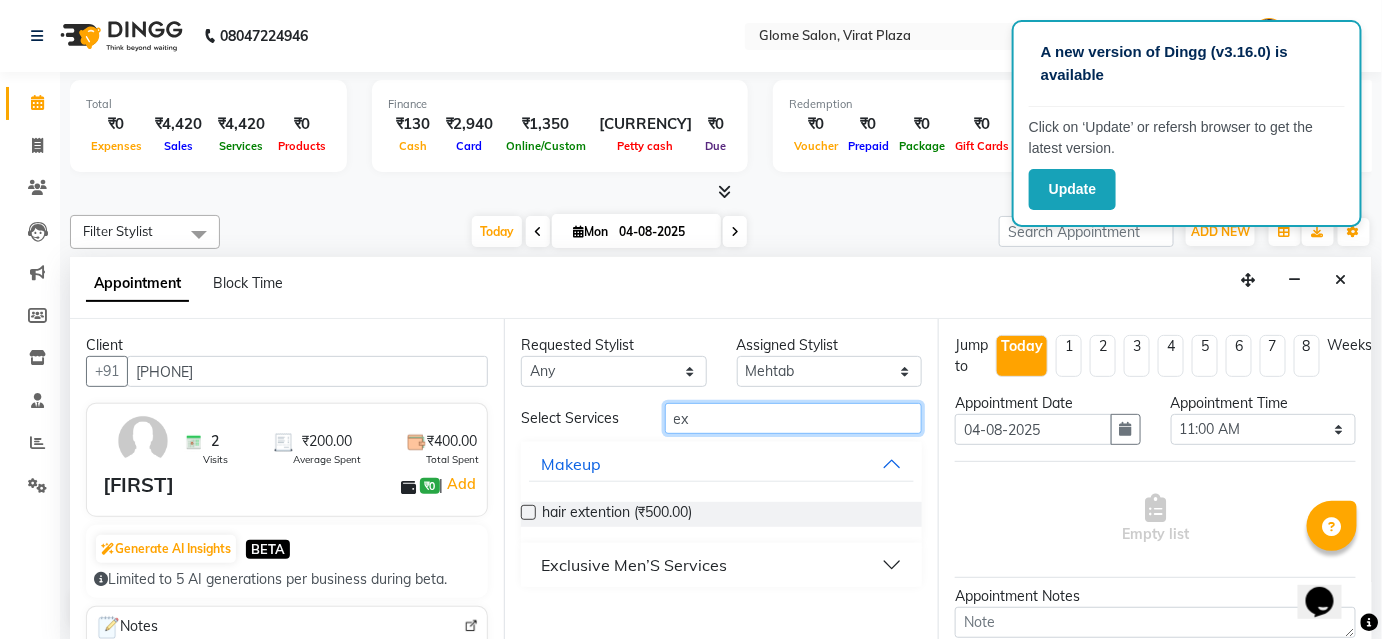 type on "ex" 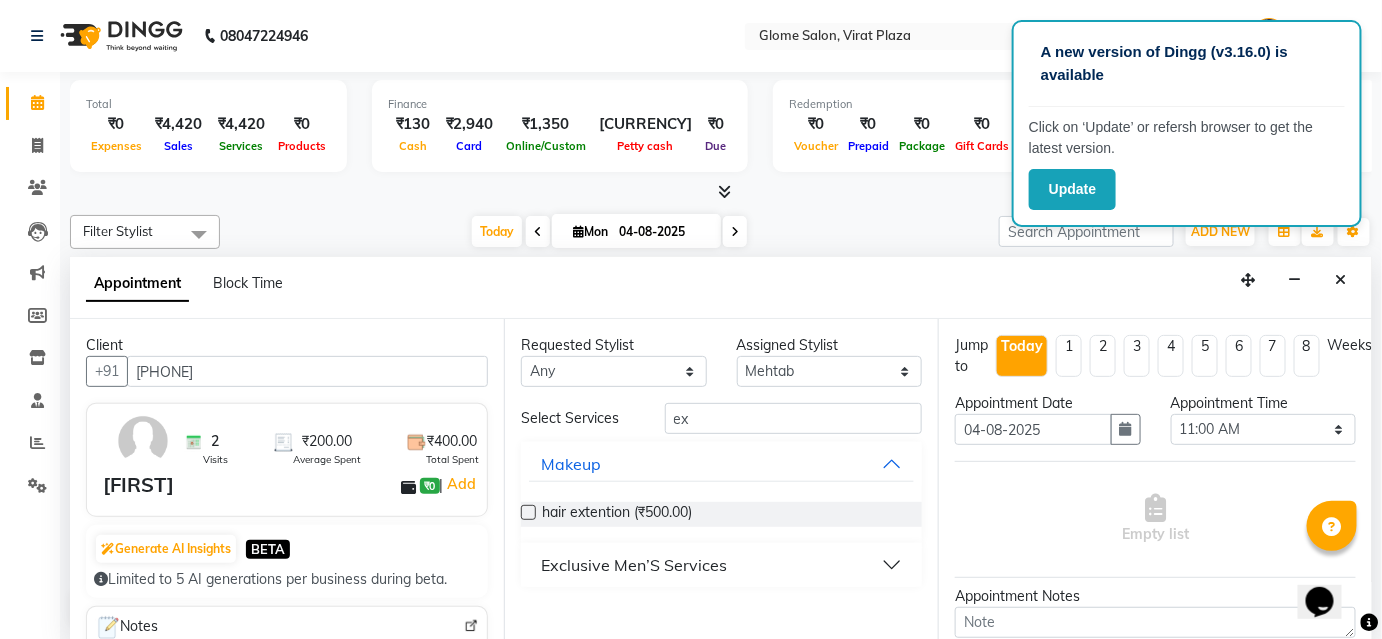 click on "Exclusive Men’S Services" at bounding box center (634, 565) 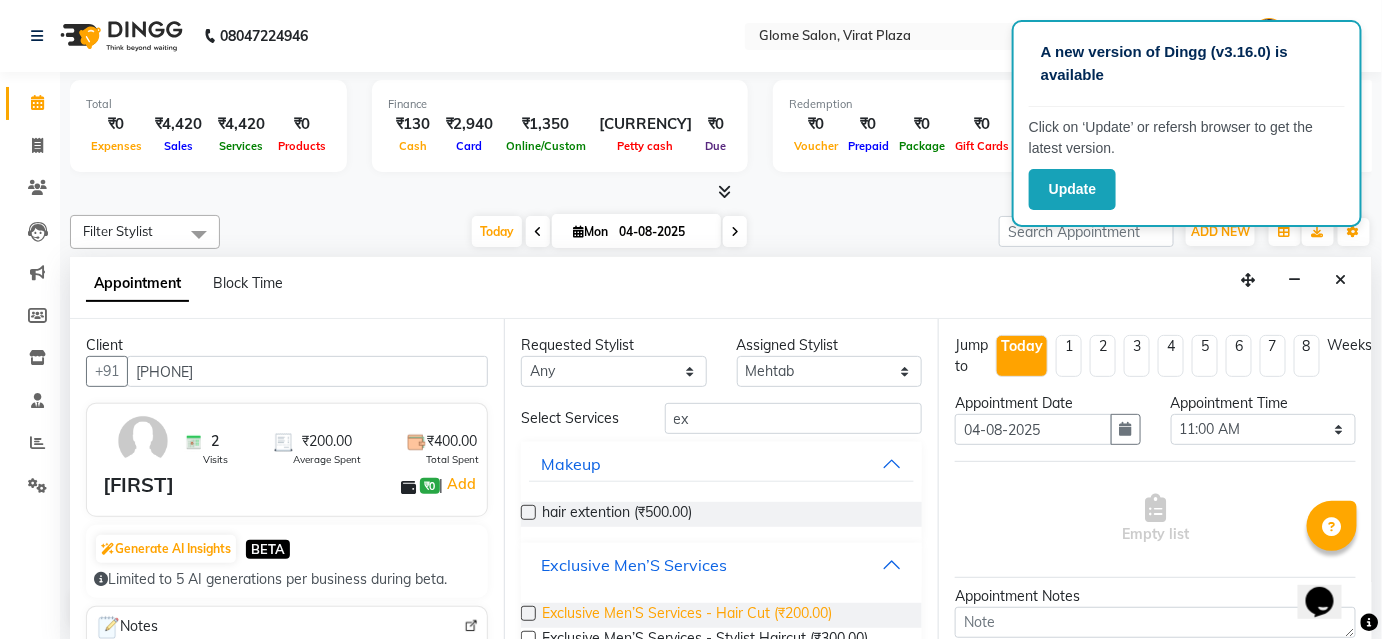 scroll, scrollTop: 90, scrollLeft: 0, axis: vertical 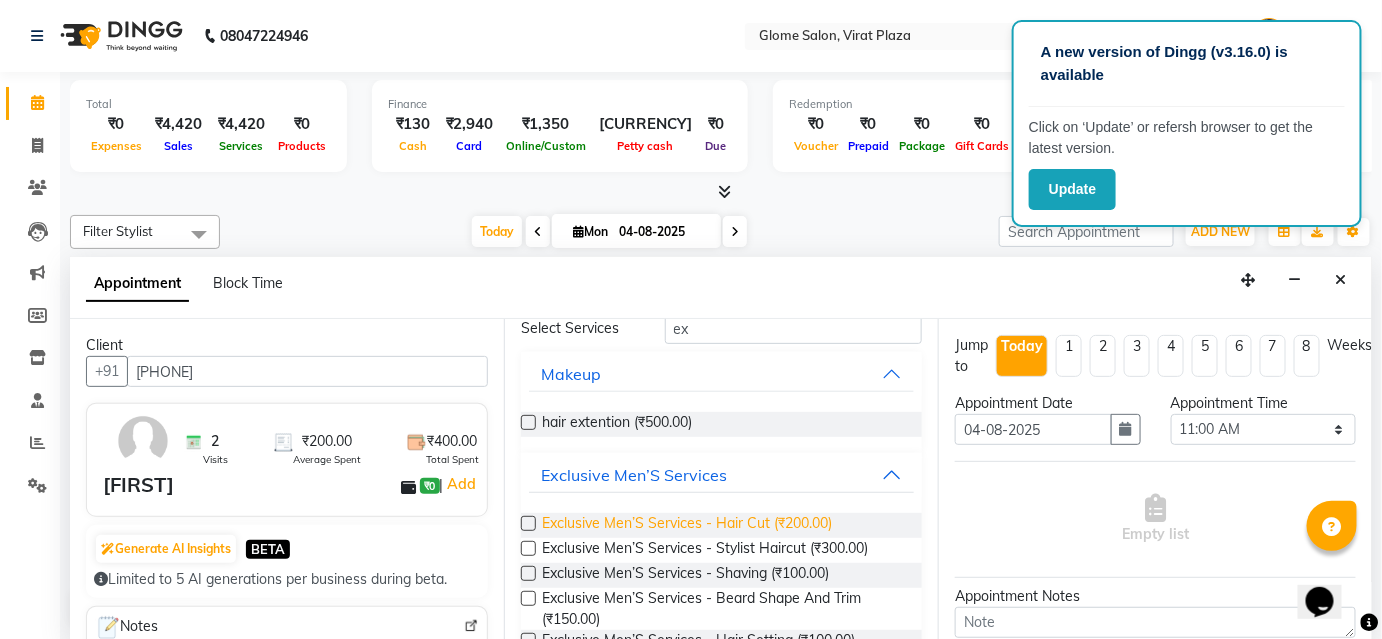 click on "Exclusive Men’S Services - Hair Cut (₹200.00)" at bounding box center (687, 525) 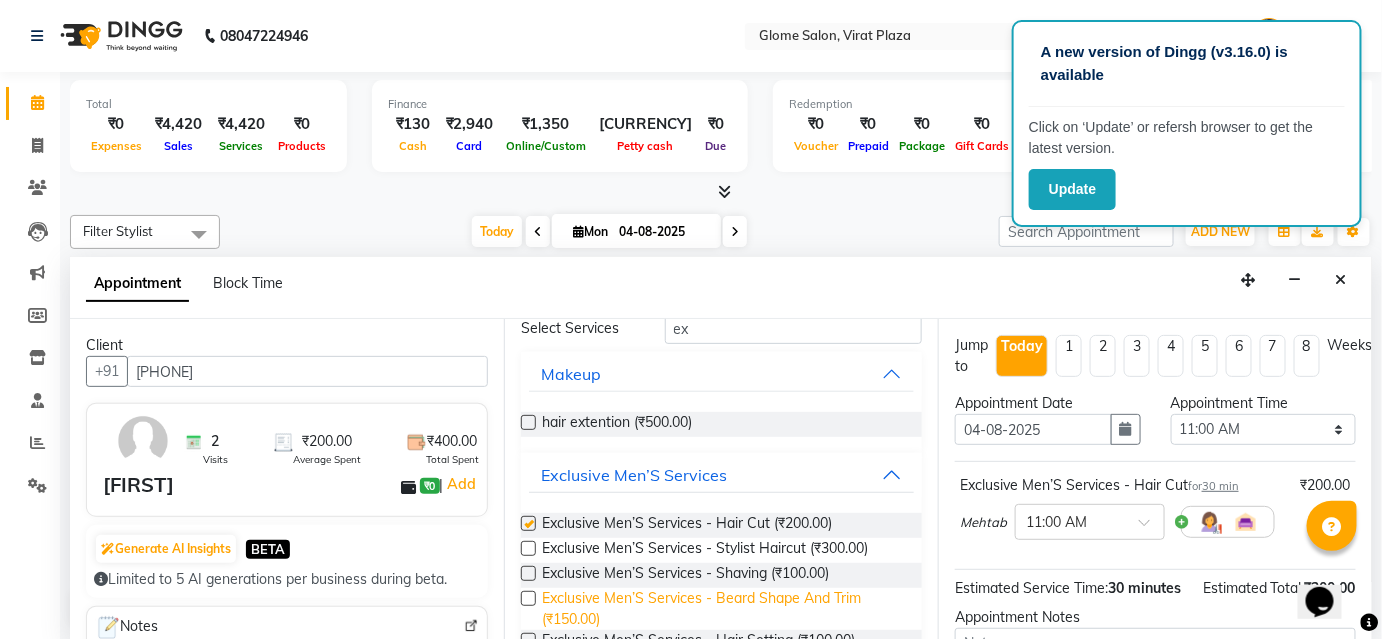 checkbox on "[BOOLEAN]" 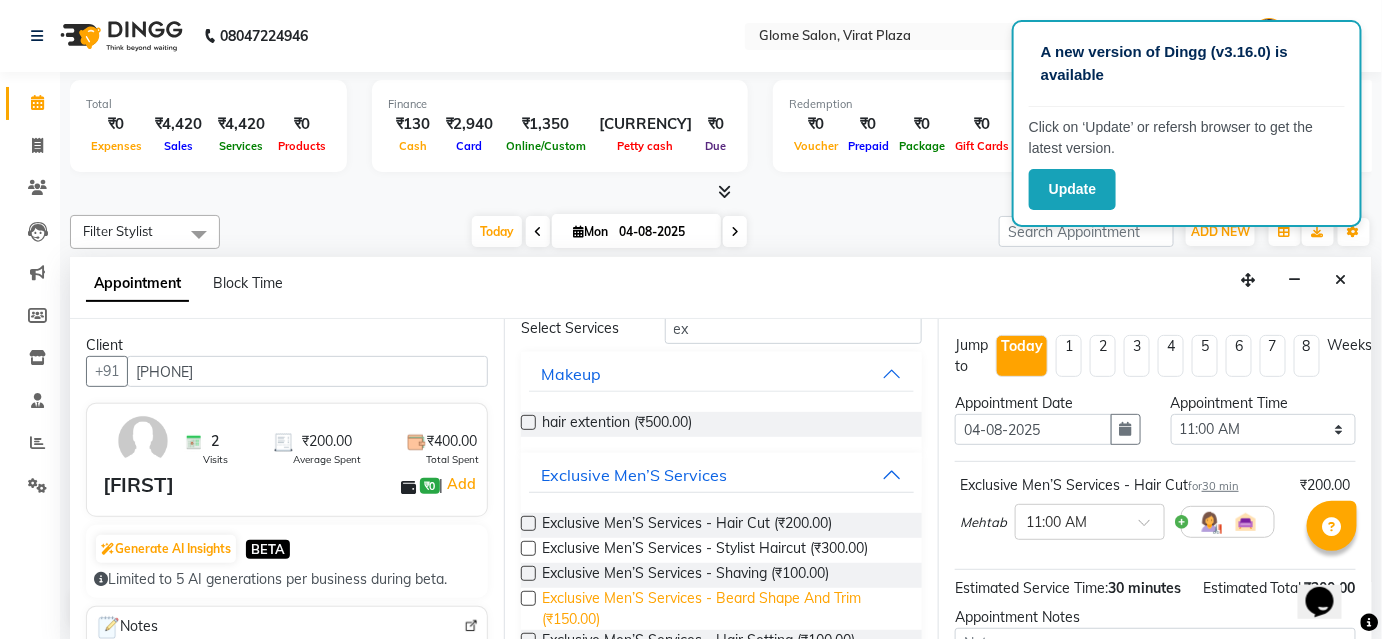 click on "Exclusive Men’S Services - Beard Shape And Trim (₹150.00)" at bounding box center [724, 609] 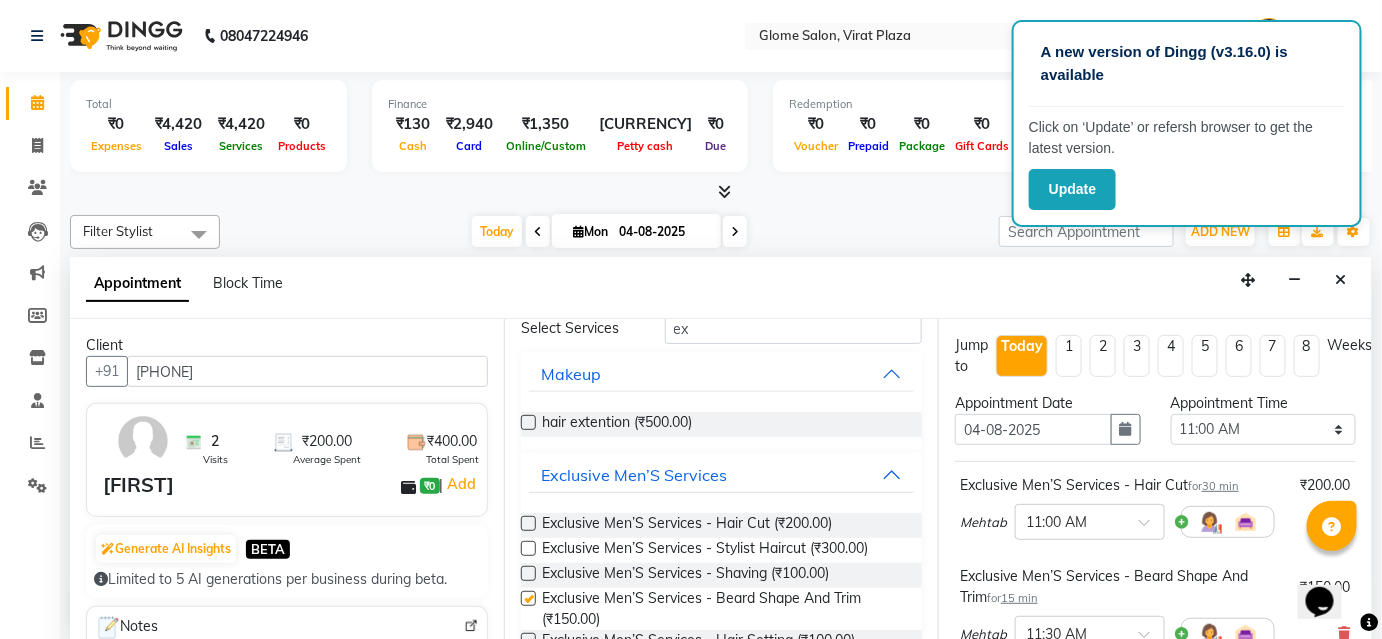 checkbox on "[BOOLEAN]" 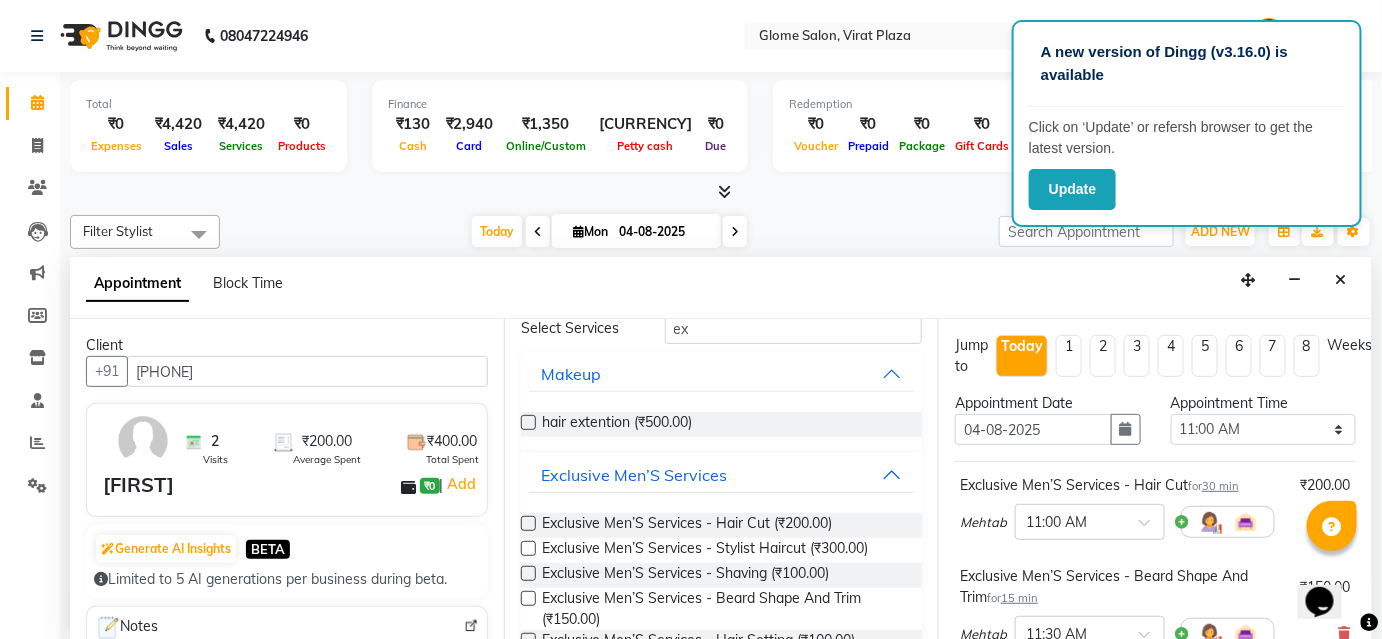 scroll, scrollTop: 336, scrollLeft: 0, axis: vertical 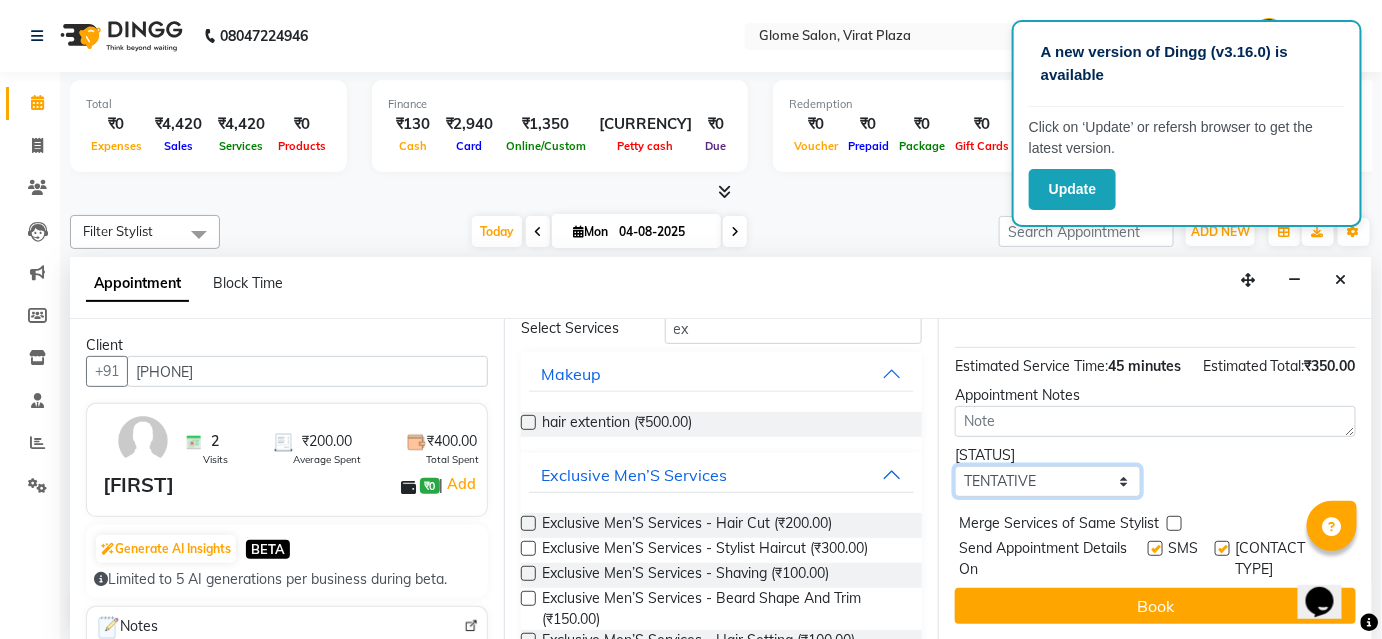 click on "Select TENTATIVE CONFIRM CHECK-IN UPCOMING" at bounding box center (1048, 481) 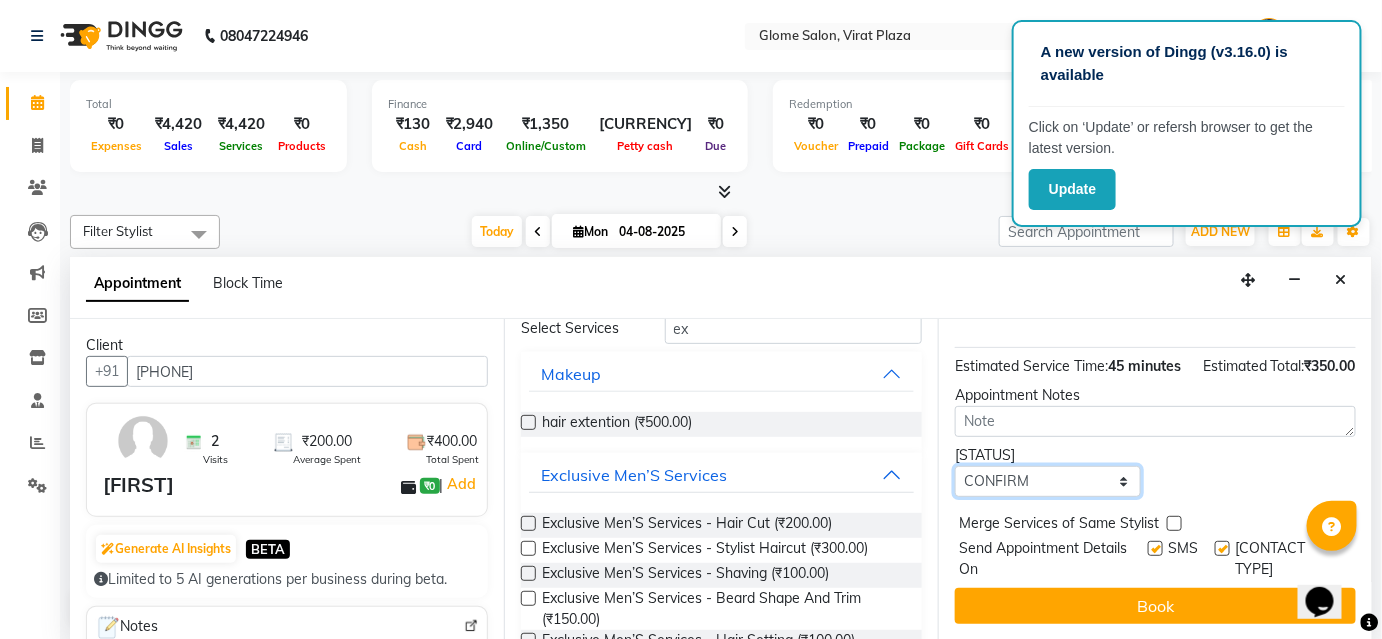 click on "Select TENTATIVE CONFIRM CHECK-IN UPCOMING" at bounding box center [1048, 481] 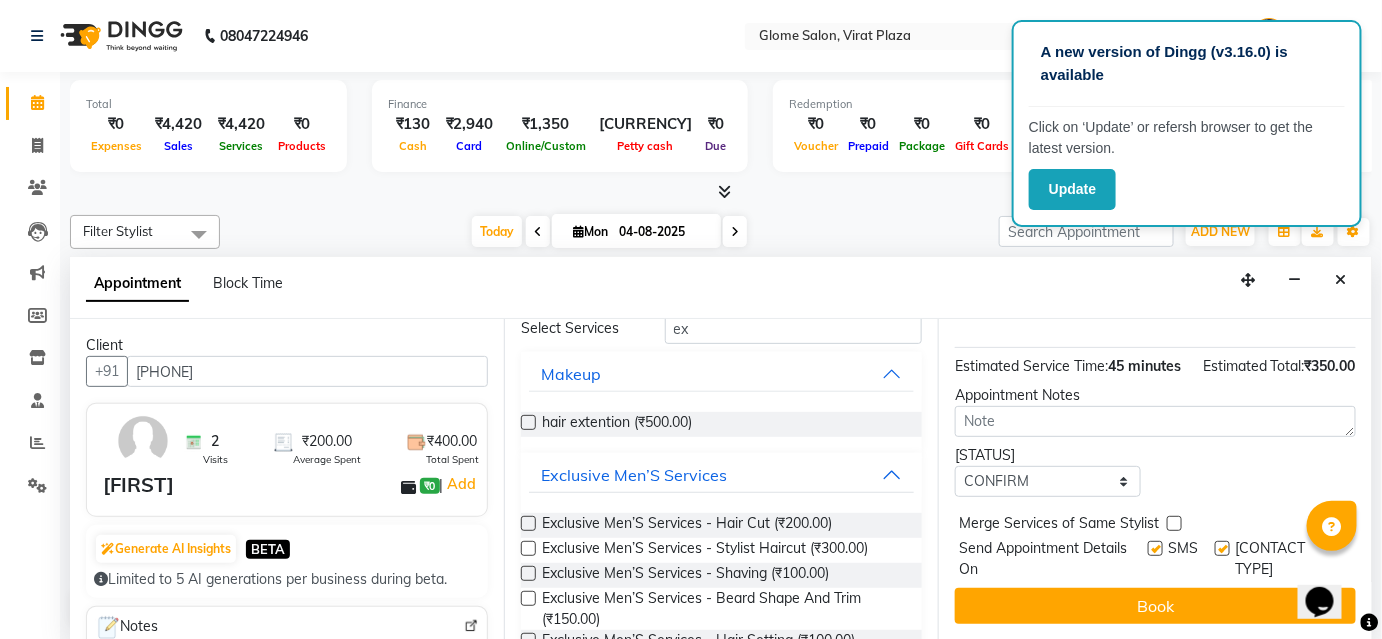drag, startPoint x: 1026, startPoint y: 606, endPoint x: 1073, endPoint y: 535, distance: 85.146935 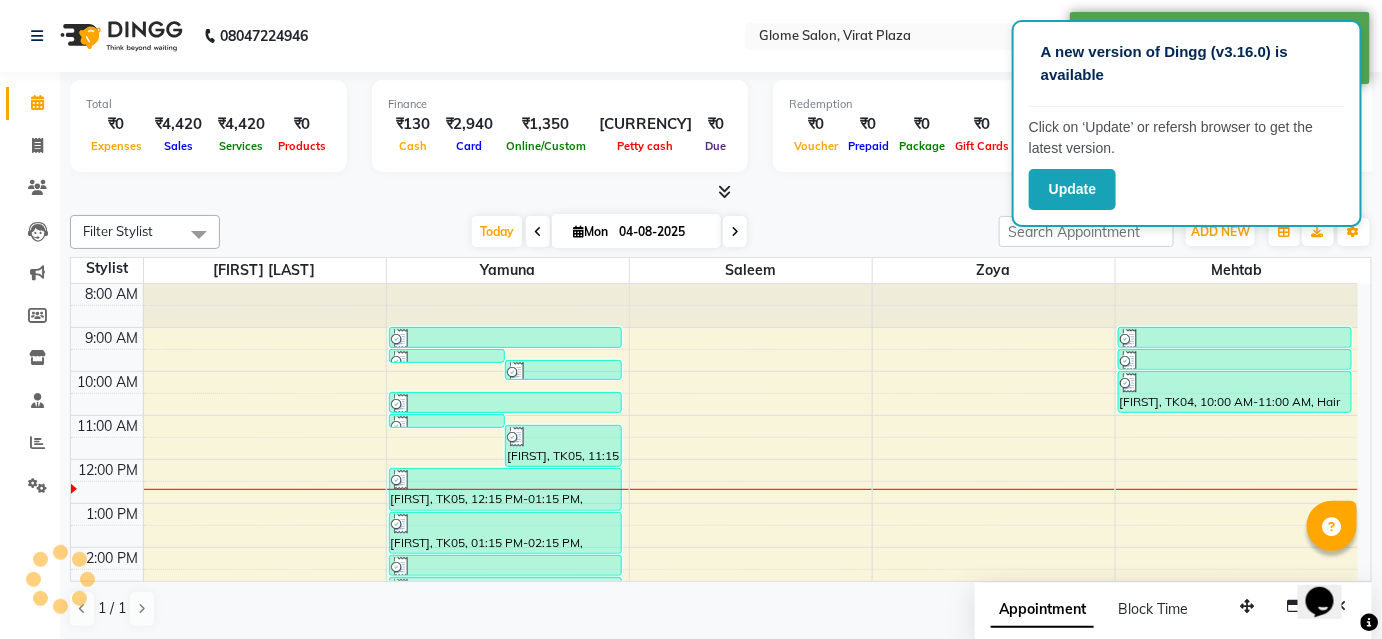 scroll, scrollTop: 0, scrollLeft: 0, axis: both 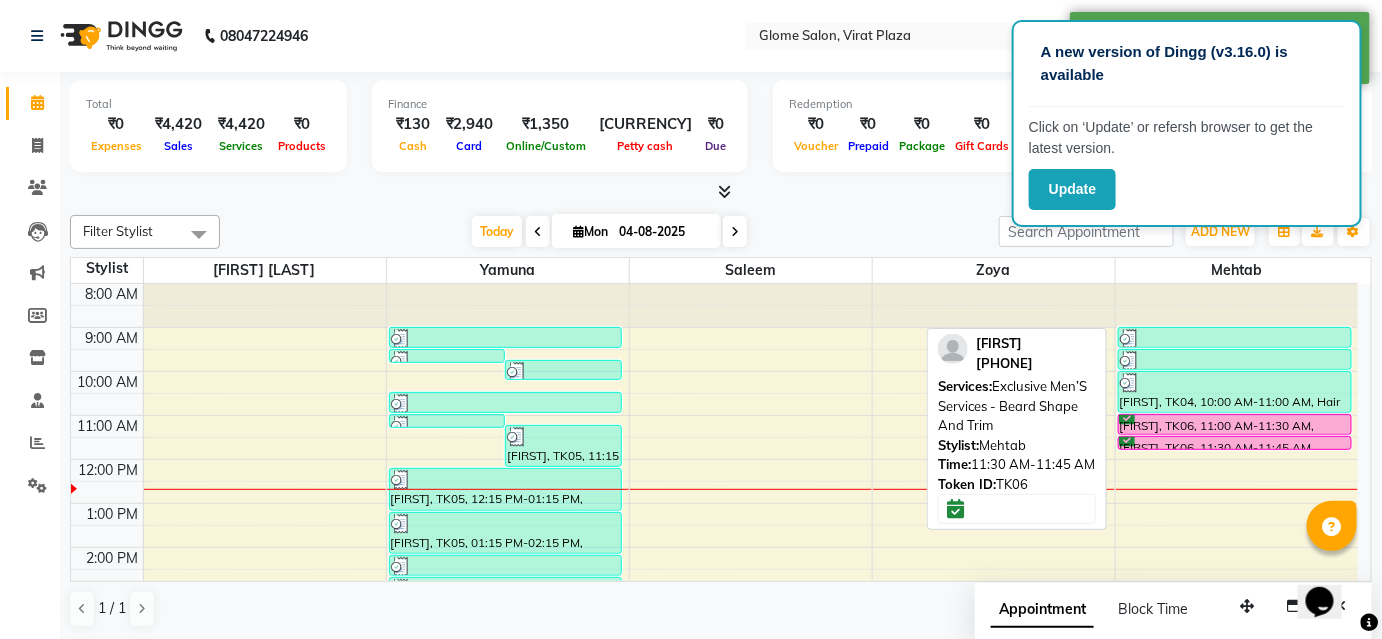 click at bounding box center [1235, 449] 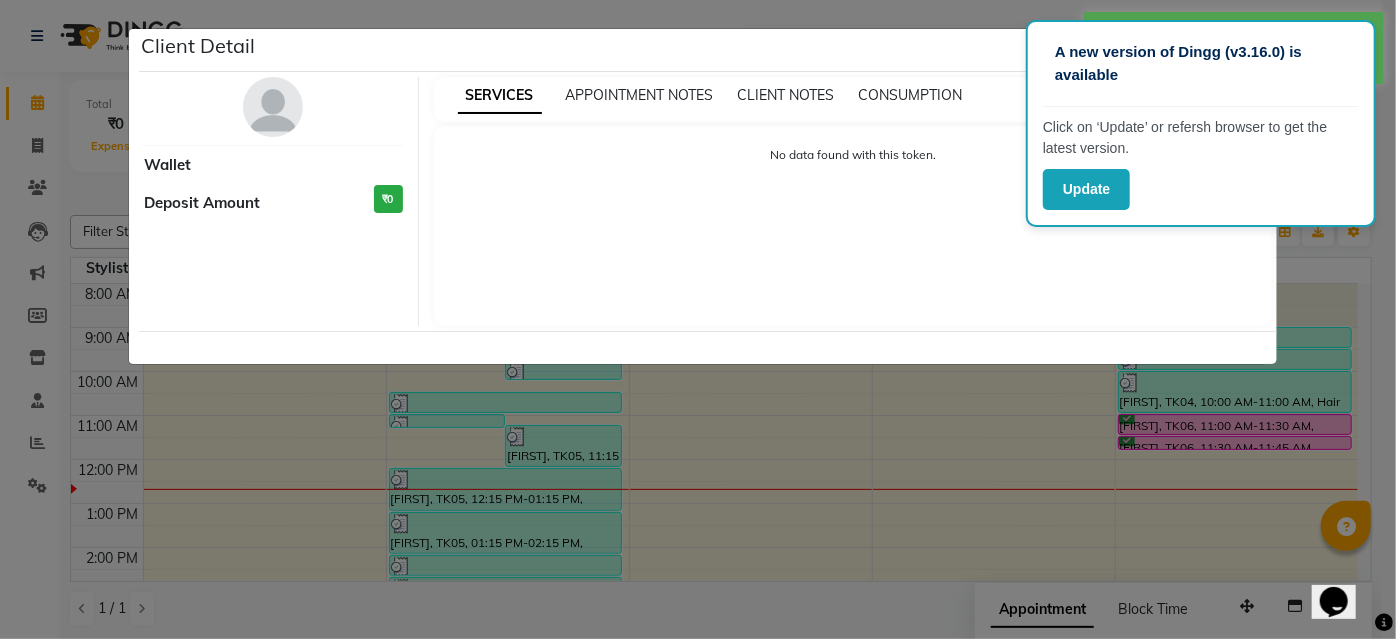 select on "6" 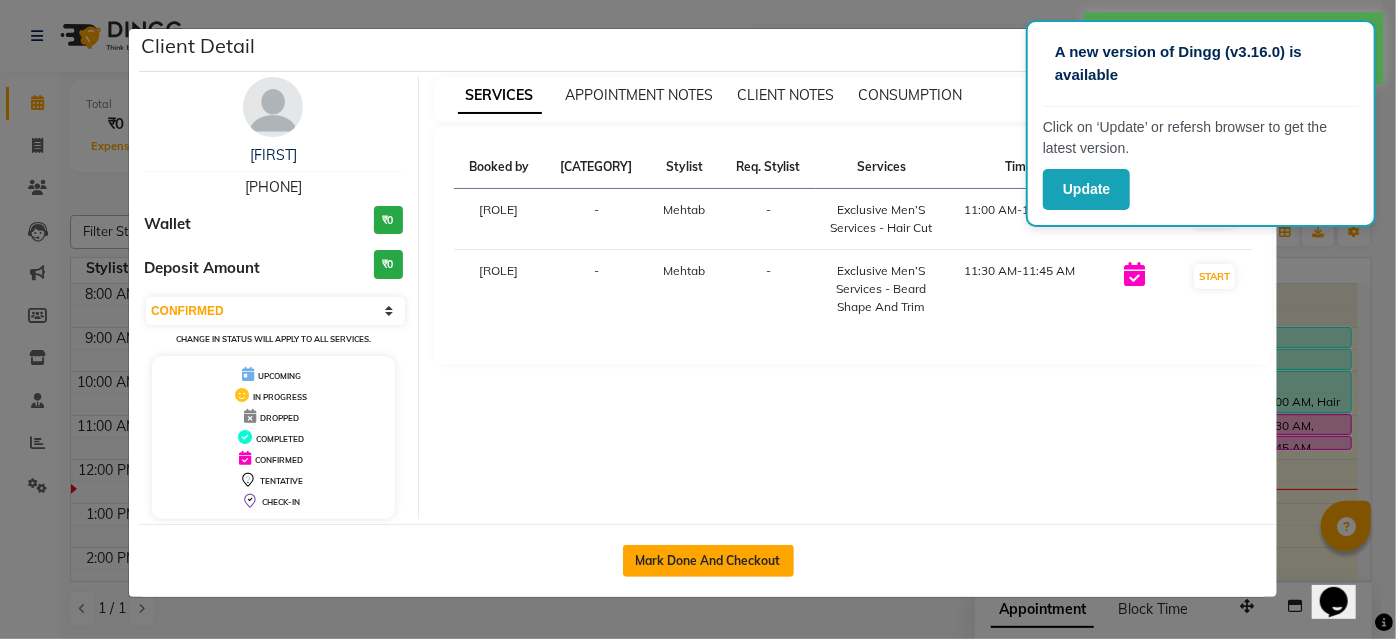 click on "Mark Done And Checkout" 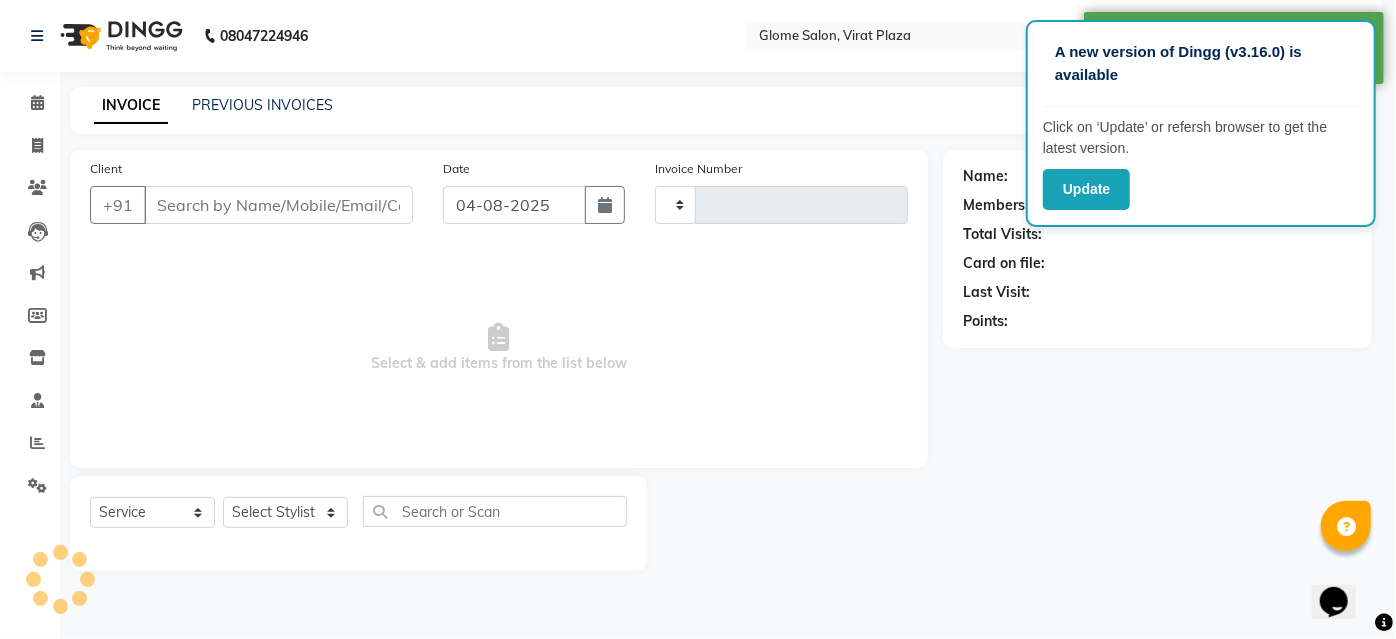 type on "1764" 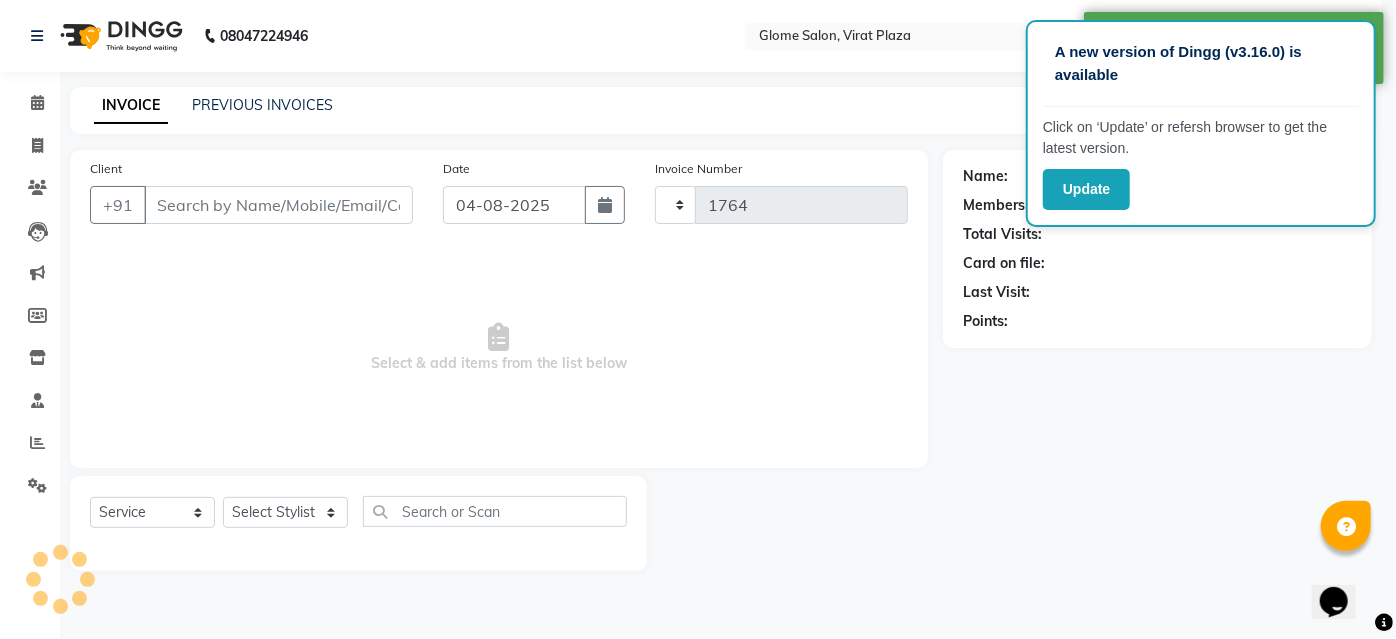 select on "select" 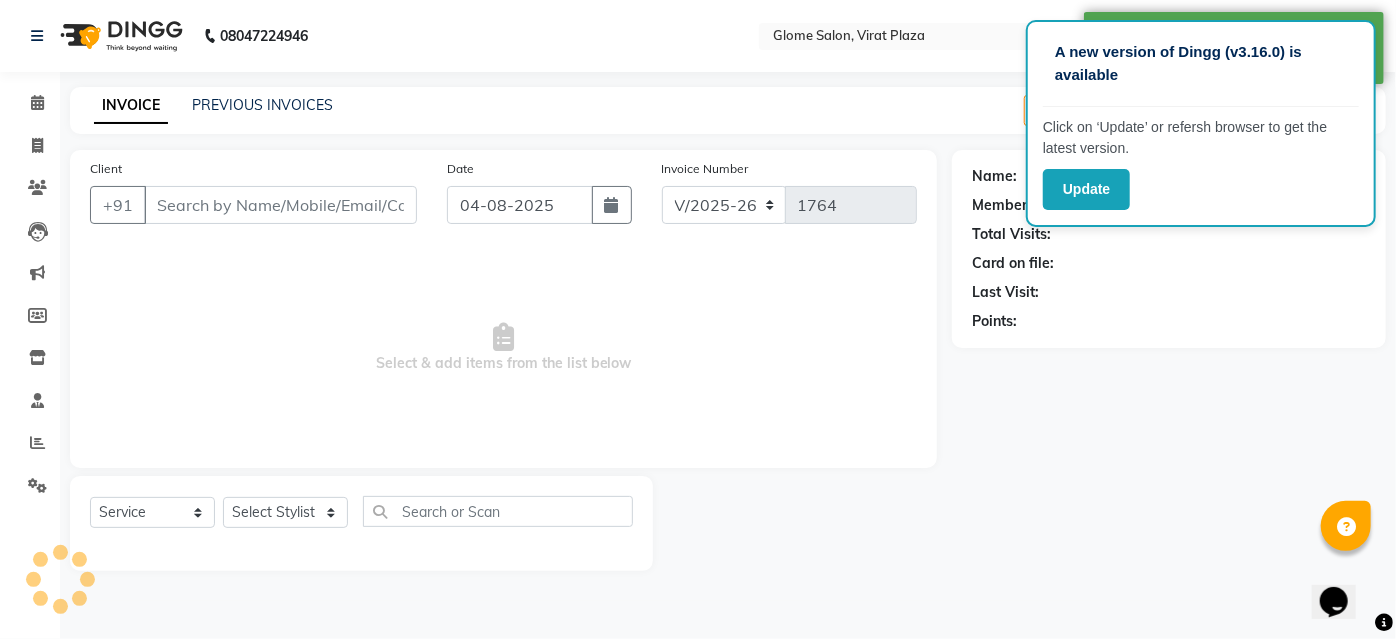 type on "[PHONE]" 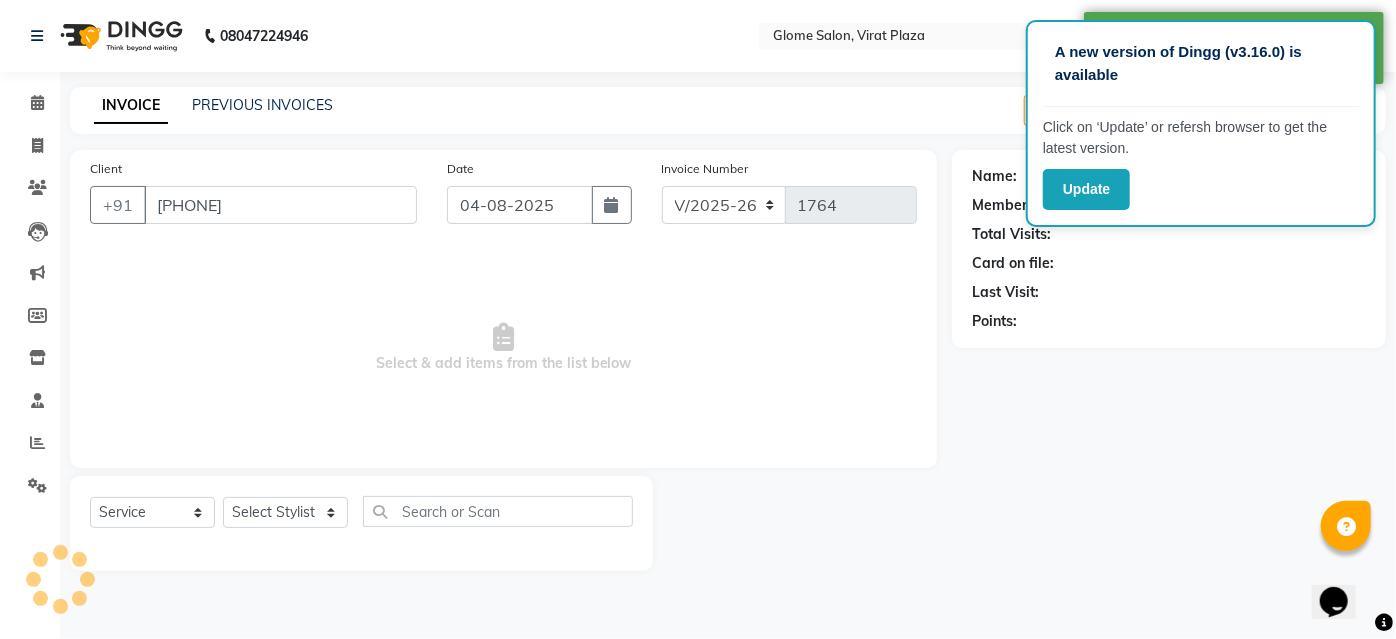 select on "87909" 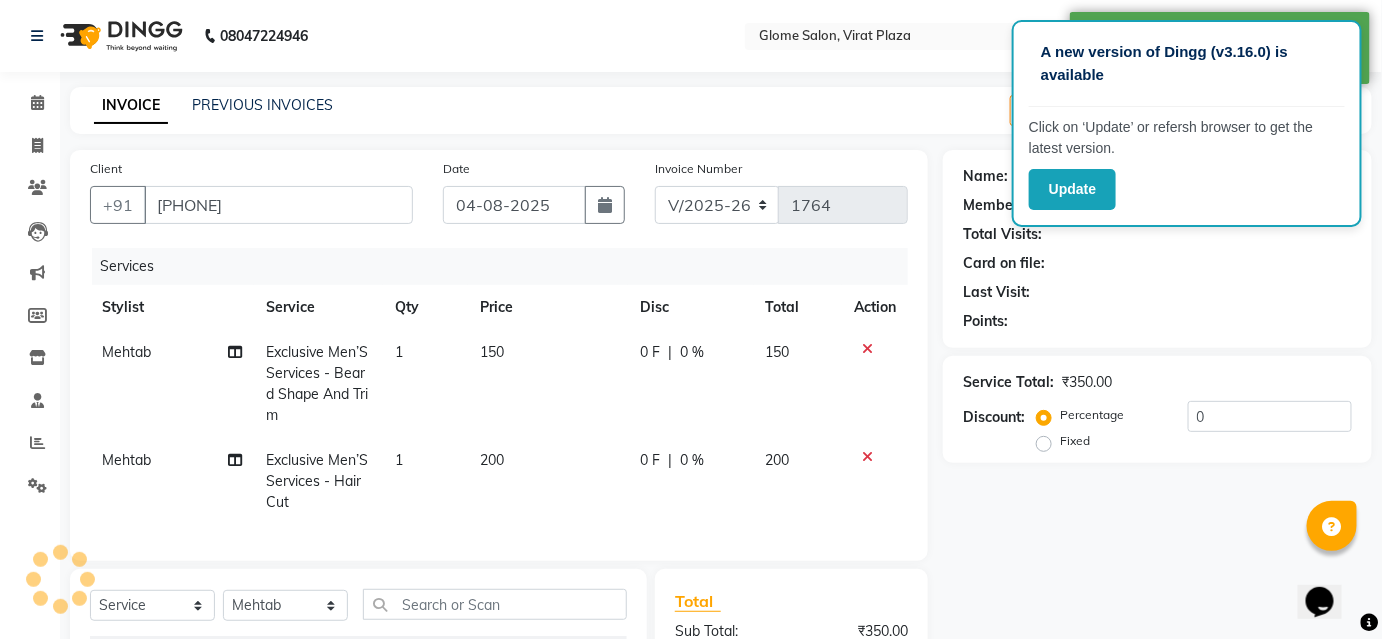 select on "1: Object" 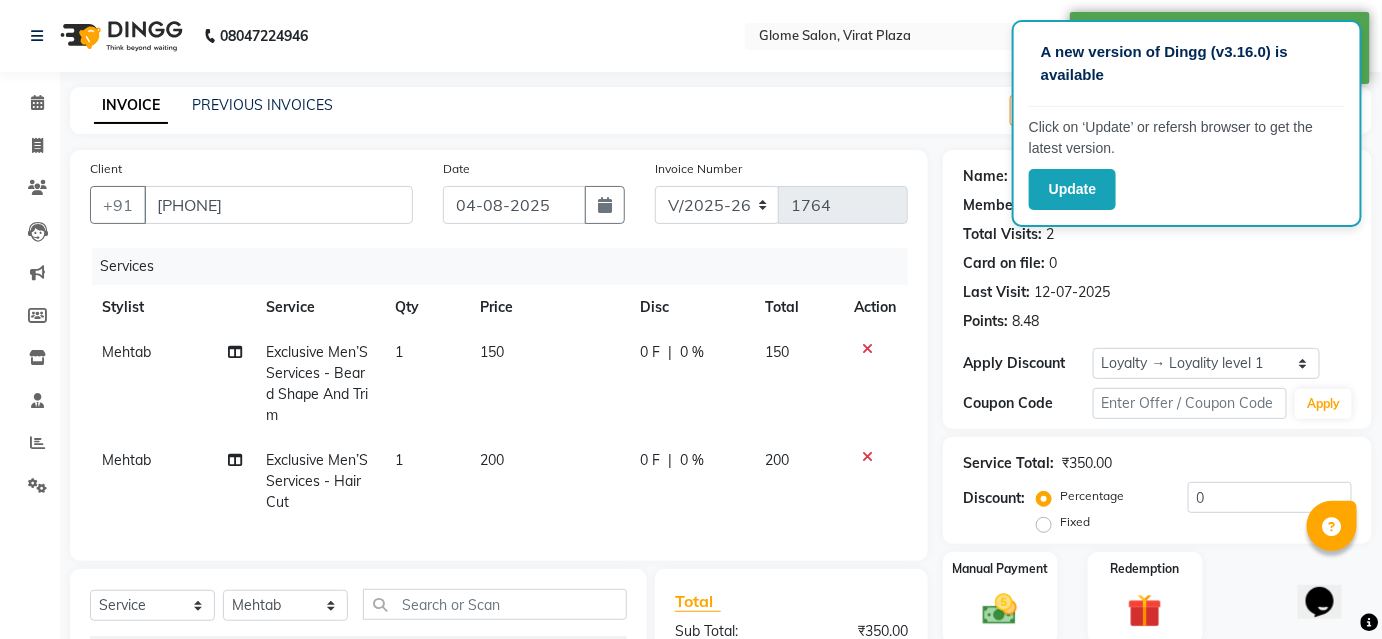 scroll, scrollTop: 268, scrollLeft: 0, axis: vertical 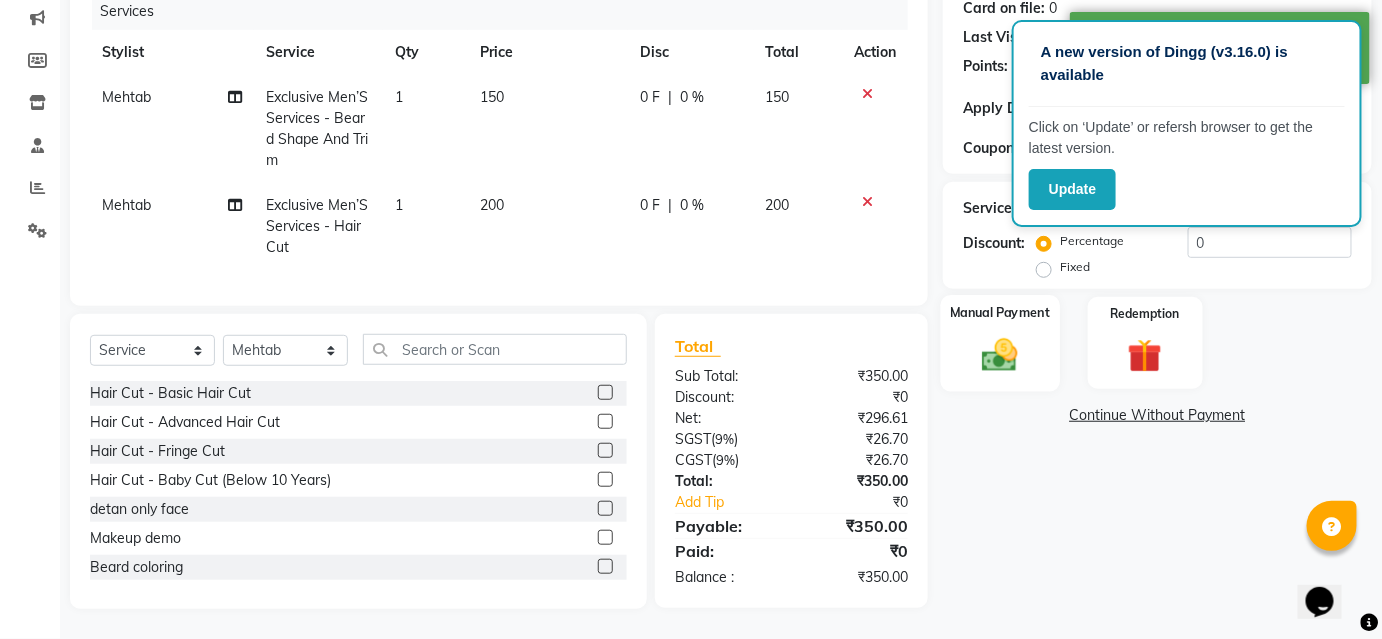 click 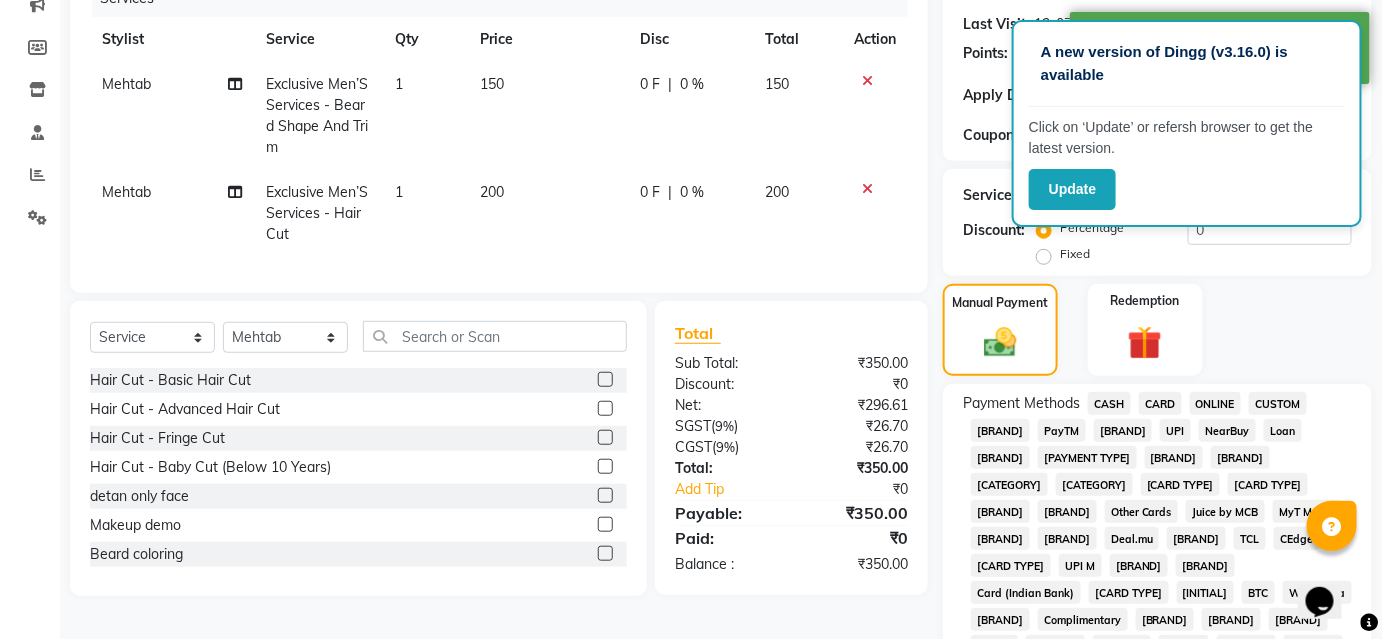 click on "UPI" 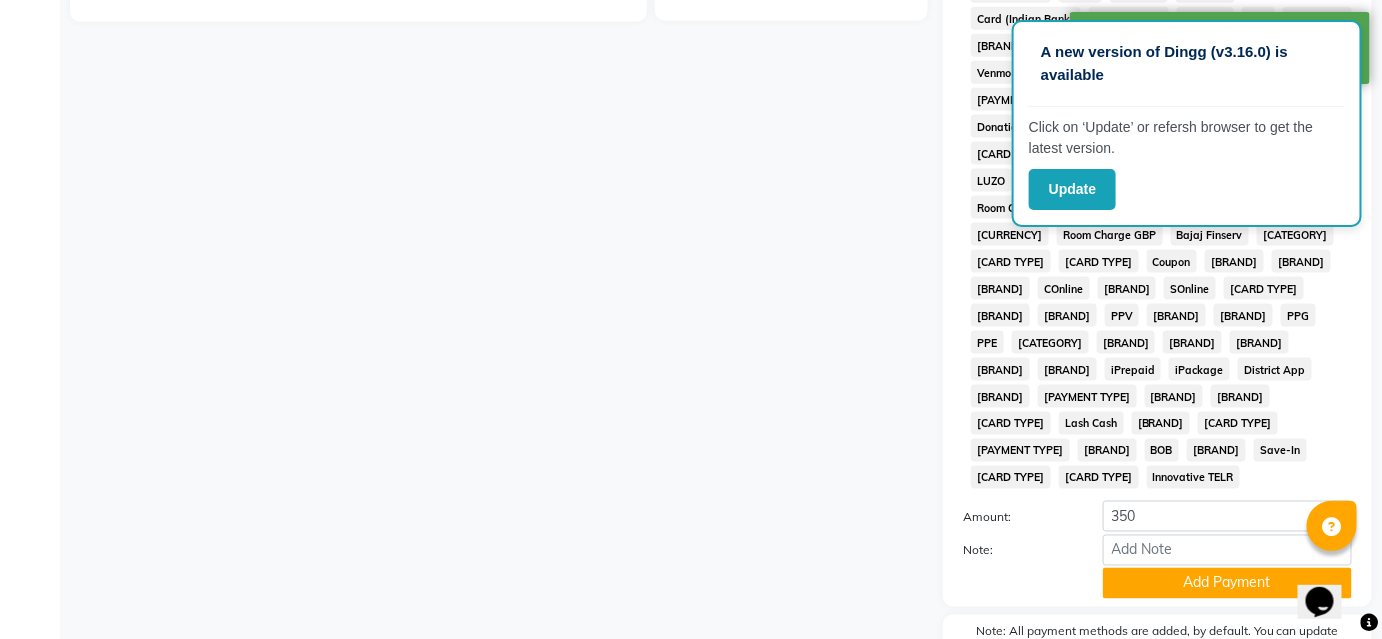 scroll, scrollTop: 878, scrollLeft: 0, axis: vertical 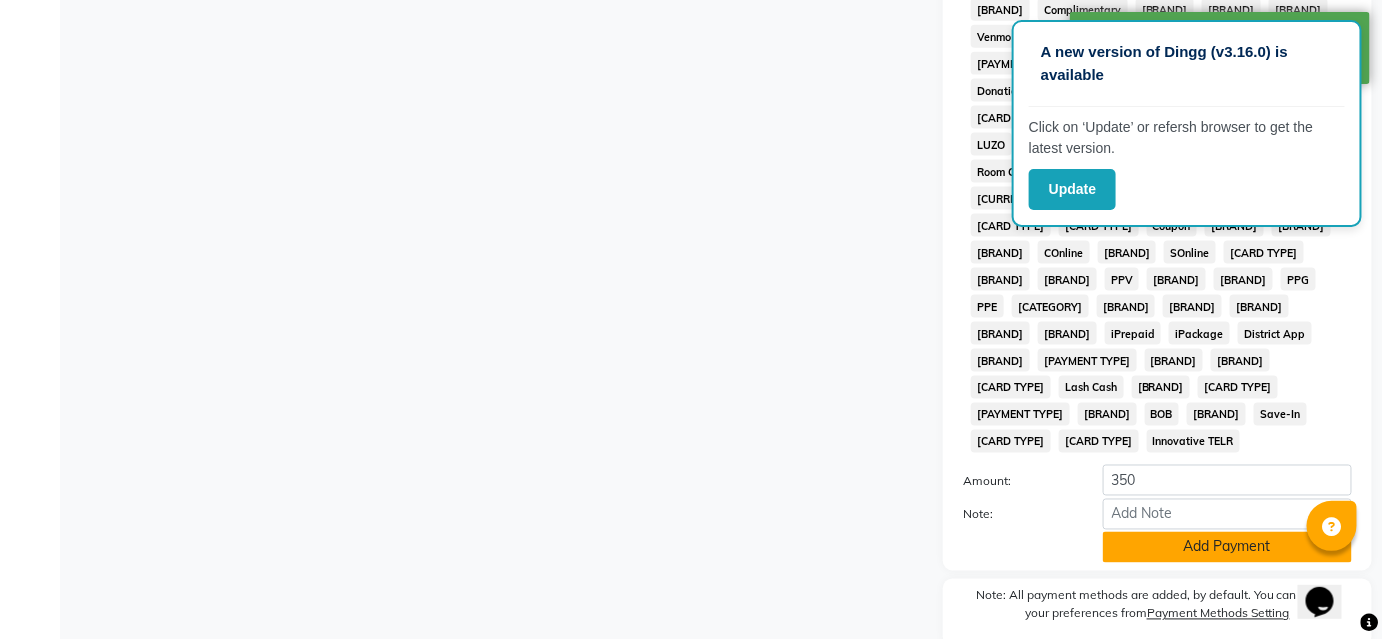 click on "Add Payment" 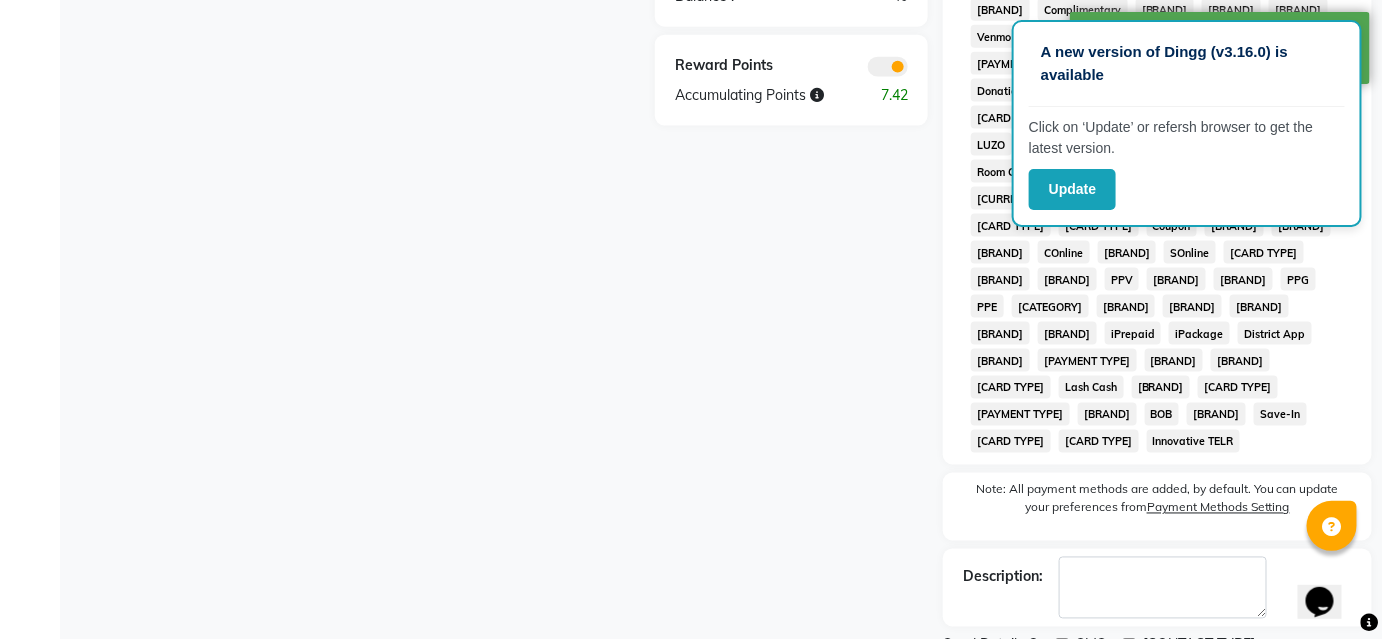 click on "Checkout" 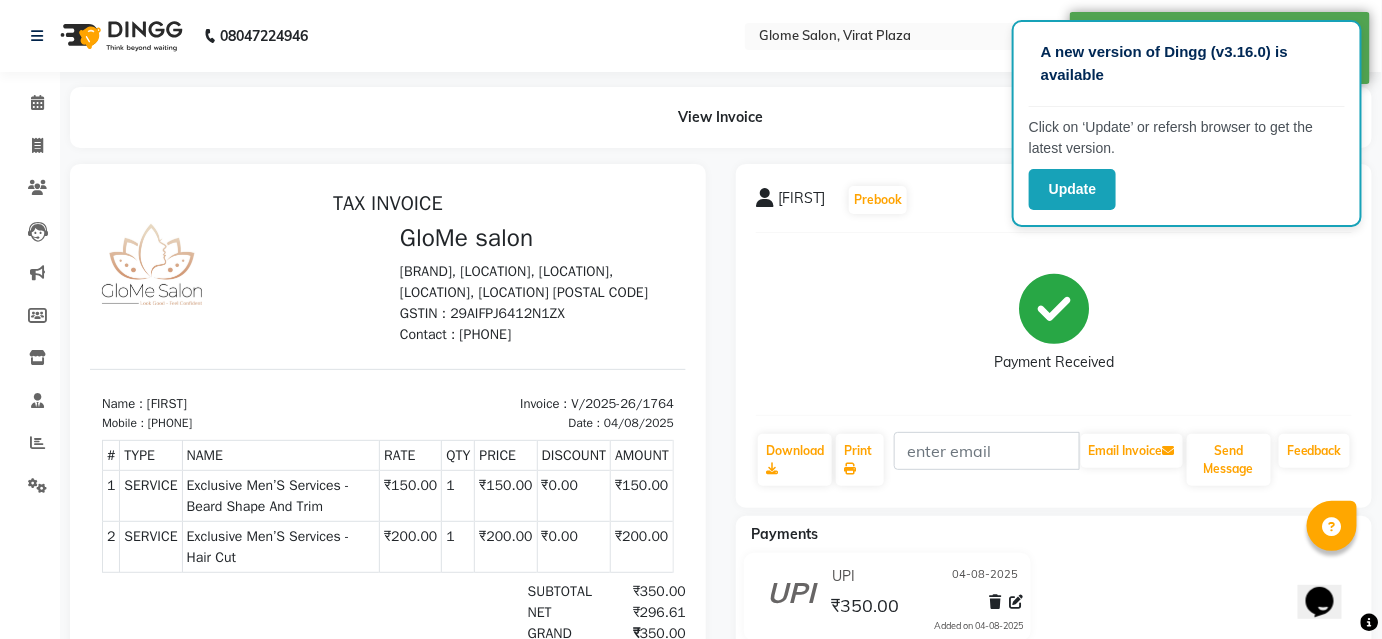 scroll, scrollTop: 0, scrollLeft: 0, axis: both 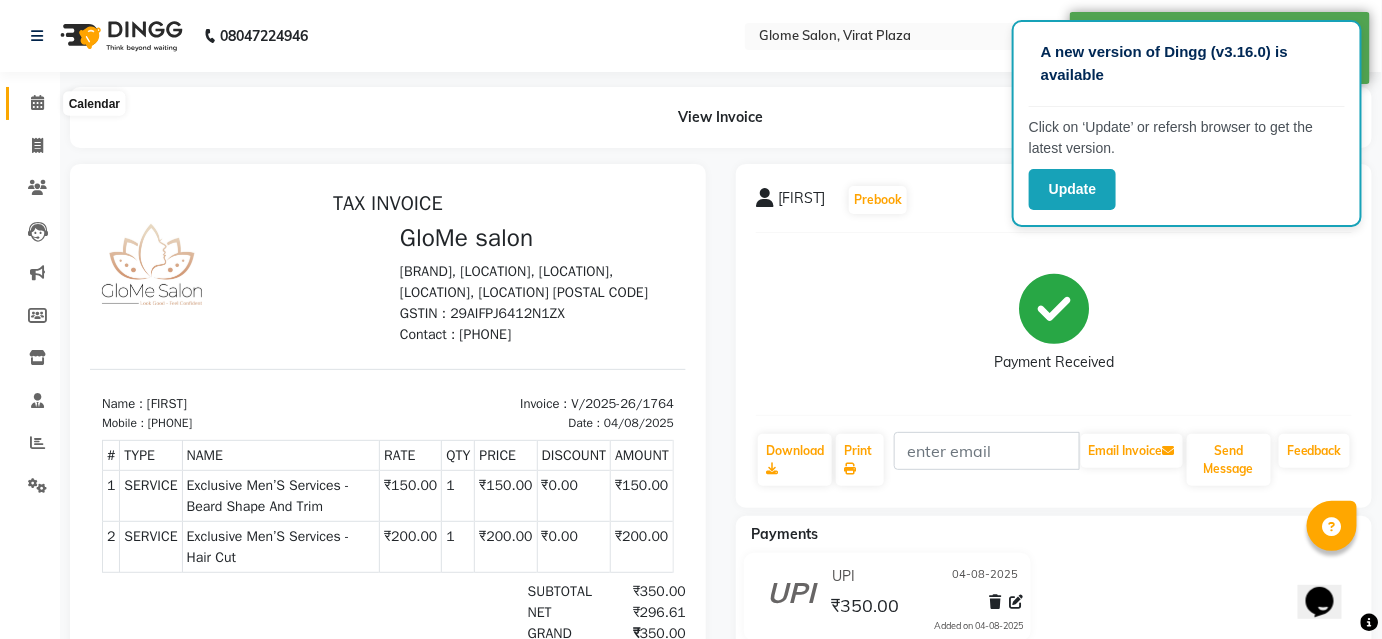 click 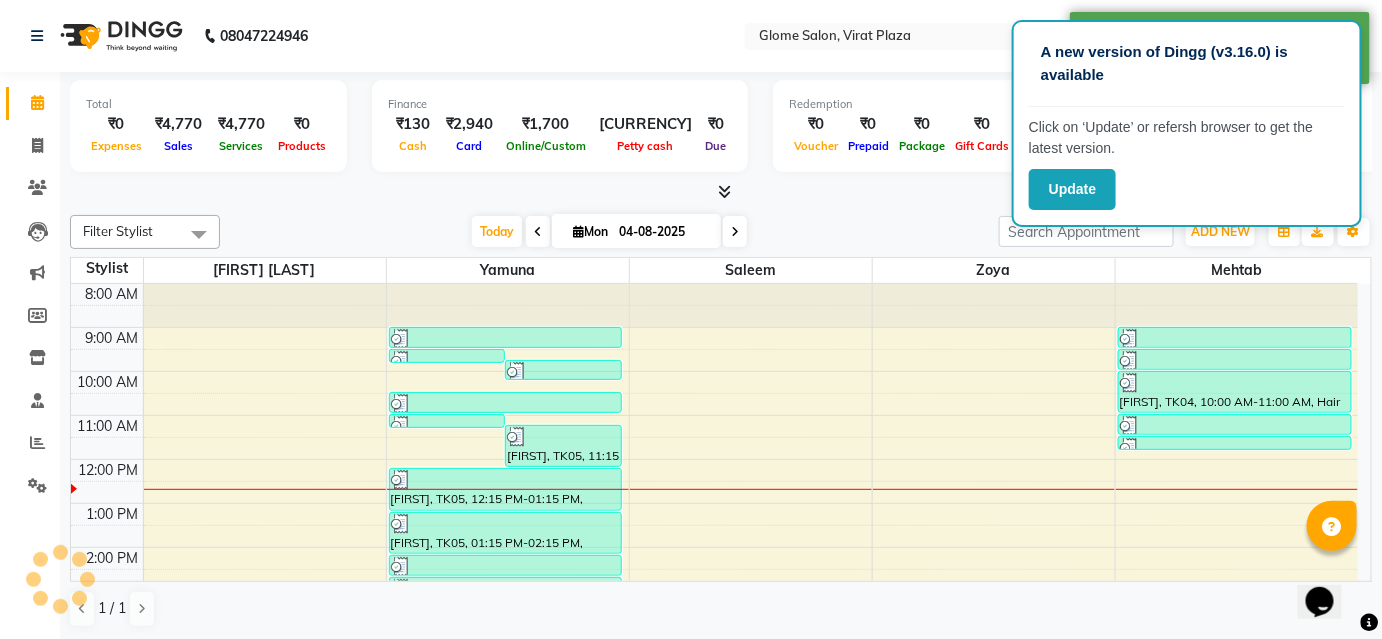 scroll, scrollTop: 0, scrollLeft: 0, axis: both 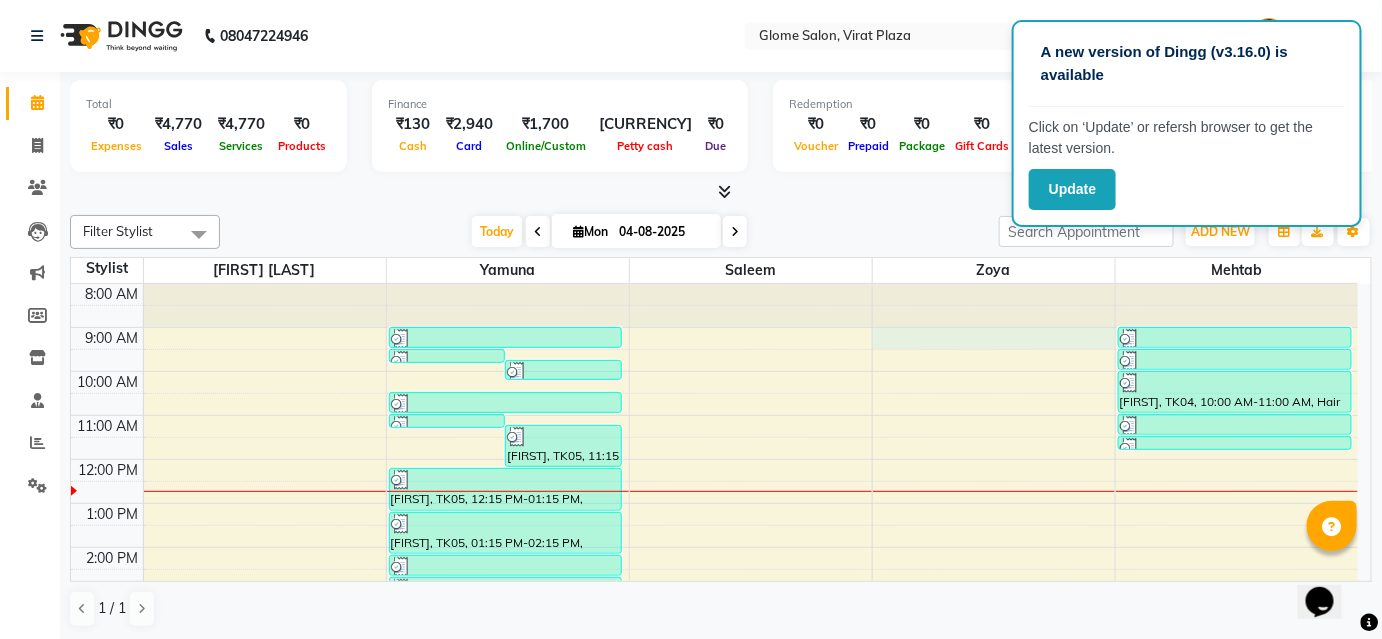 click on "8:00 AM 9:00 AM 10:00 AM 11:00 AM 12:00 PM 1:00 PM 2:00 PM 3:00 PM 4:00 PM 5:00 PM 6:00 PM 7:00 PM 8:00 PM     [FIRST], TK02, 09:30 AM-09:45 AM, Threading  - Upperlip     [FIRST], TK02, 09:45 AM-10:15 AM, Threading  - Eyebrows     [FIRST], TK05, 11:00 AM-11:15 AM, Exclusive Men’S Services - Shaving     [FIRST], TK05, 11:15 AM-12:15 PM, Exclusive Men’S Services - Global Coloring     [FIRST], TK02, 09:00 AM-09:30 AM, Threading  - Eyebrows     [FIRST], TK05, 10:30 AM-11:00 AM, Exclusive Men’S Services - Hair Cut     [FIRST], TK05, 12:15 PM-01:15 PM, Argan Oil Waxing - Full Arms     [FIRST], TK05, 01:15 PM-02:15 PM, Argan Oil Waxing - Half Legs     [FIRST], TK05, 02:15 PM-02:45 PM, Peel Off Waxing - Underarms     [FIRST], TK05, 02:45 PM-03:15 PM, Peel Off Waxing - Upper/Lower Lip     [FIRST], TK05, 03:15 PM-03:45 PM, Threading  - Eyebrows     [FIRST], TK01, 09:00 AM-09:30 AM, Makeup demo     [FIRST], TK03, 09:30 AM-10:00 AM, Styling  - Wash And Plain Dry (Mid Back)" at bounding box center [714, 569] 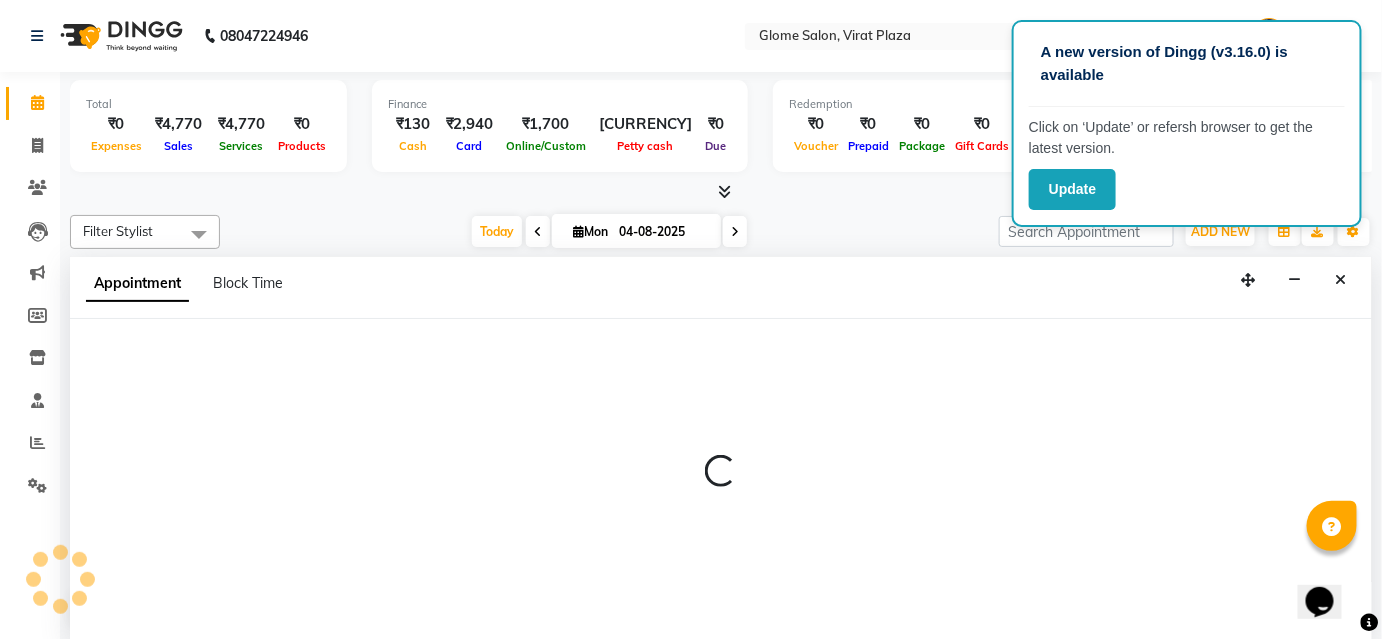 scroll, scrollTop: 0, scrollLeft: 0, axis: both 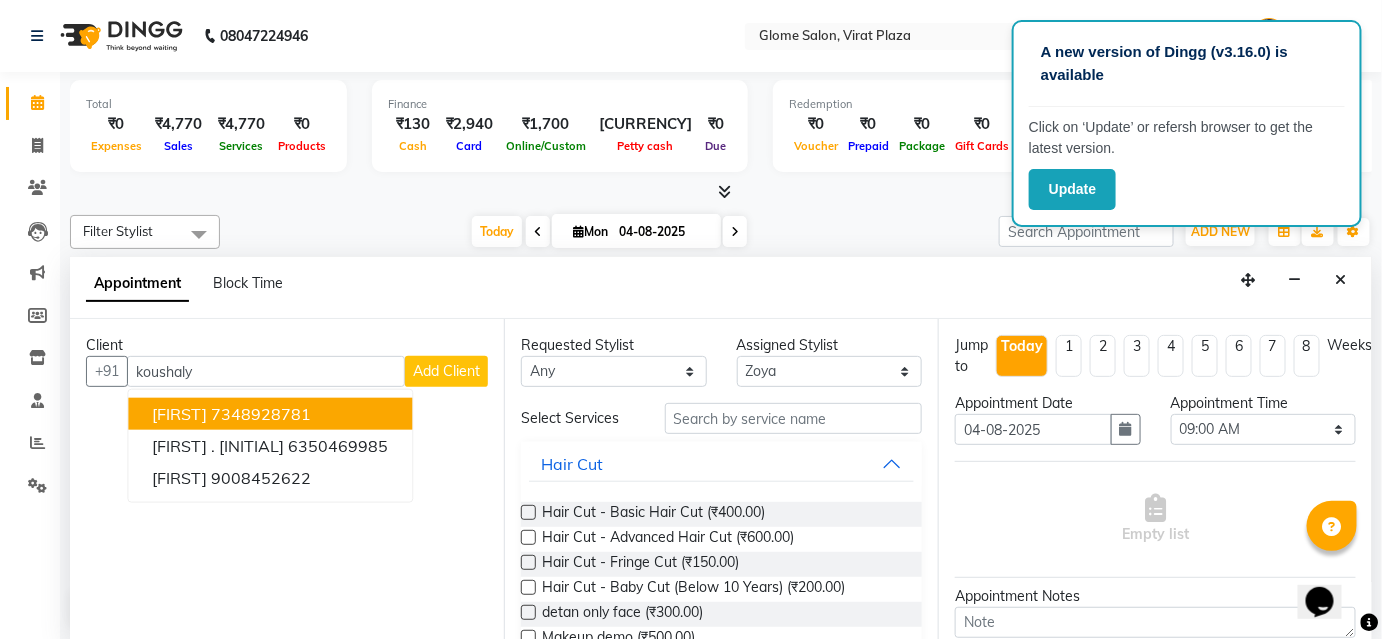 click on "[FIRST]  [PHONE]" at bounding box center [270, 414] 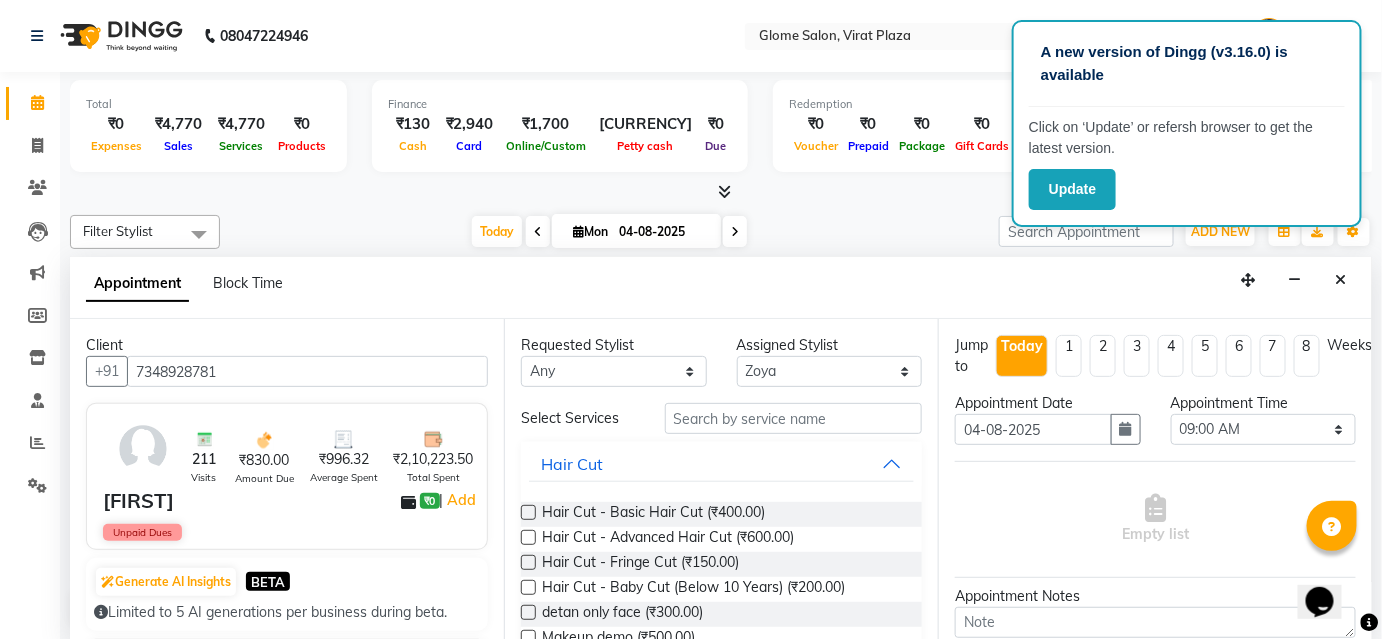 type on "7348928781" 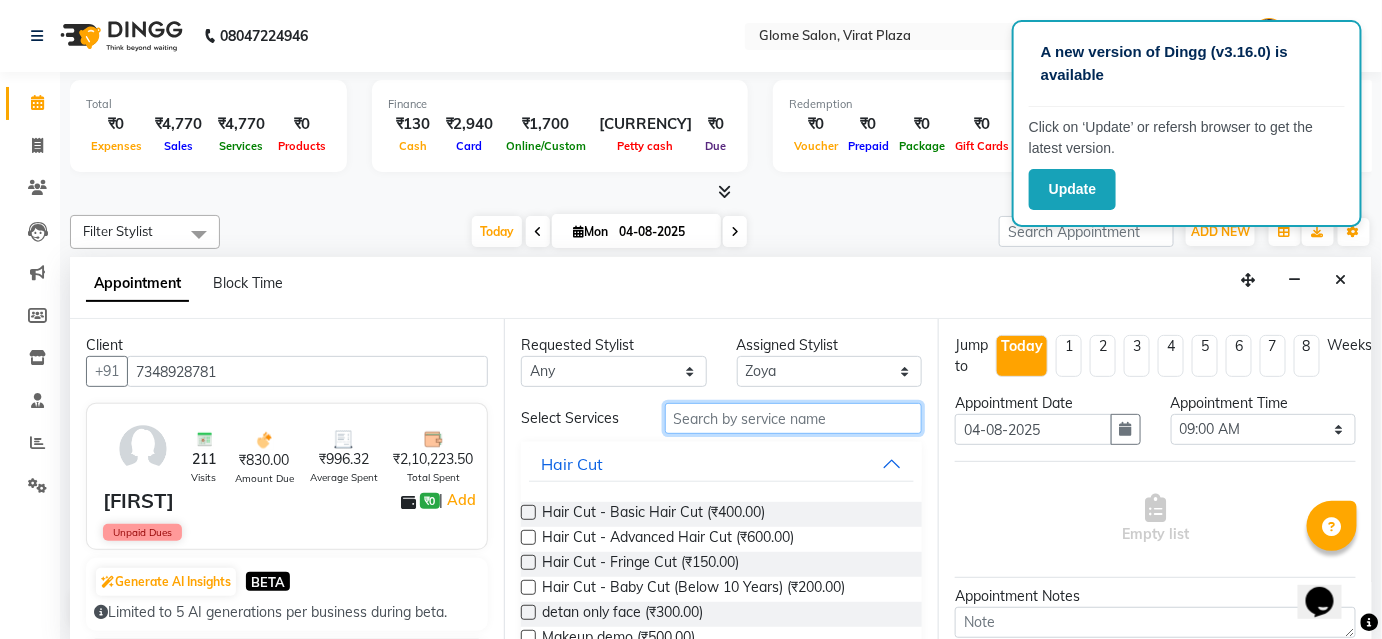 click at bounding box center (793, 418) 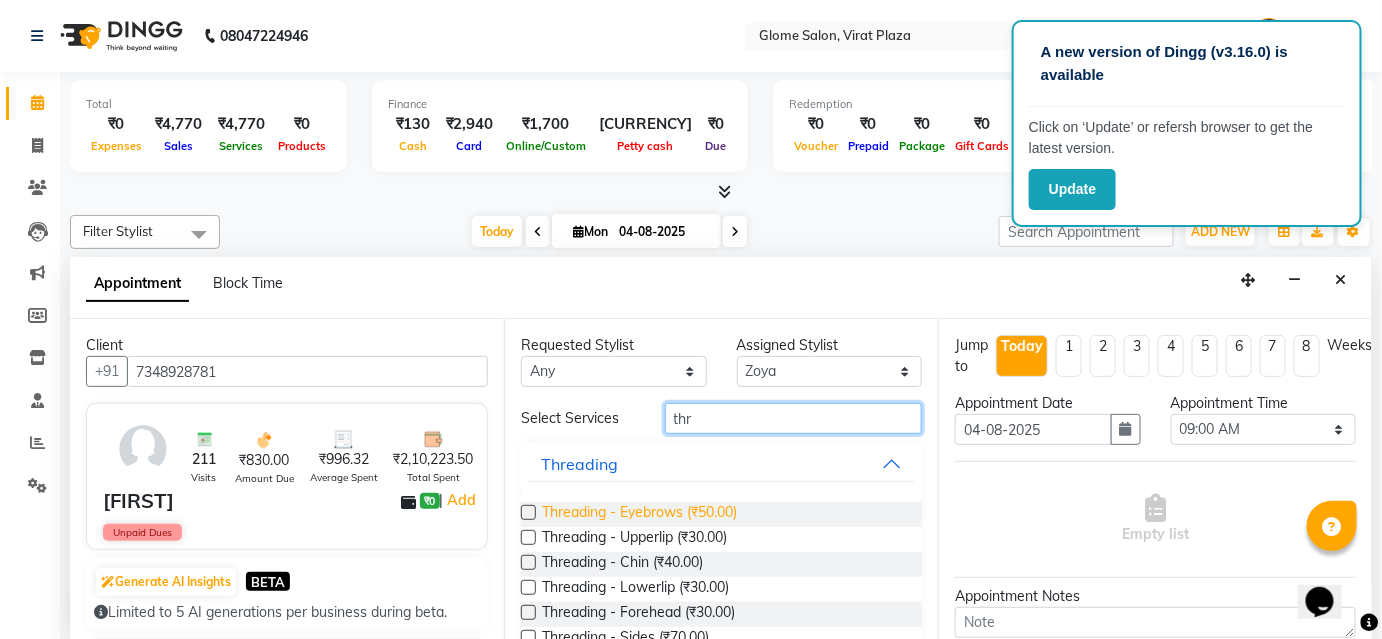 type on "thr" 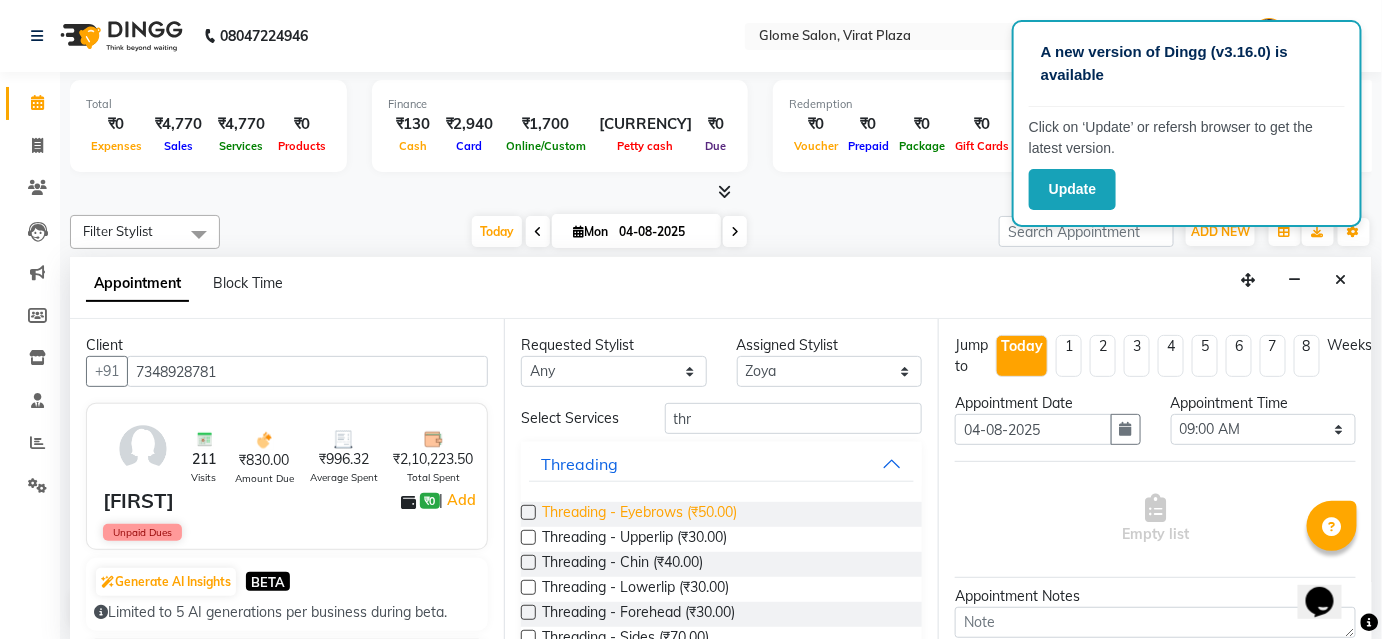 click on "Threading  - Eyebrows (₹50.00)" at bounding box center (639, 514) 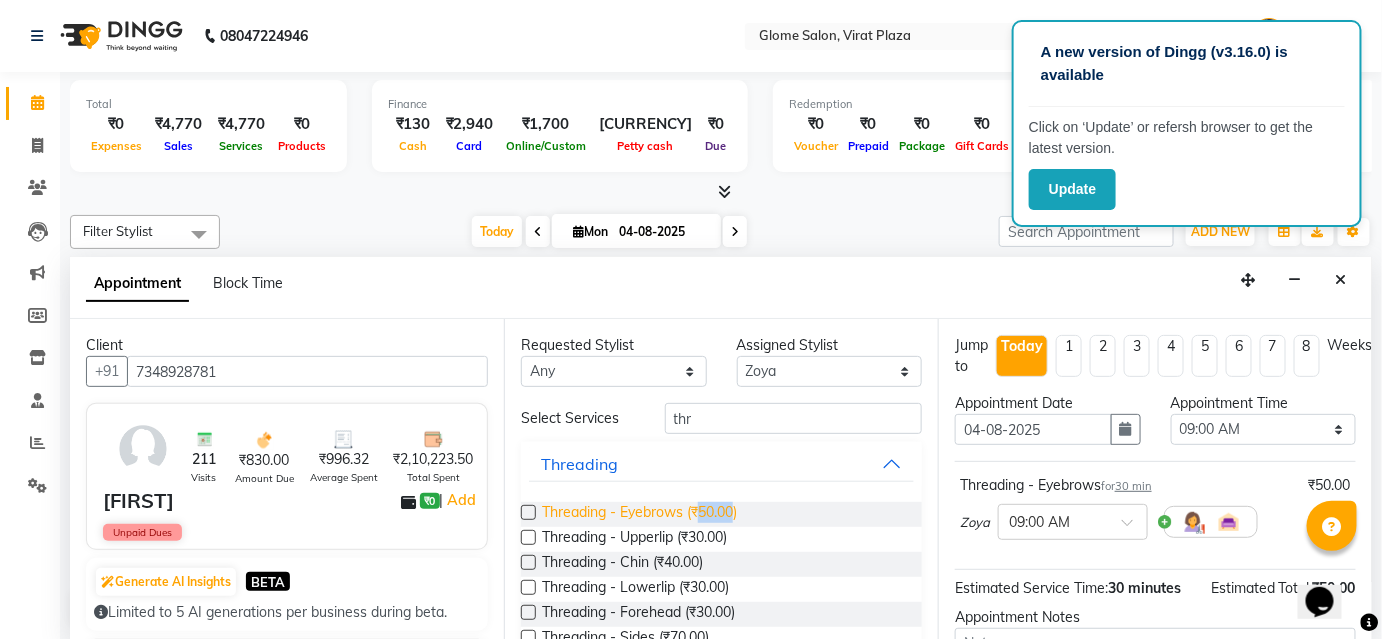 click on "Threading  - Eyebrows (₹50.00)" at bounding box center (639, 514) 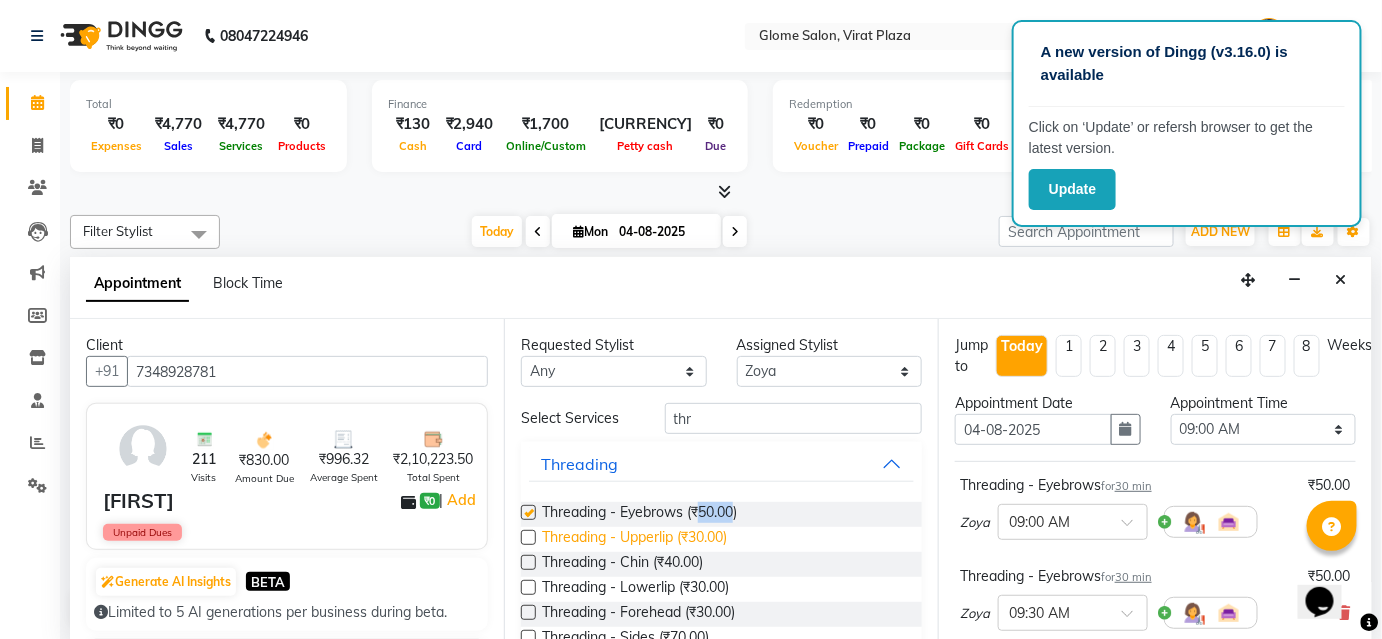 checkbox on "[BOOLEAN]" 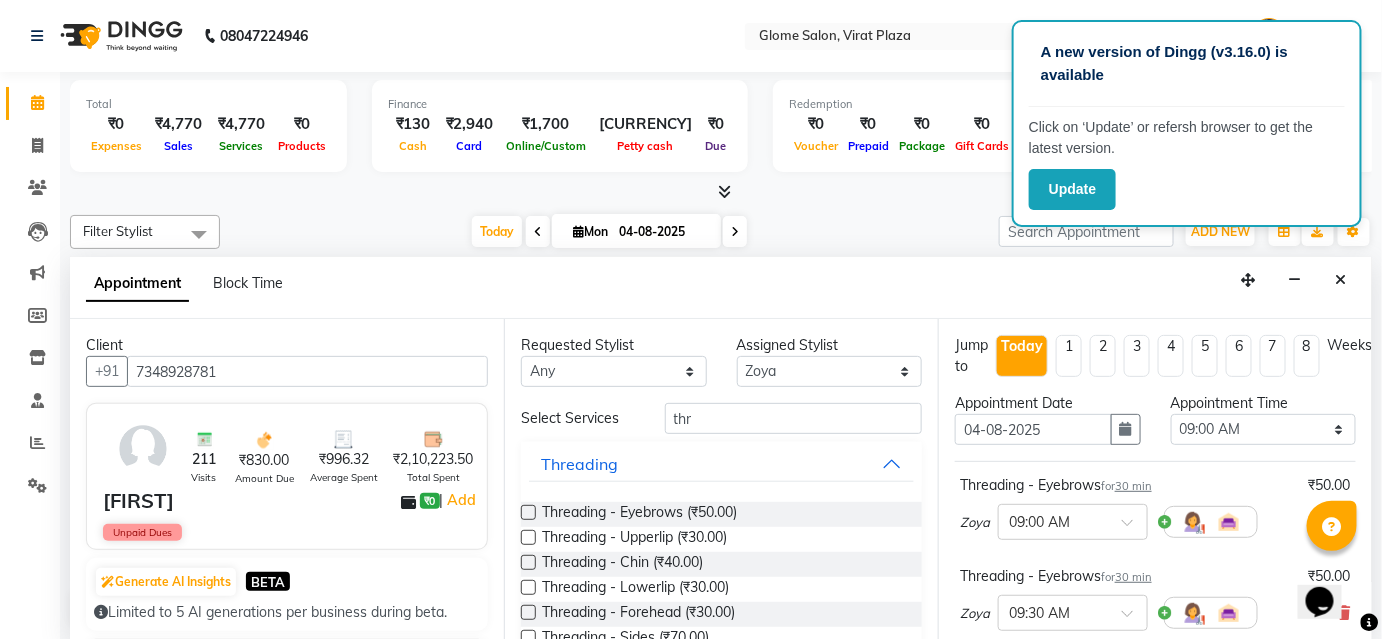 drag, startPoint x: 715, startPoint y: 530, endPoint x: 831, endPoint y: 520, distance: 116.43024 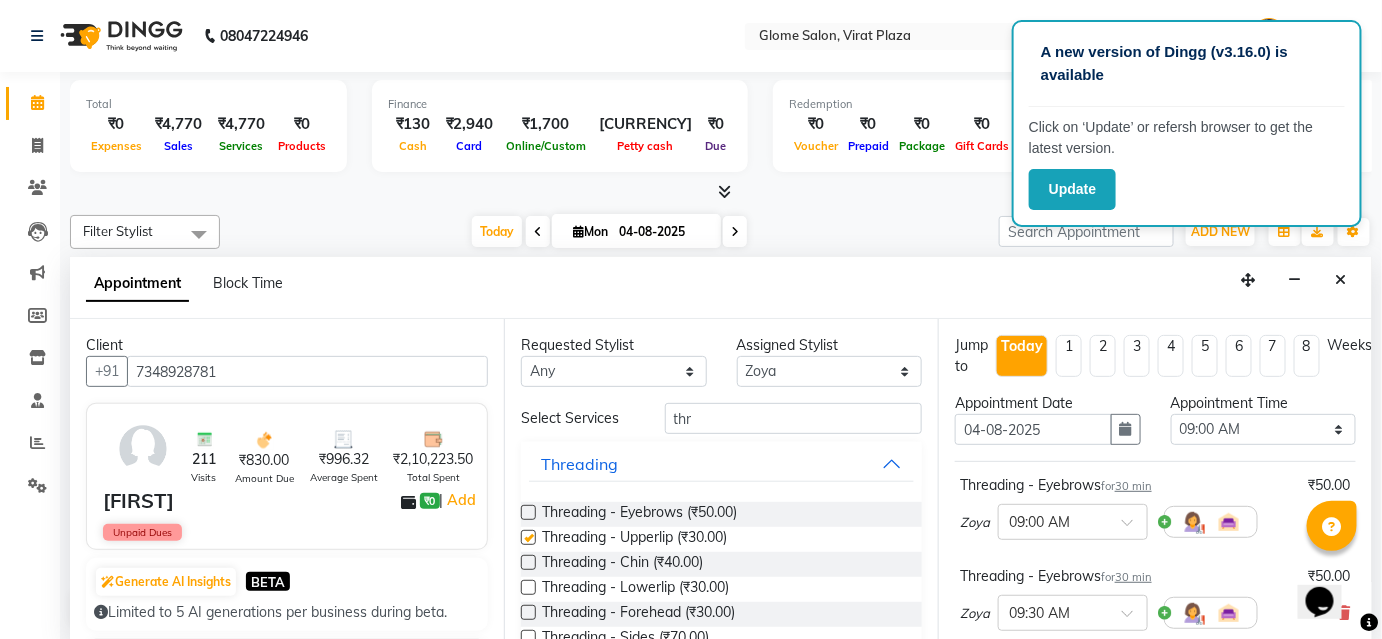checkbox on "[BOOLEAN]" 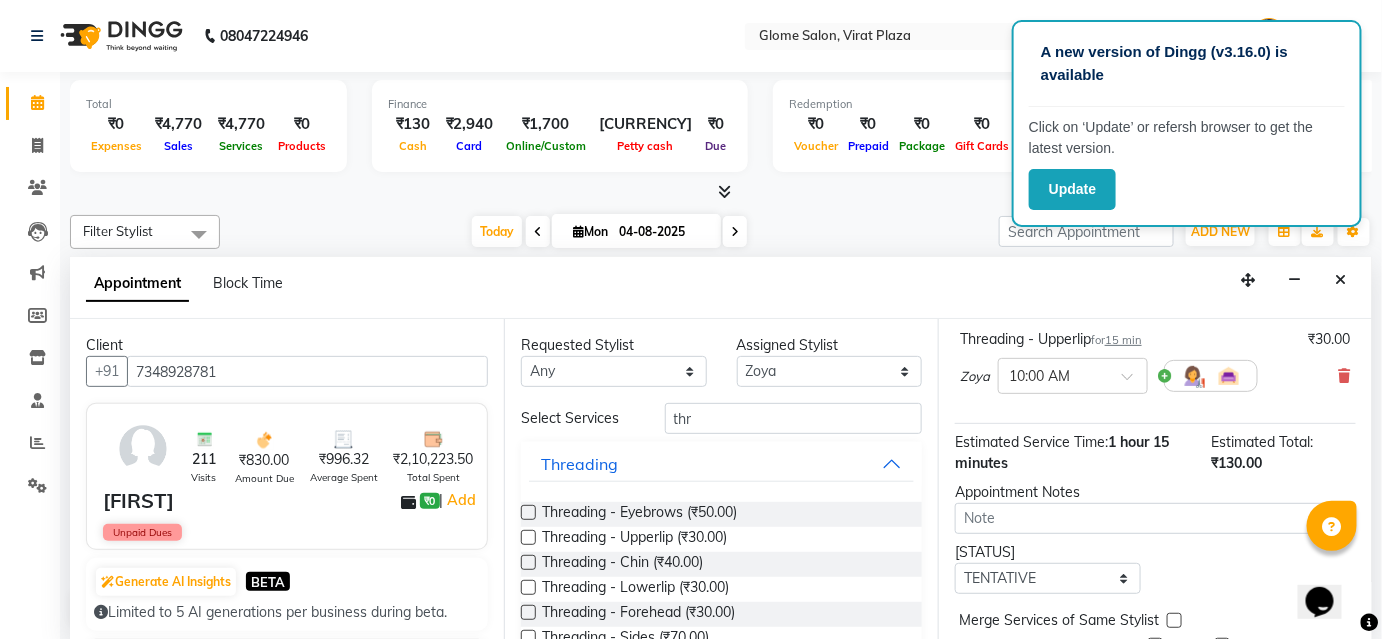 scroll, scrollTop: 406, scrollLeft: 0, axis: vertical 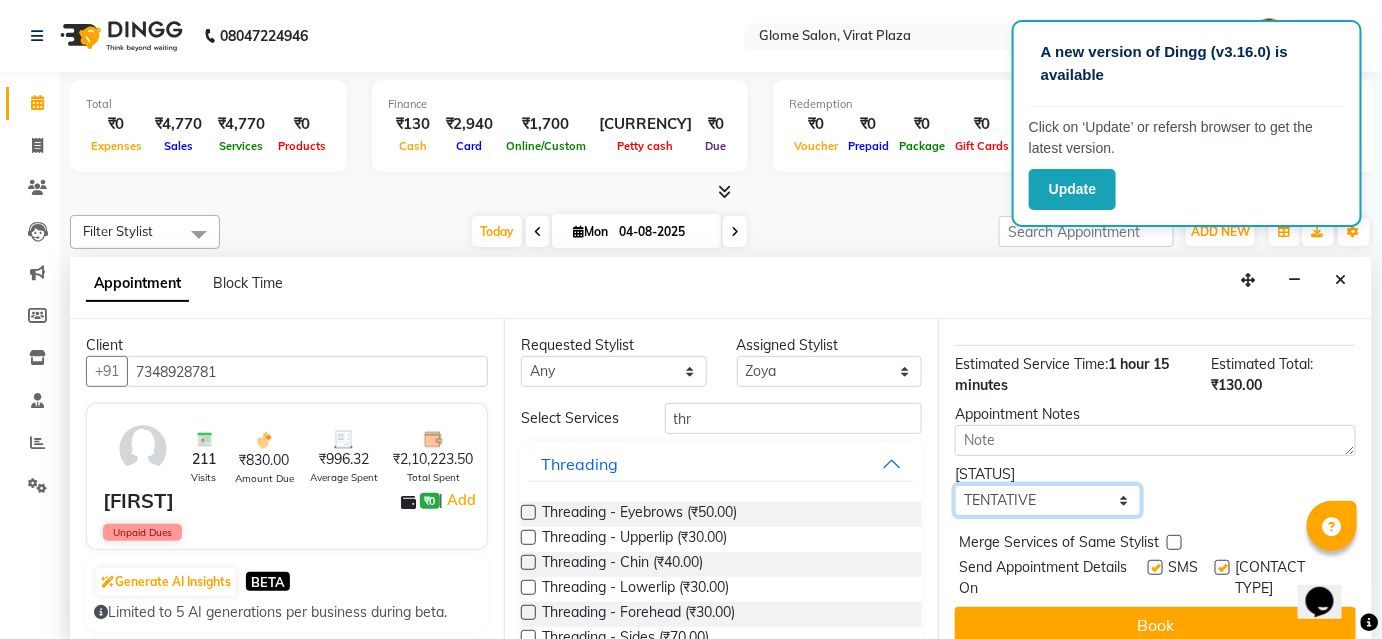 drag, startPoint x: 1058, startPoint y: 484, endPoint x: 1057, endPoint y: 510, distance: 26.019224 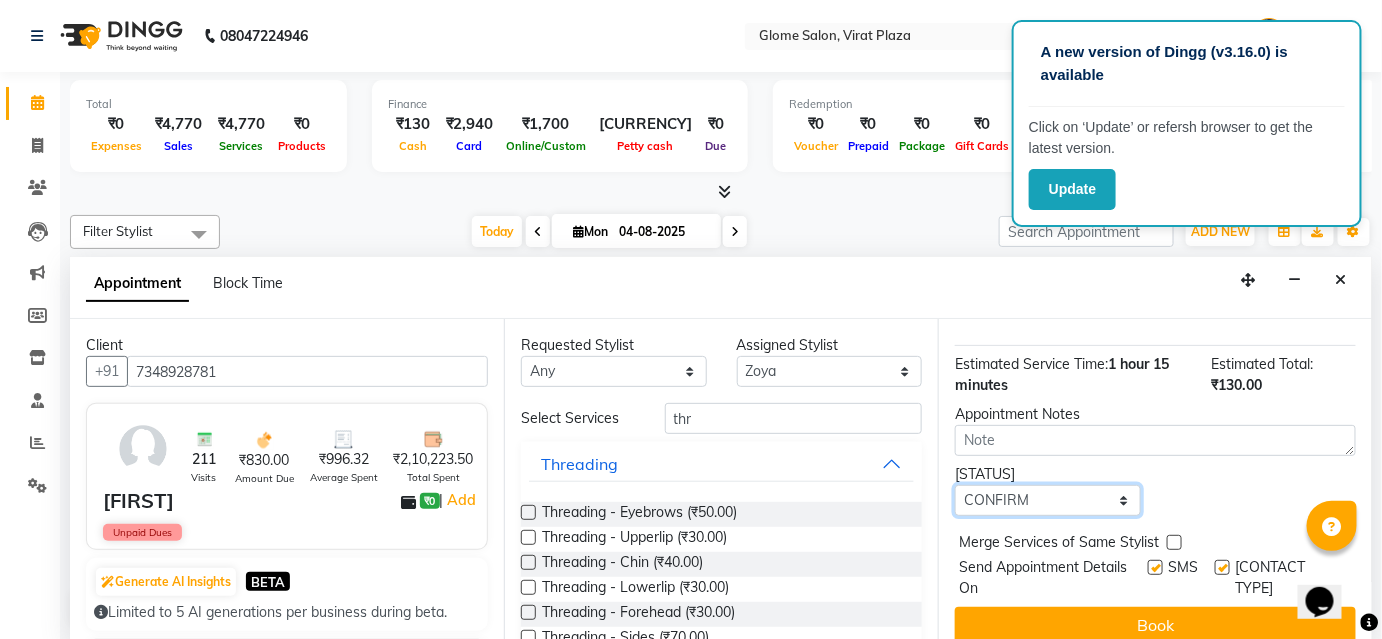 click on "Select TENTATIVE CONFIRM CHECK-IN UPCOMING" at bounding box center [1048, 500] 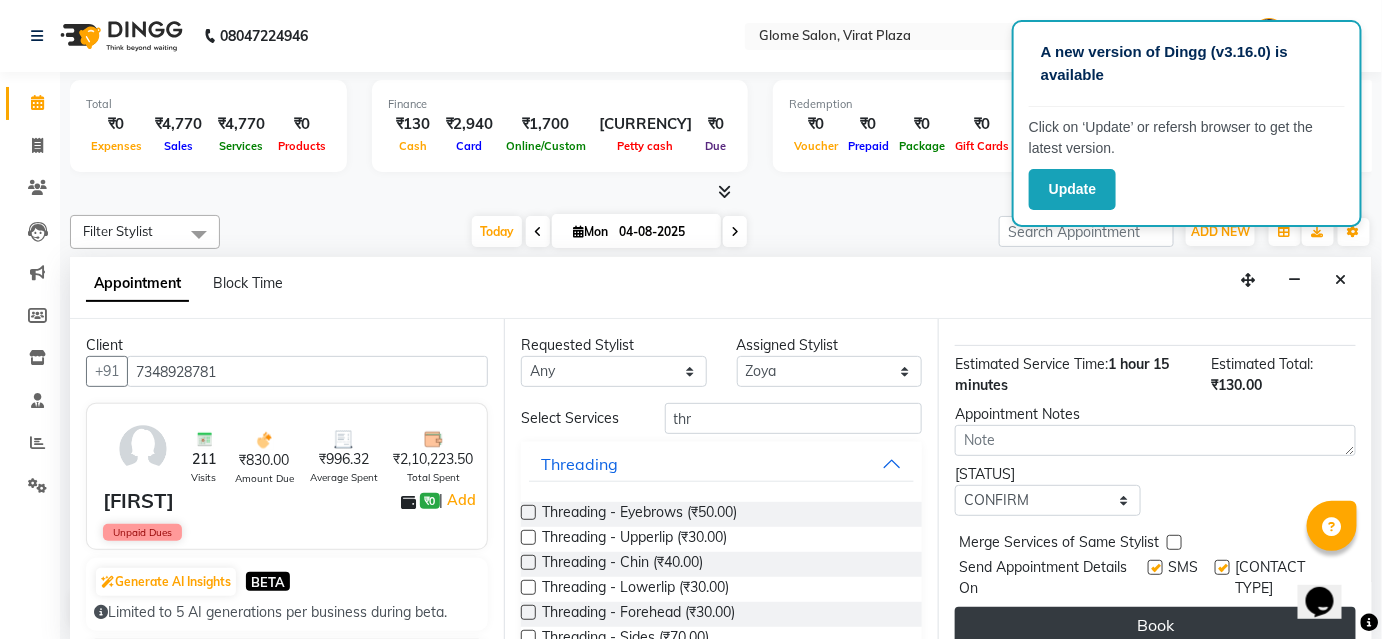 click on "Book" at bounding box center (1155, 625) 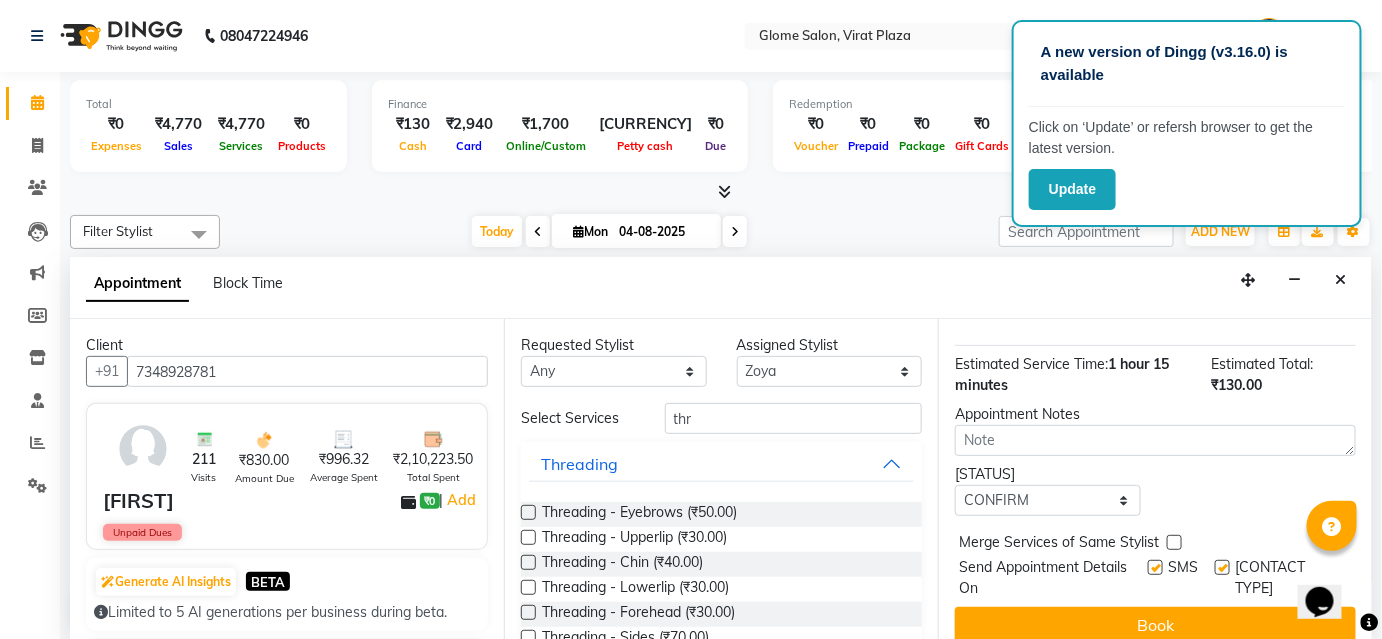 drag, startPoint x: 1050, startPoint y: 591, endPoint x: 1056, endPoint y: 582, distance: 10.816654 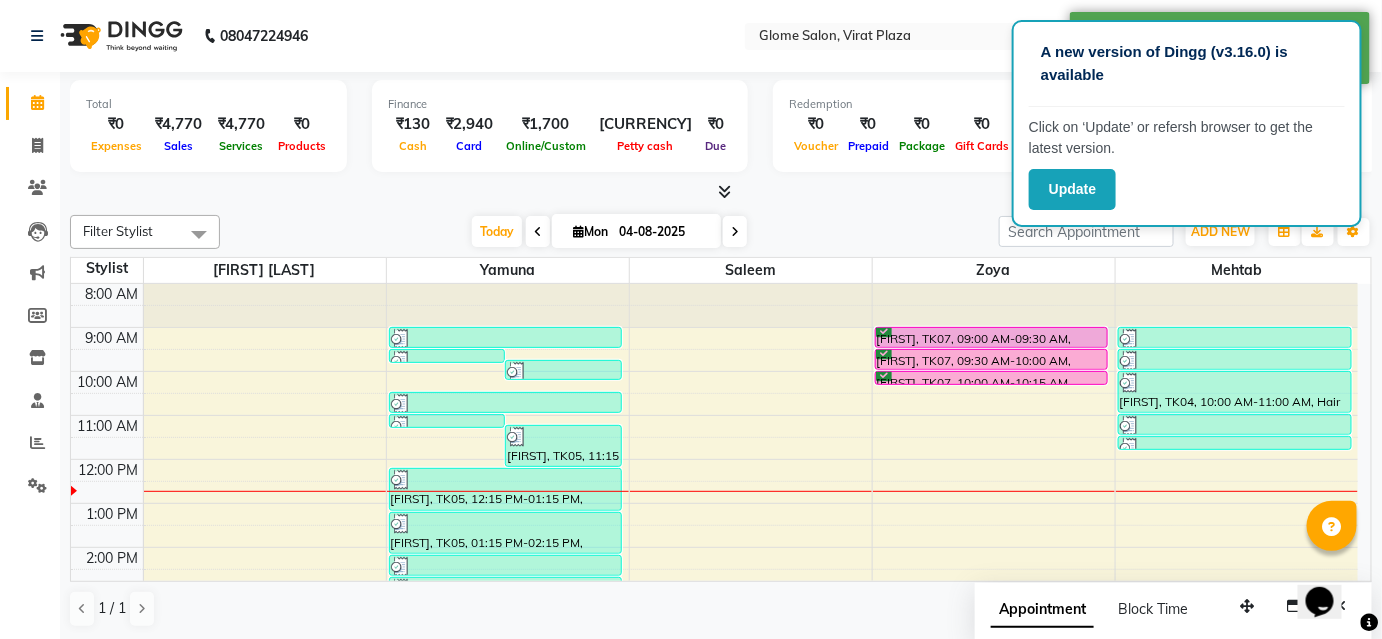 click on "[FIRST], TK07, 09:00 AM-09:30 AM, Threading  - Eyebrows" at bounding box center (992, 338) 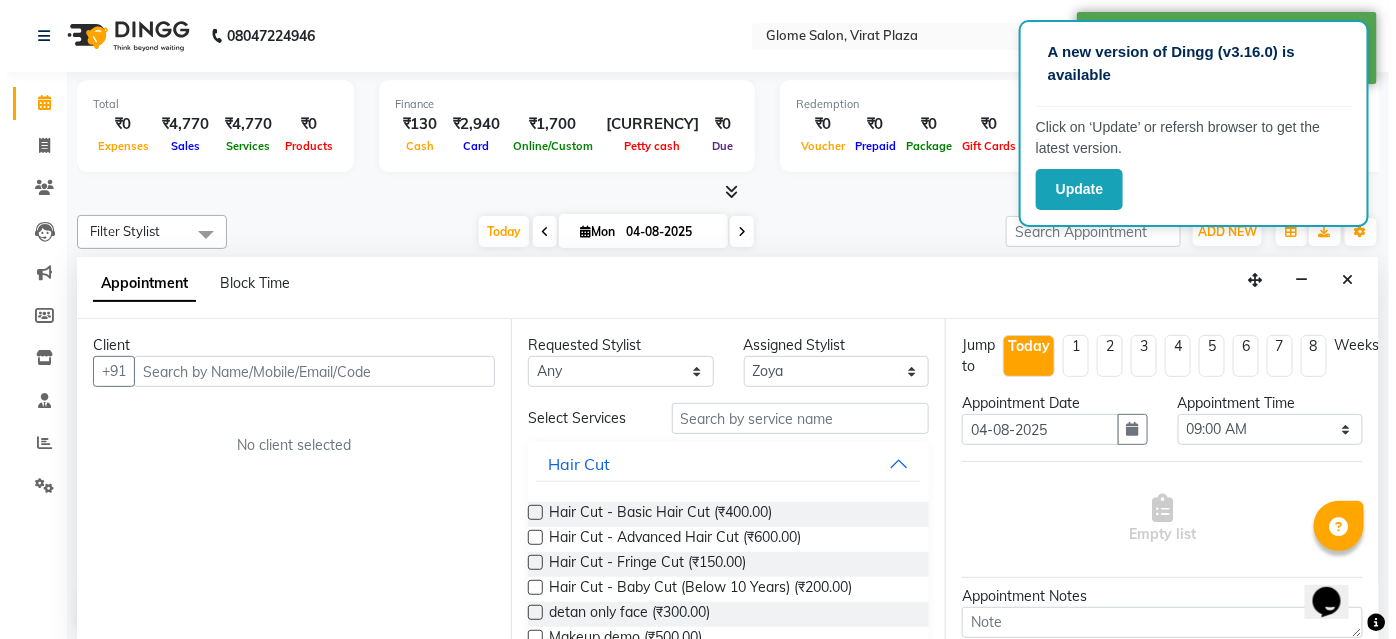scroll, scrollTop: 0, scrollLeft: 0, axis: both 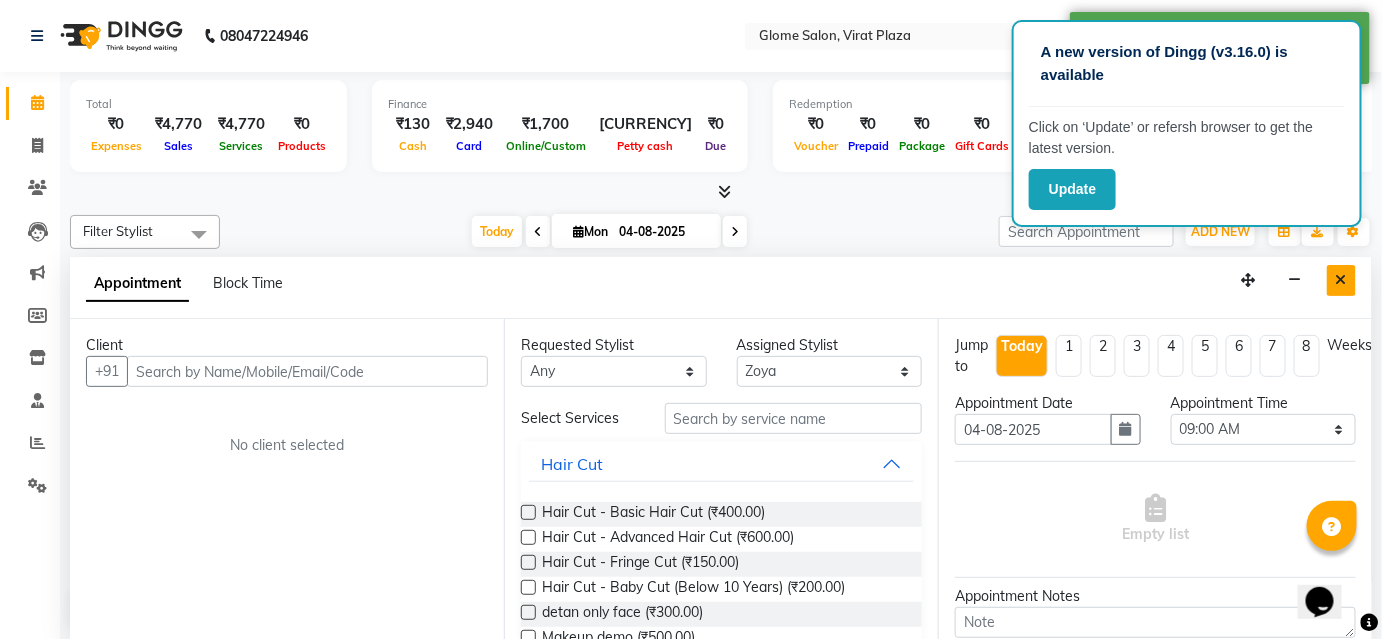 click at bounding box center [1341, 280] 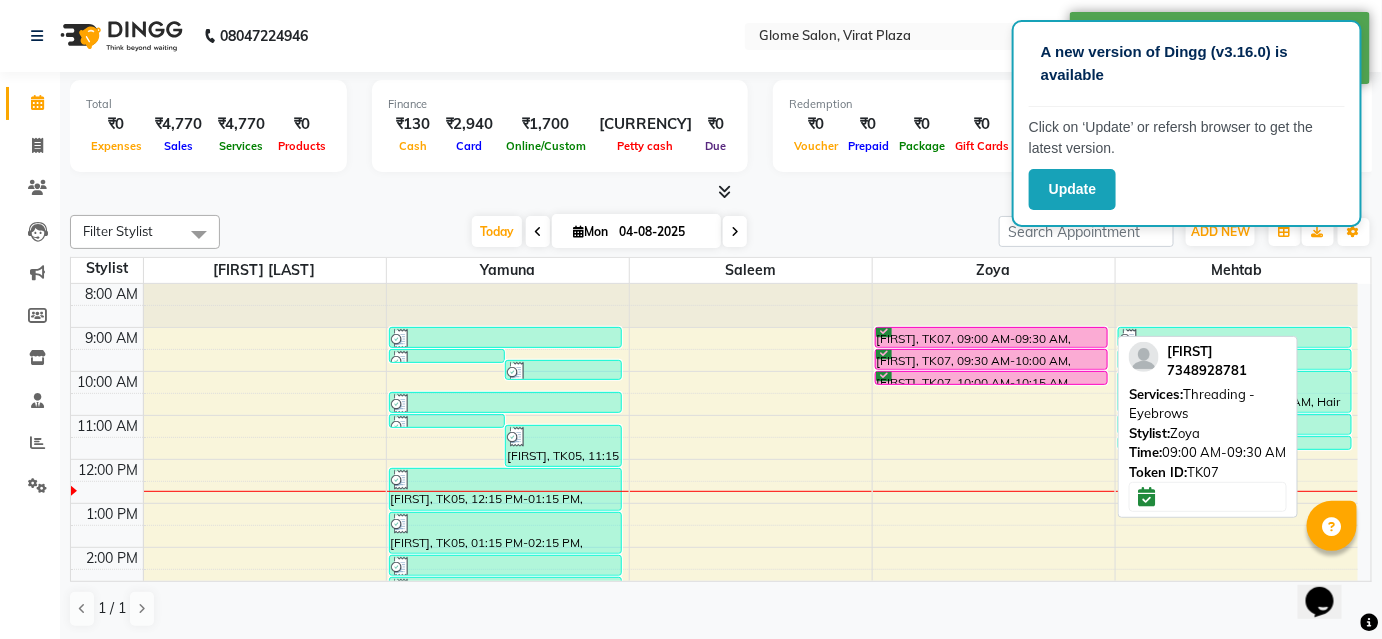 click on "[FIRST], TK07, 09:00 AM-09:30 AM, Threading  - Eyebrows" at bounding box center (992, 337) 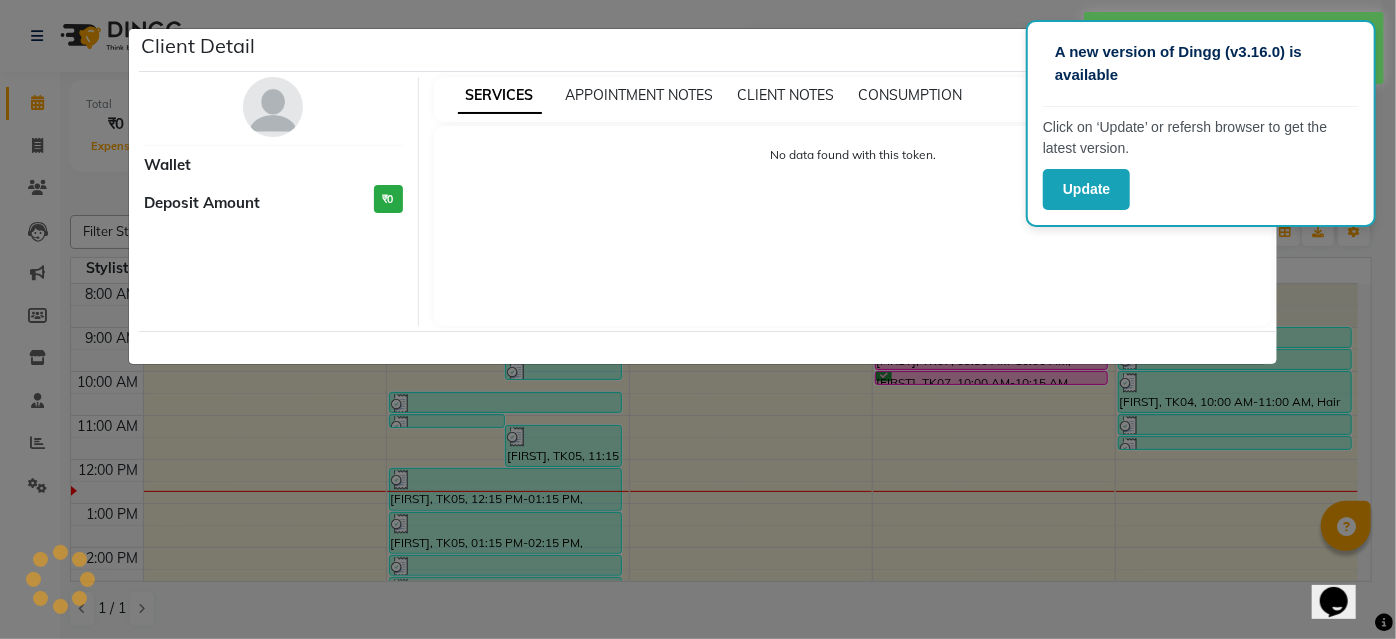 select on "6" 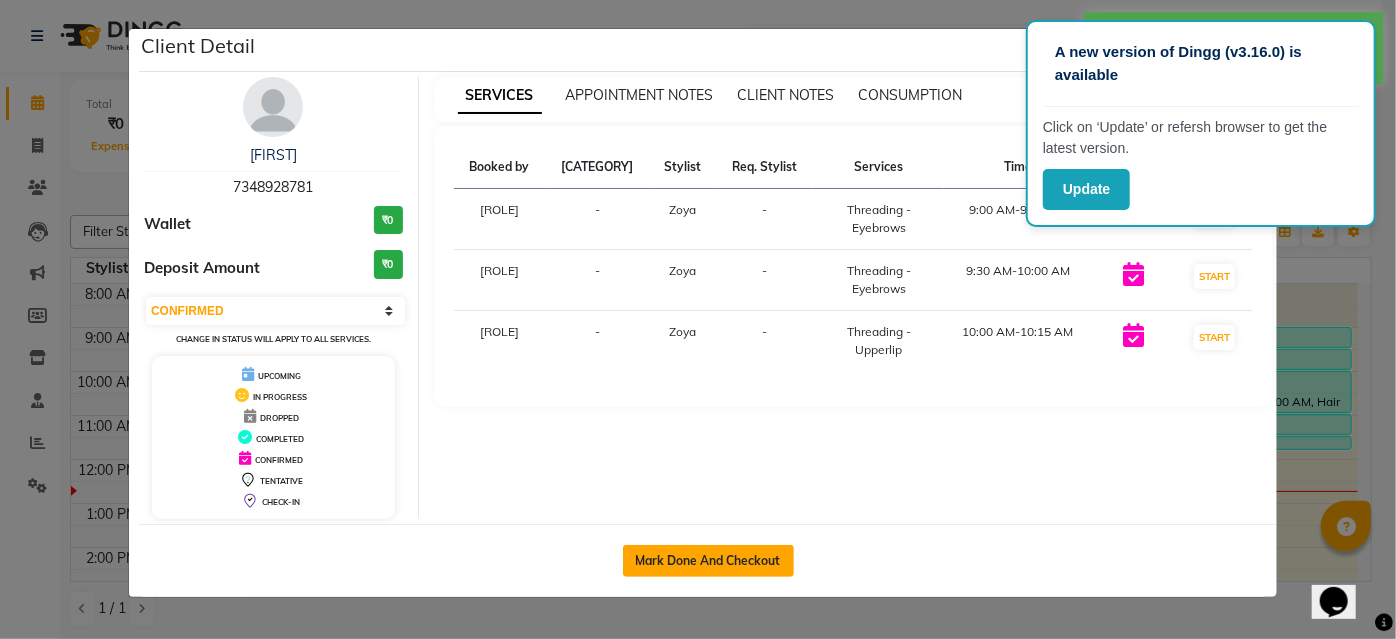 click on "Mark Done And Checkout" 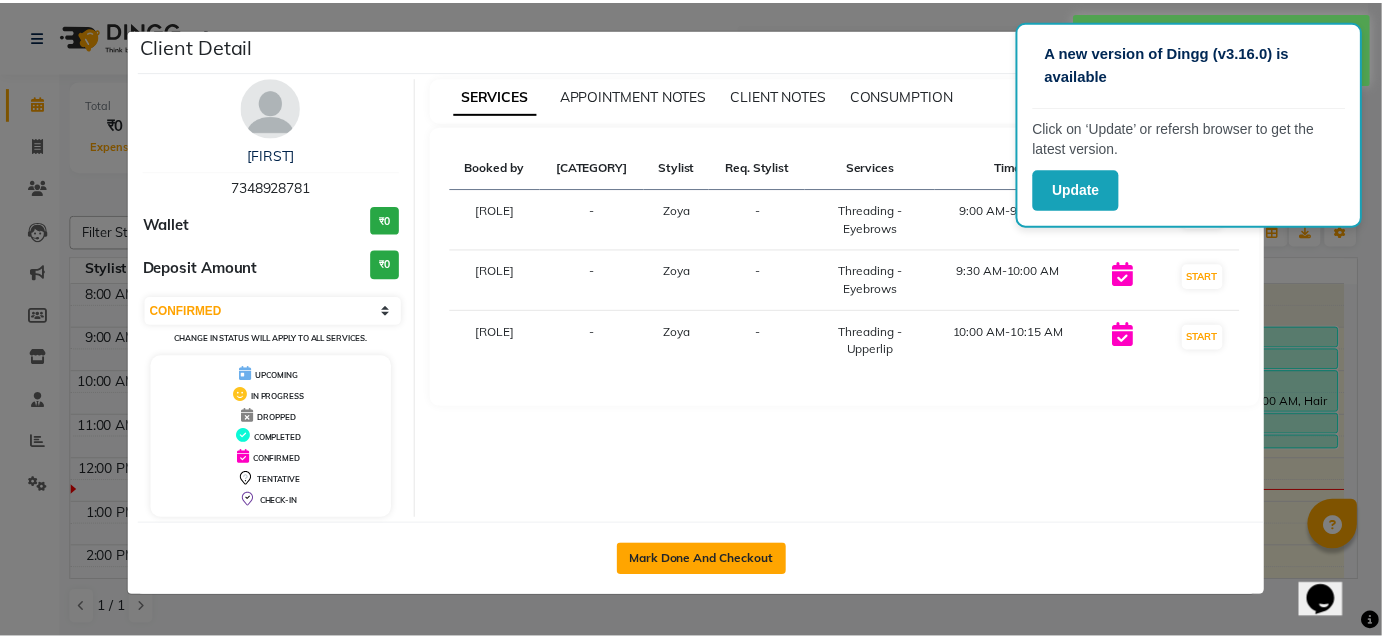 scroll, scrollTop: 0, scrollLeft: 0, axis: both 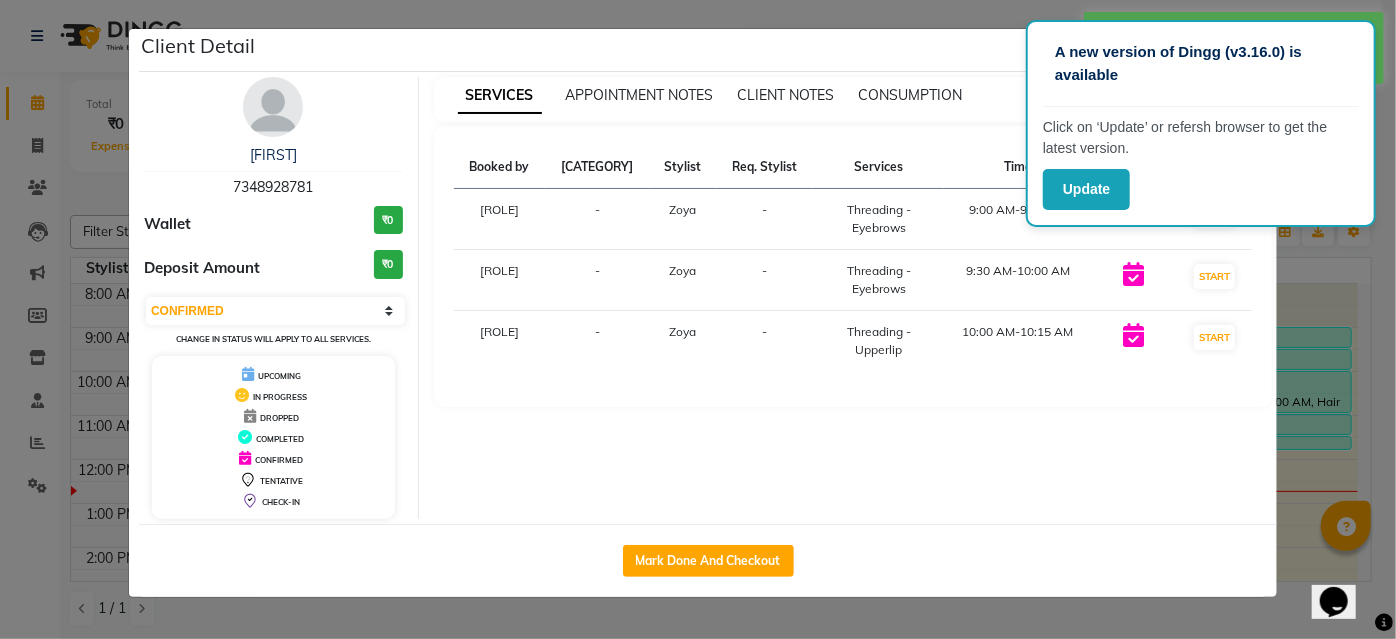 select on "5199" 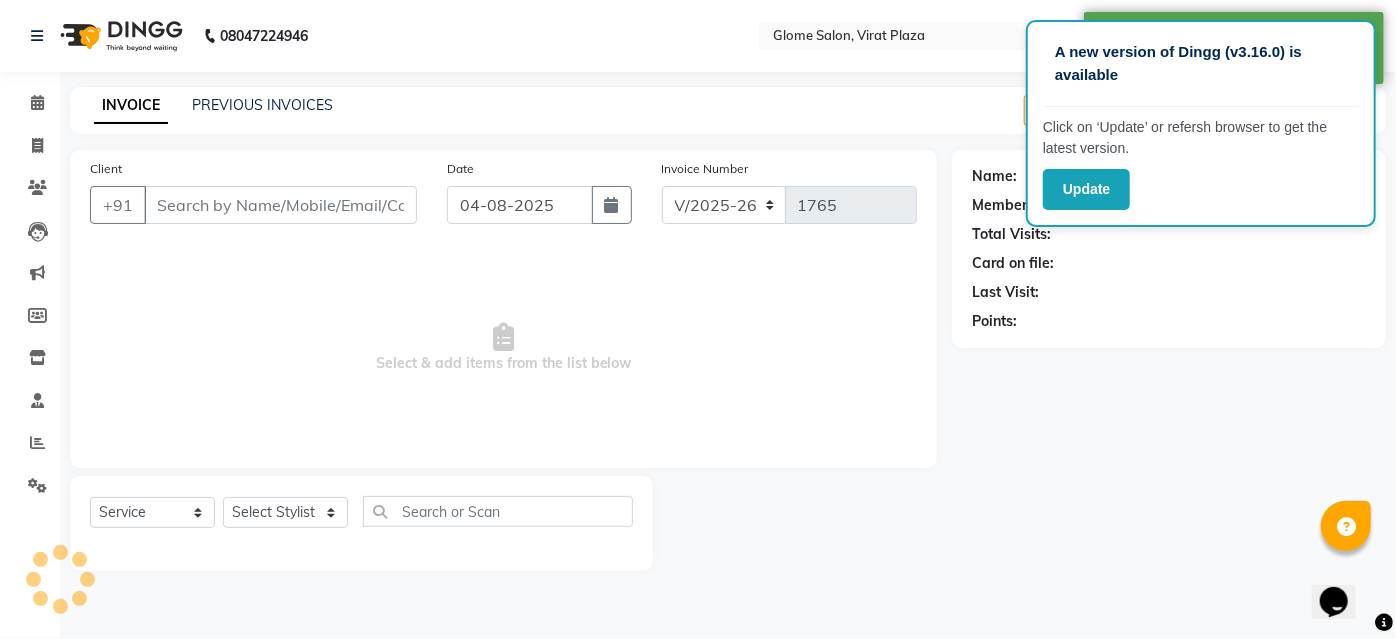 type on "7348928781" 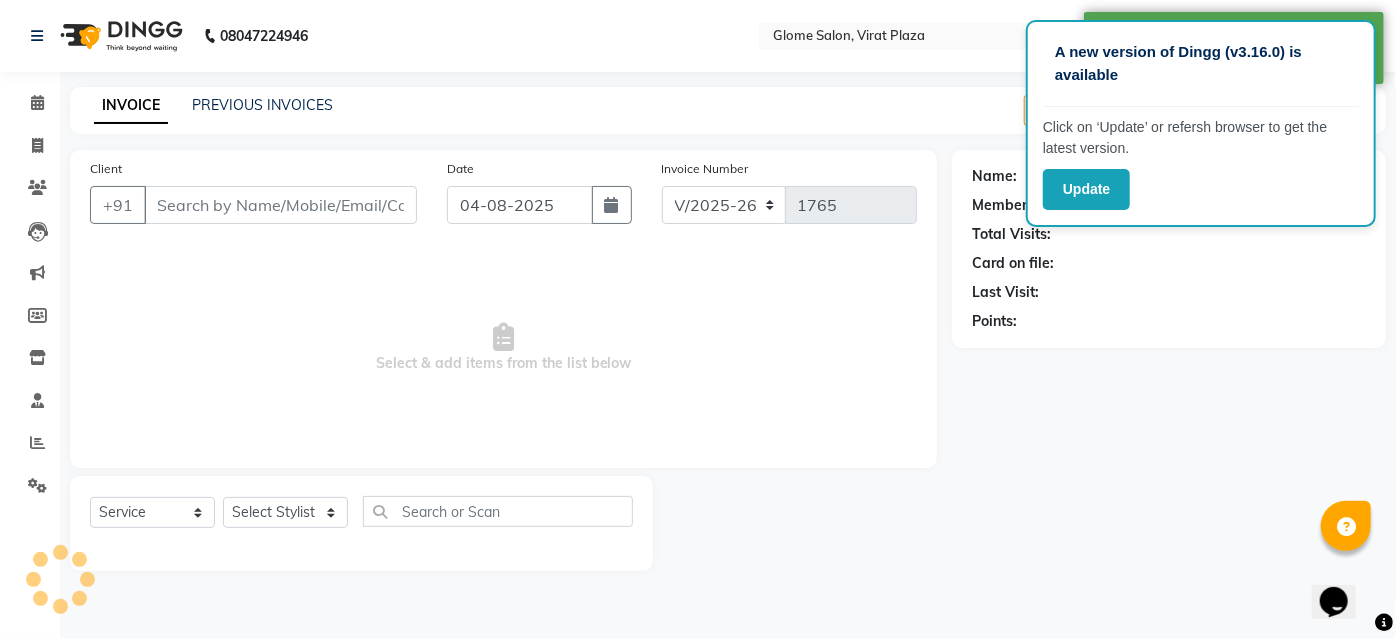 select on "63052" 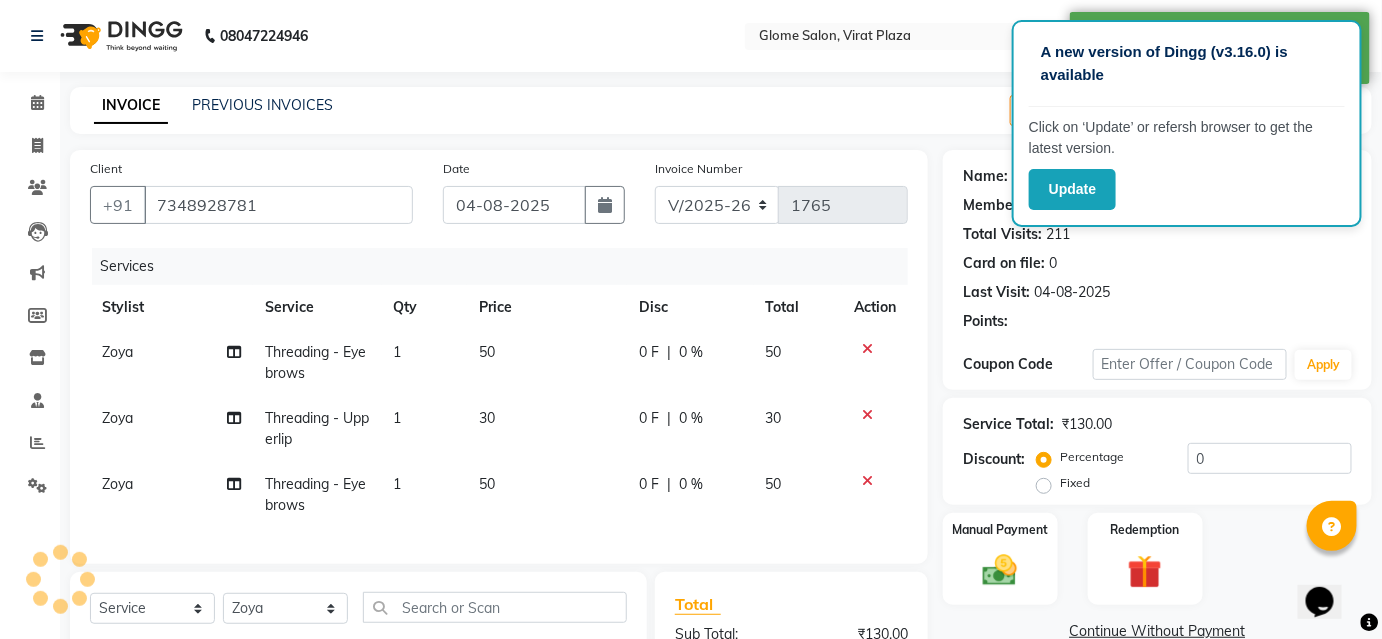 select on "1: Object" 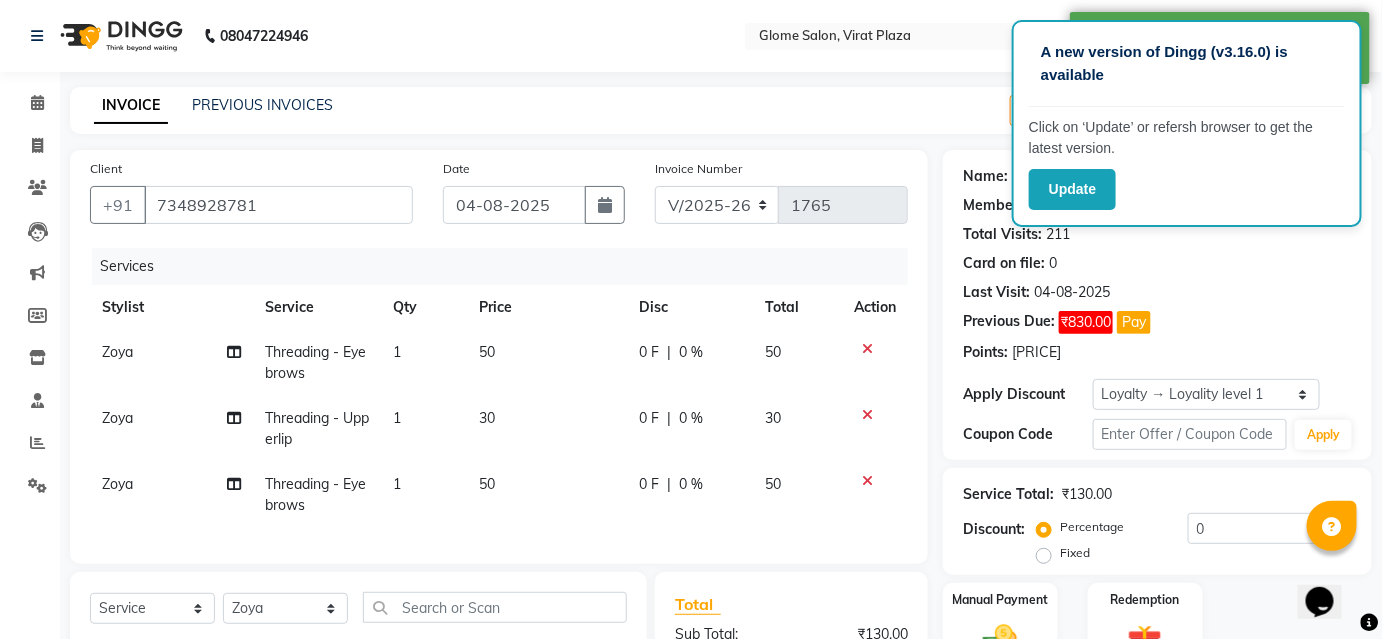 scroll, scrollTop: 271, scrollLeft: 0, axis: vertical 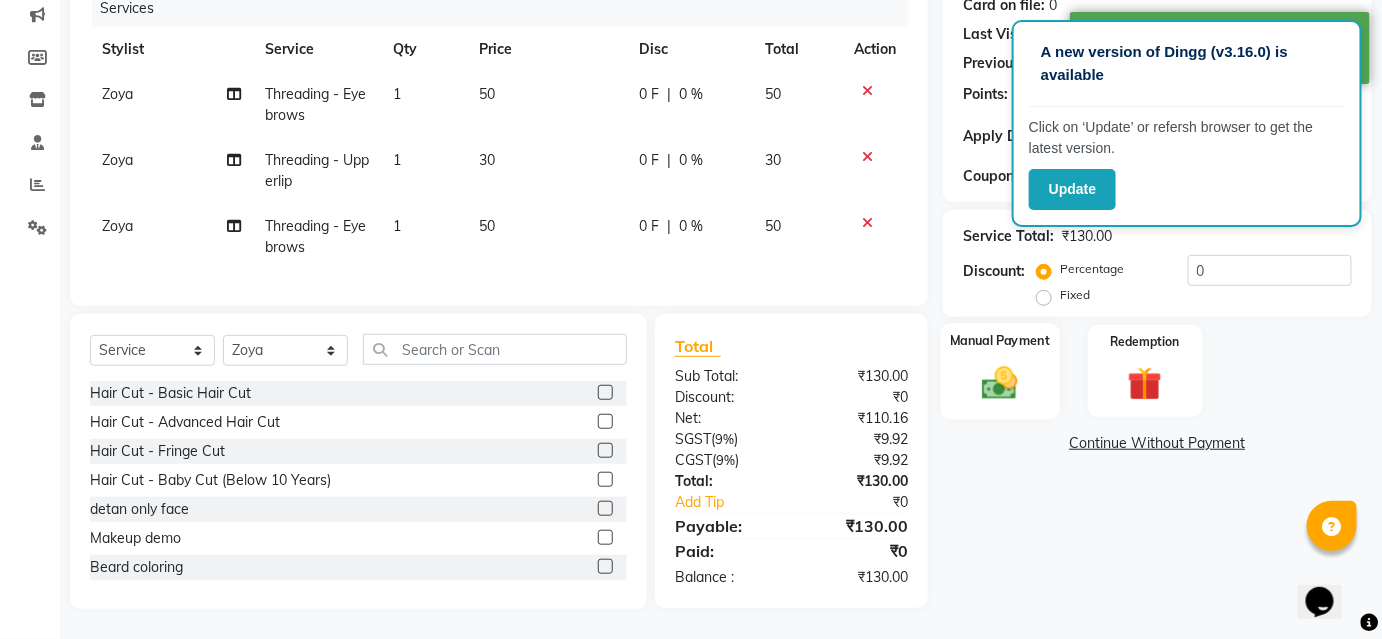 click on "Manual Payment" 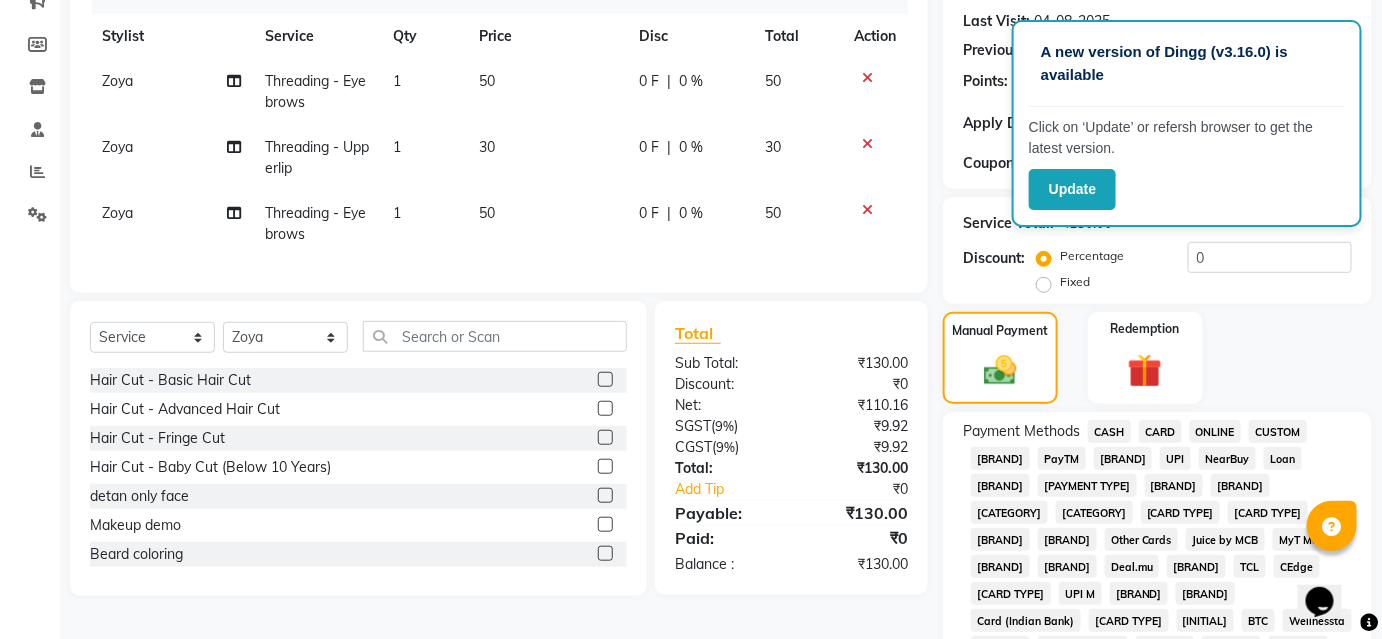 click on "CASH" 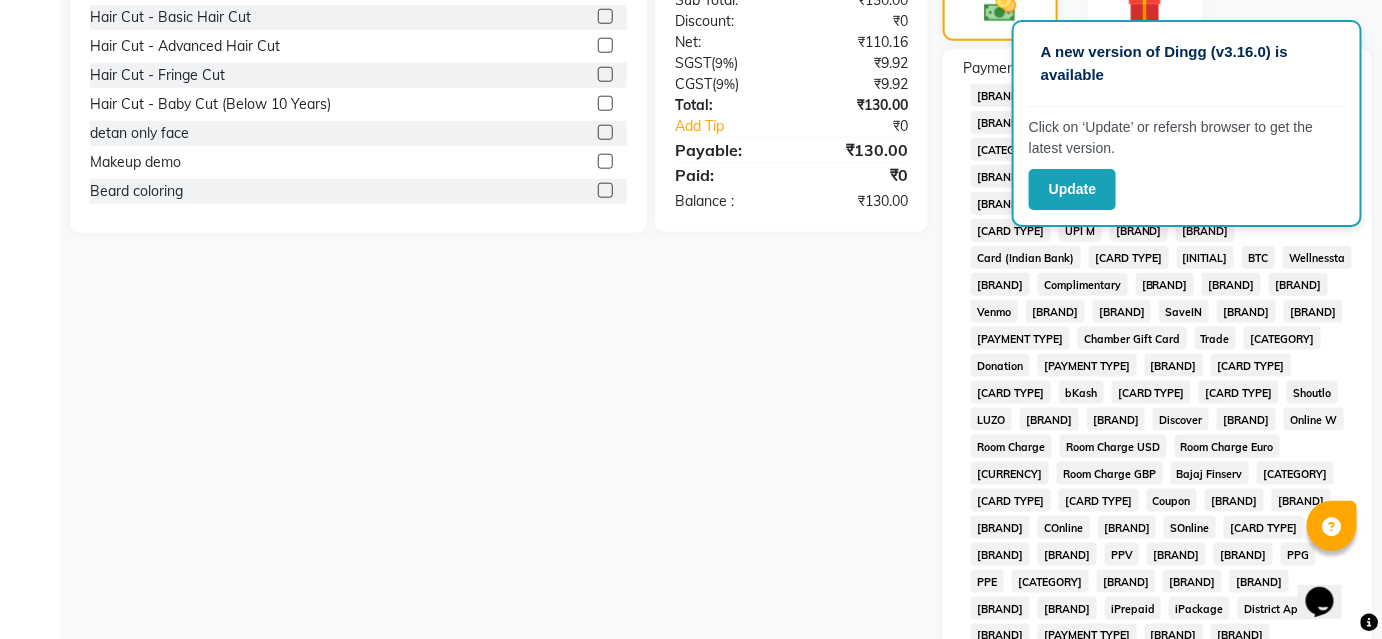 scroll, scrollTop: 907, scrollLeft: 0, axis: vertical 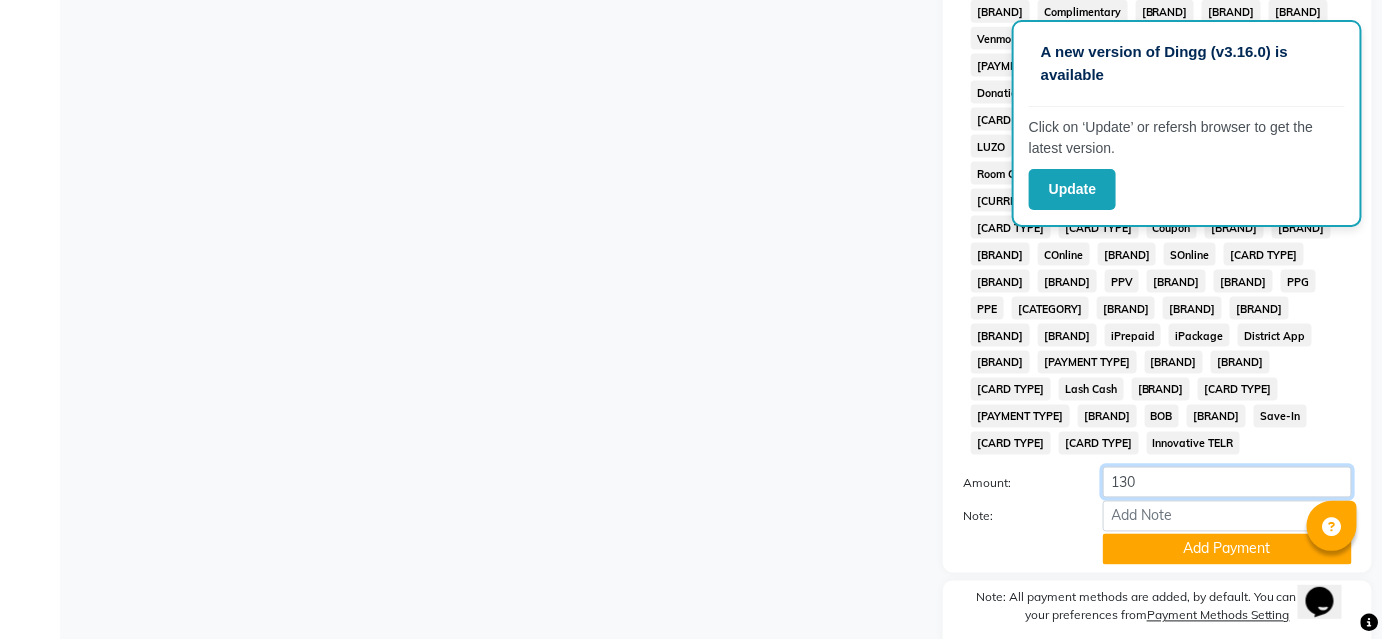 click on "130" 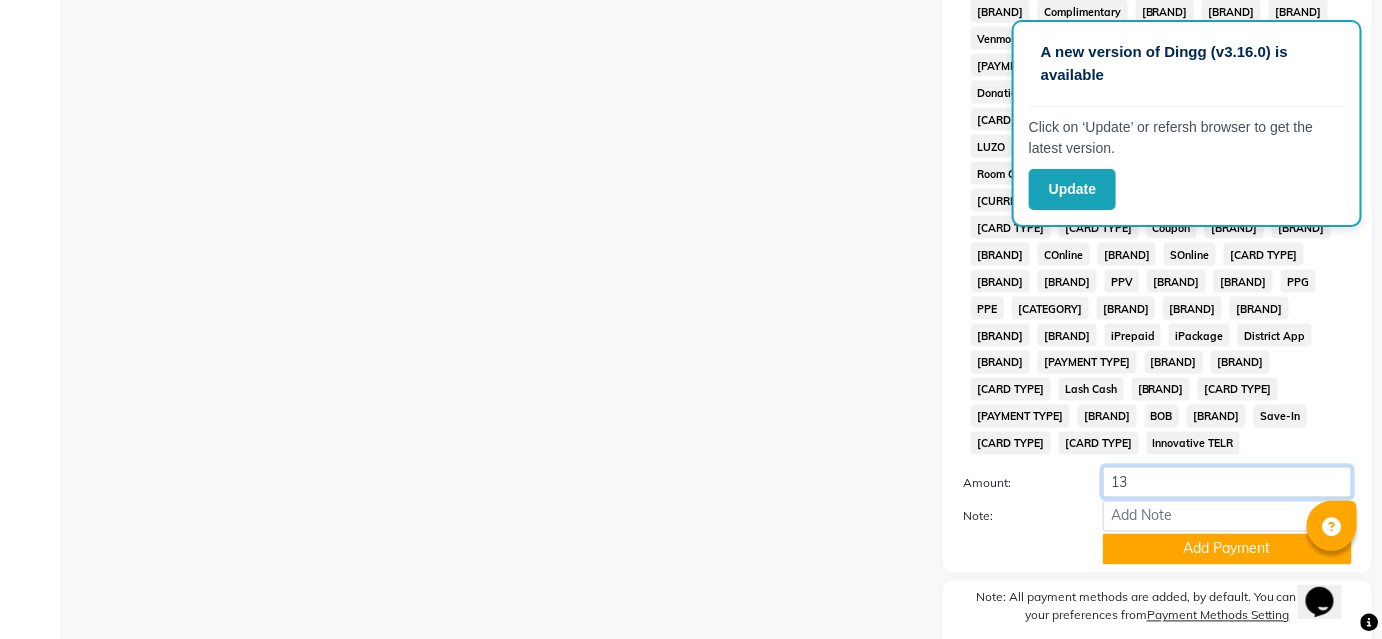 type on "1" 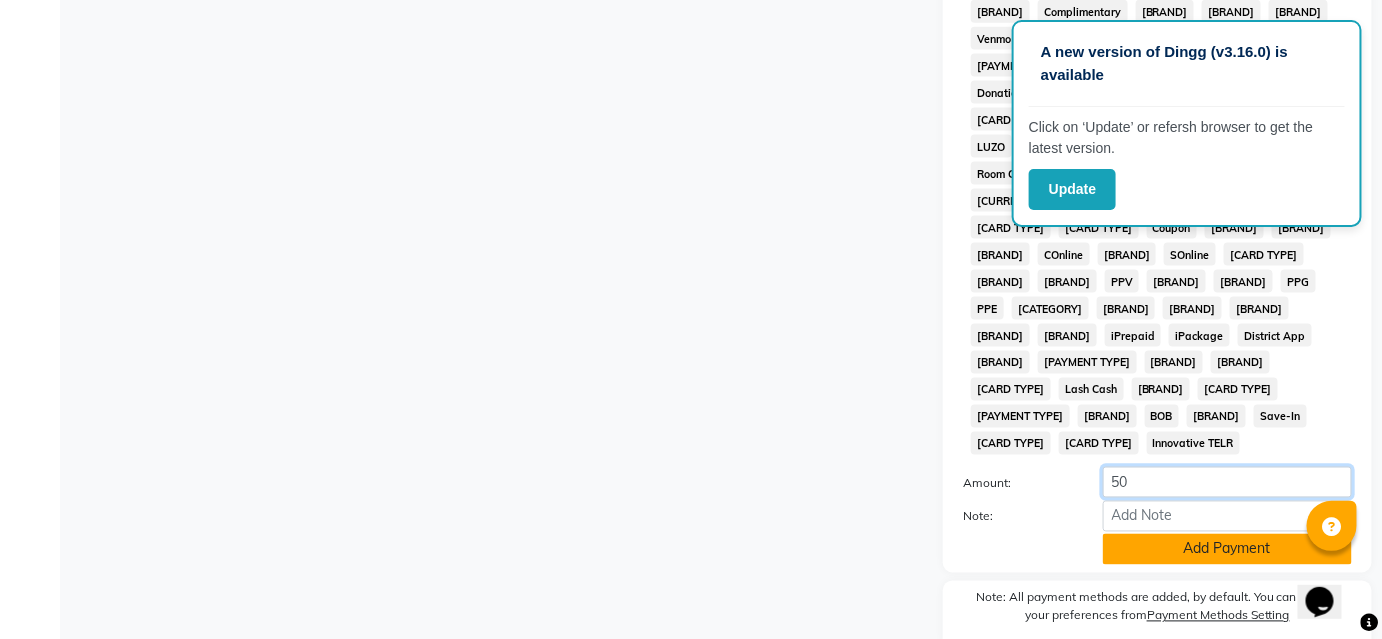 type on "50" 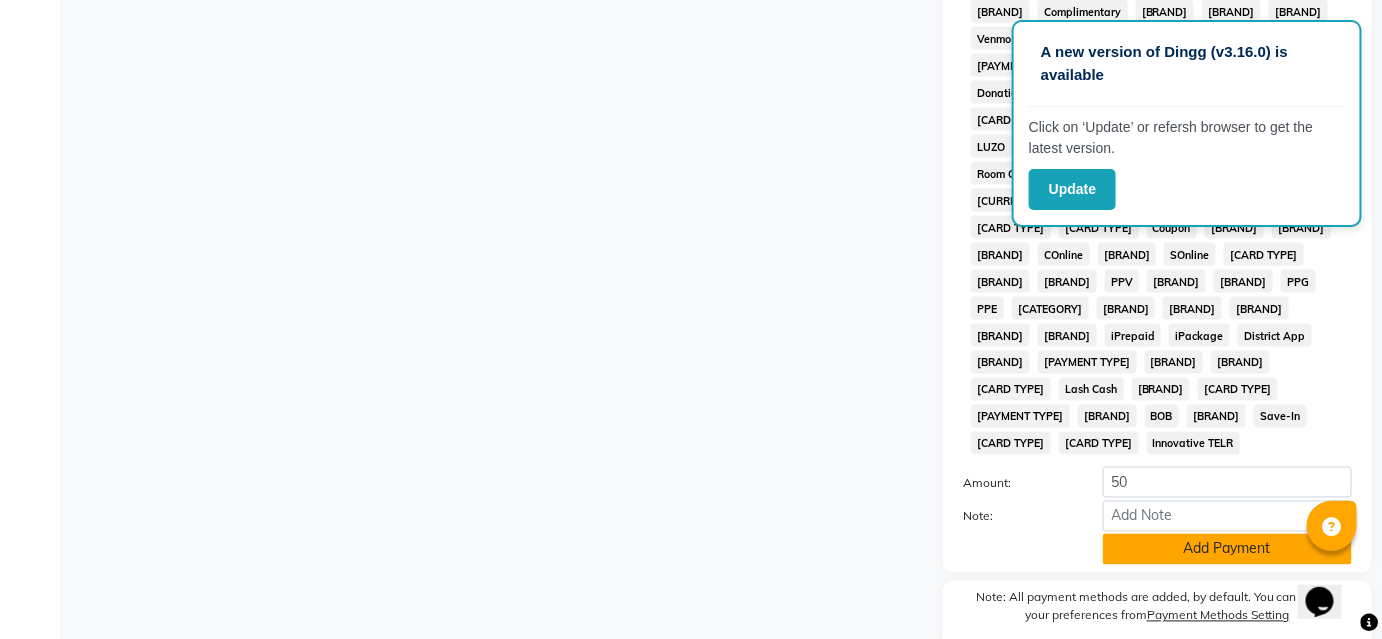 click on "Add Payment" 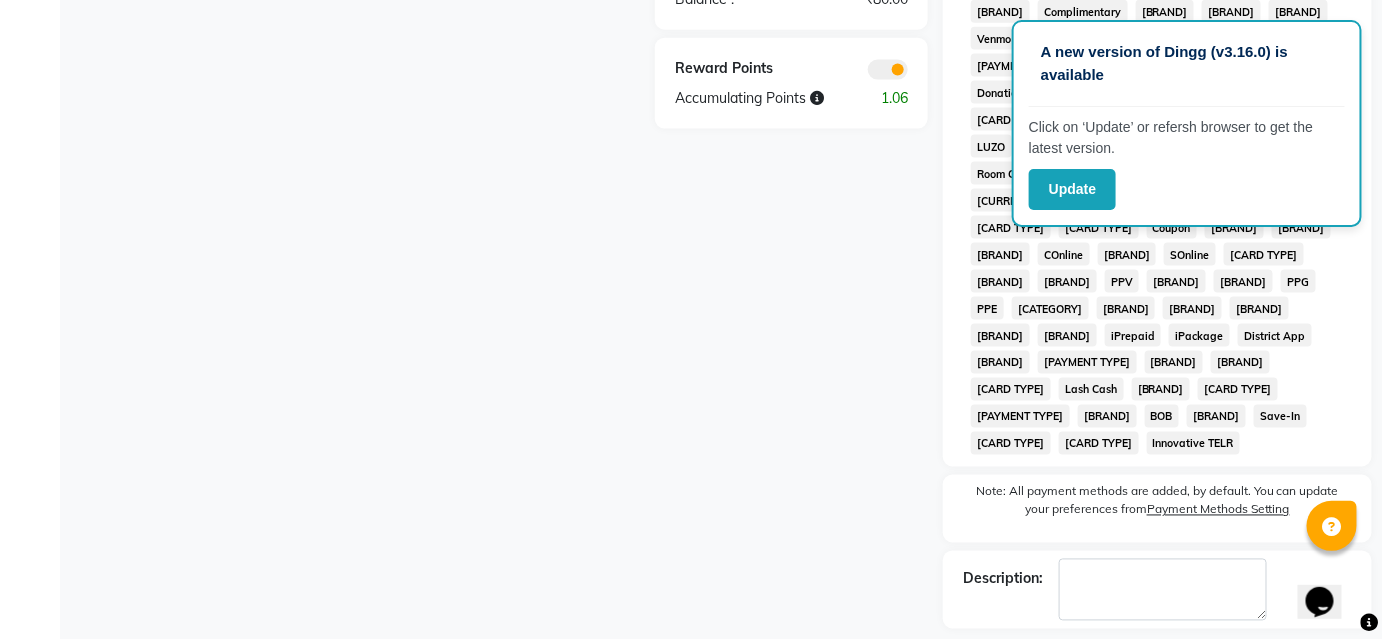 scroll, scrollTop: 362, scrollLeft: 0, axis: vertical 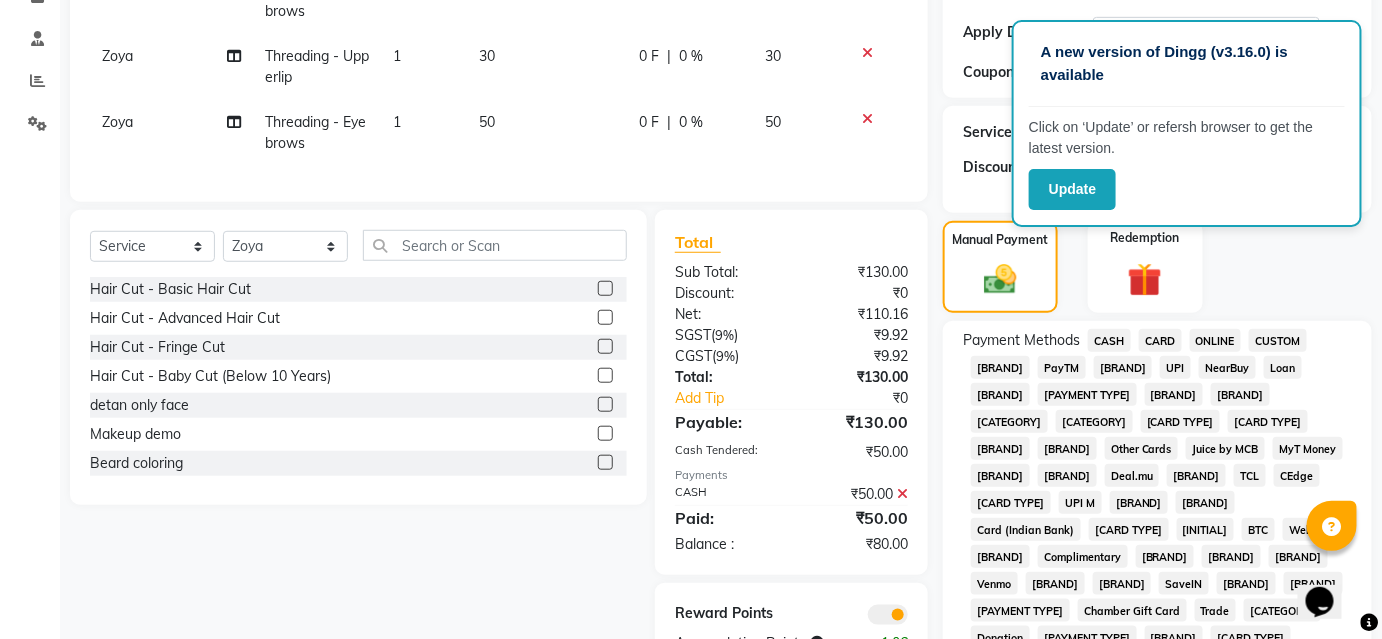 click on "UPI" 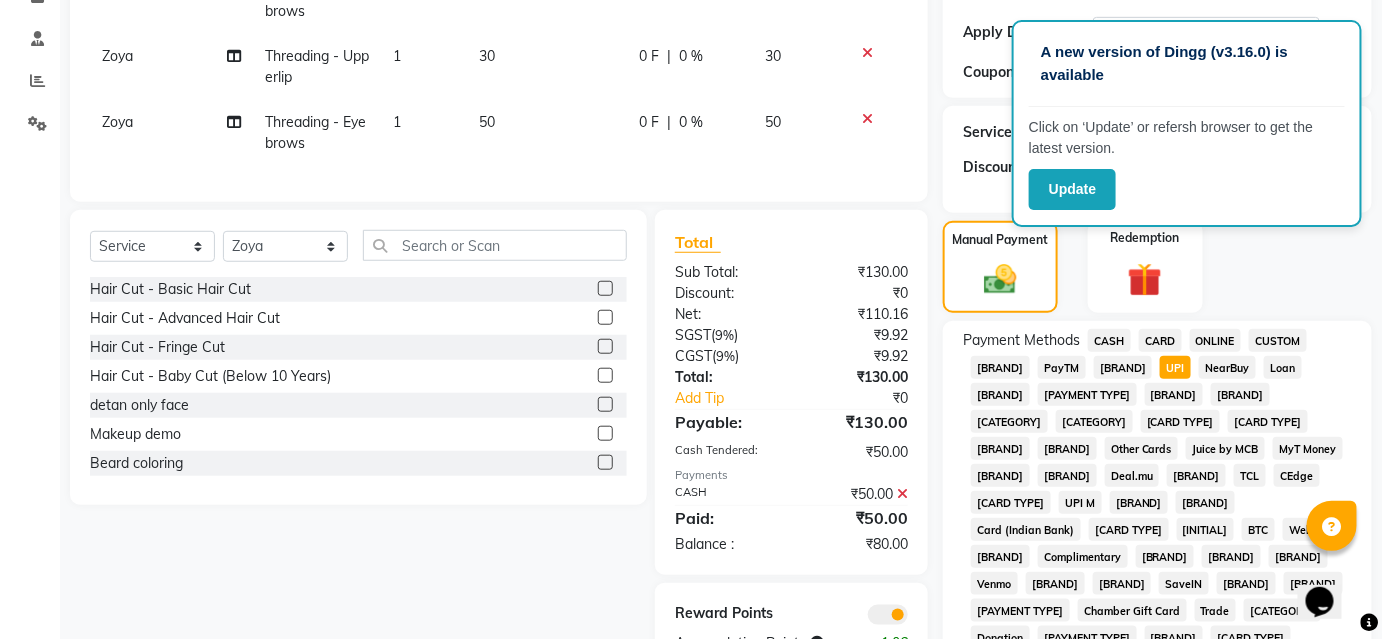 scroll, scrollTop: 1021, scrollLeft: 0, axis: vertical 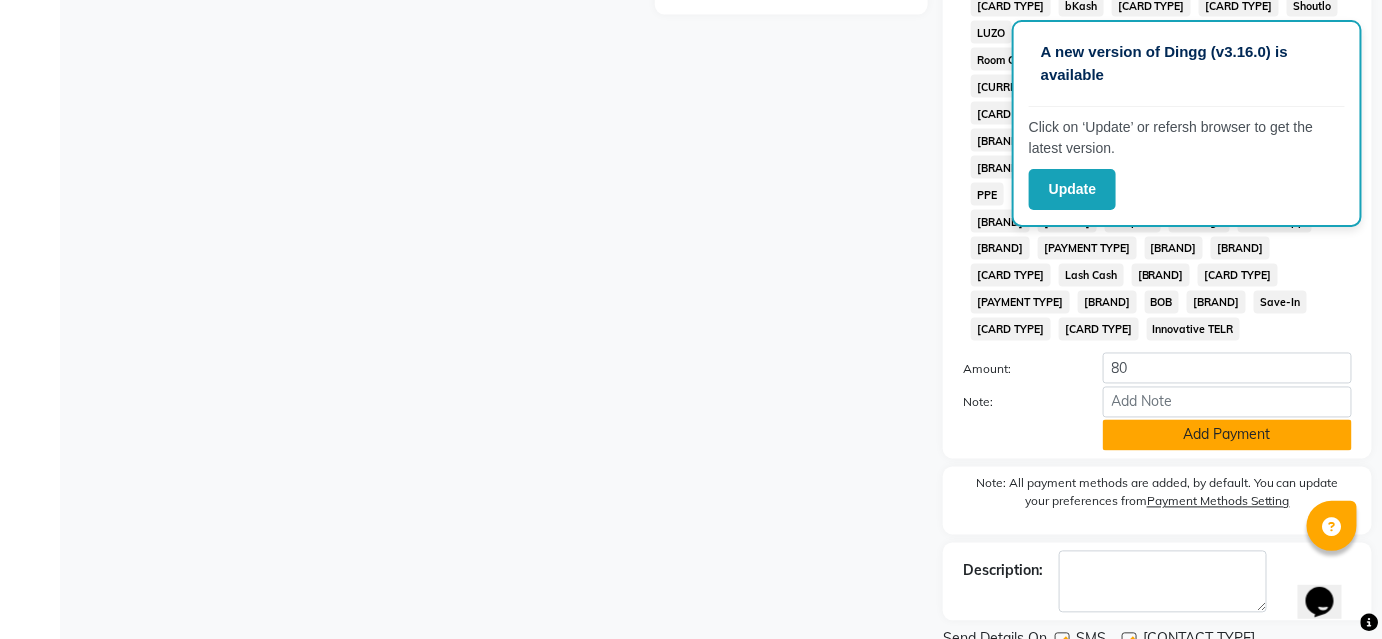 click on "Add Payment" 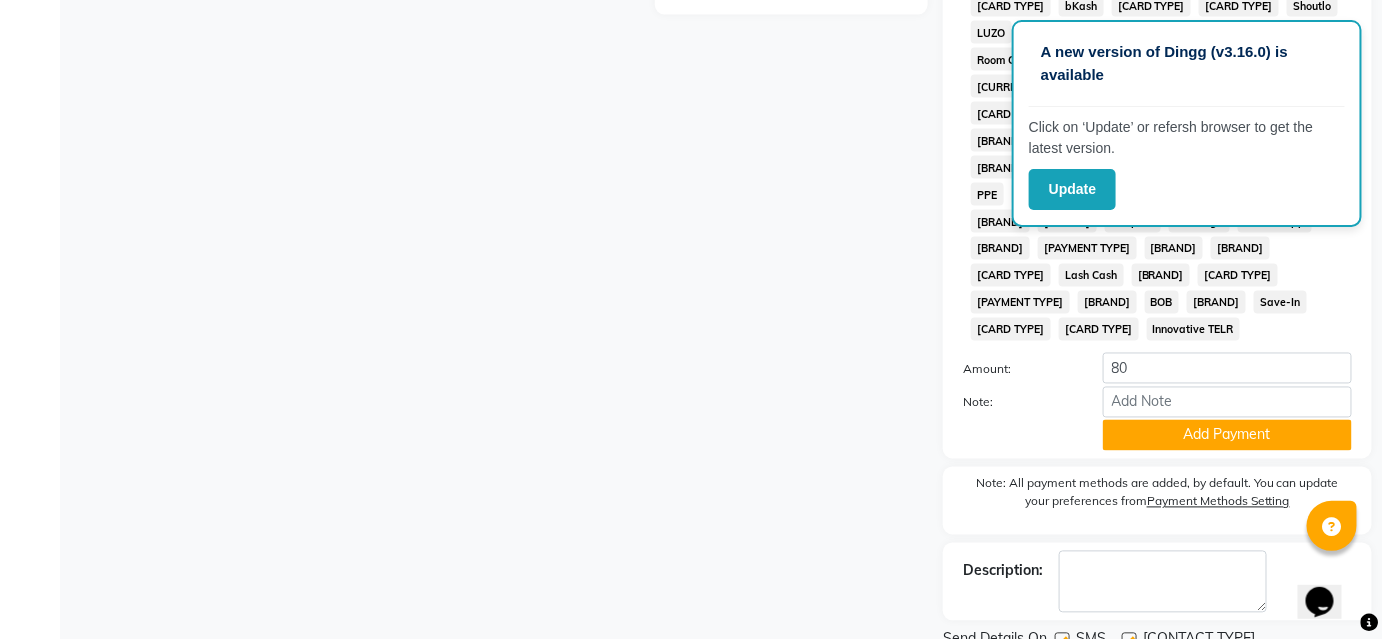 scroll, scrollTop: 915, scrollLeft: 0, axis: vertical 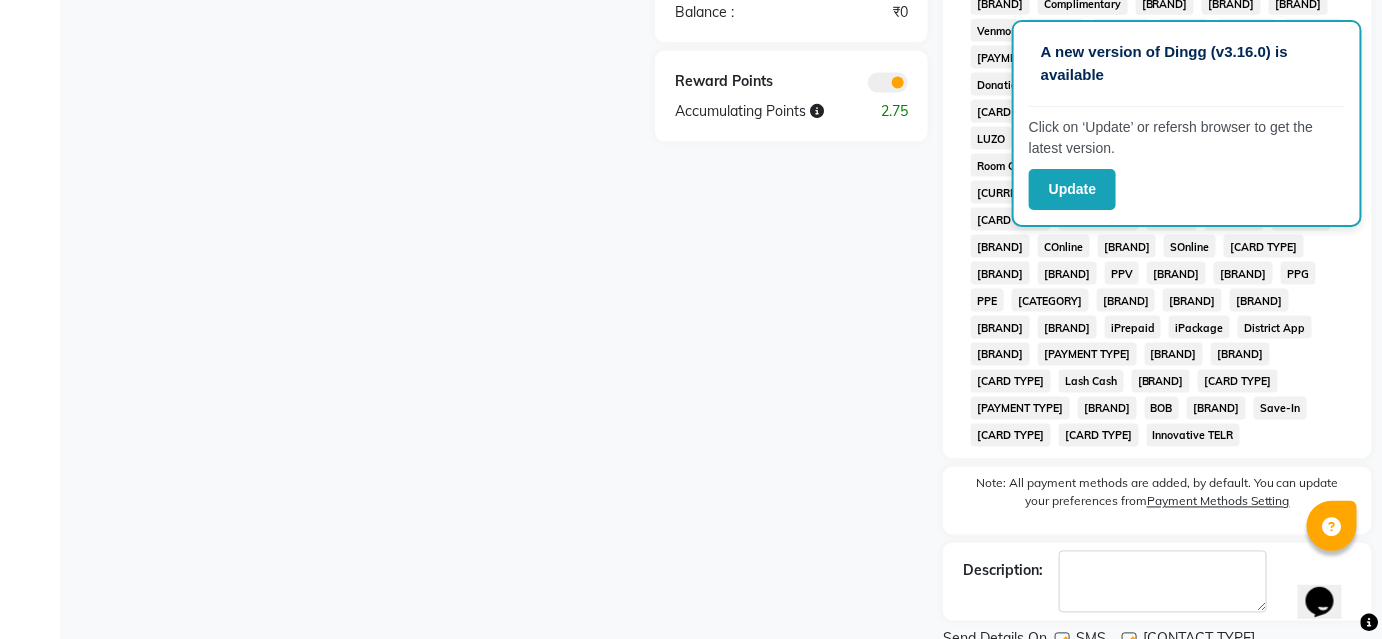 drag, startPoint x: 1128, startPoint y: 587, endPoint x: 1111, endPoint y: 532, distance: 57.567352 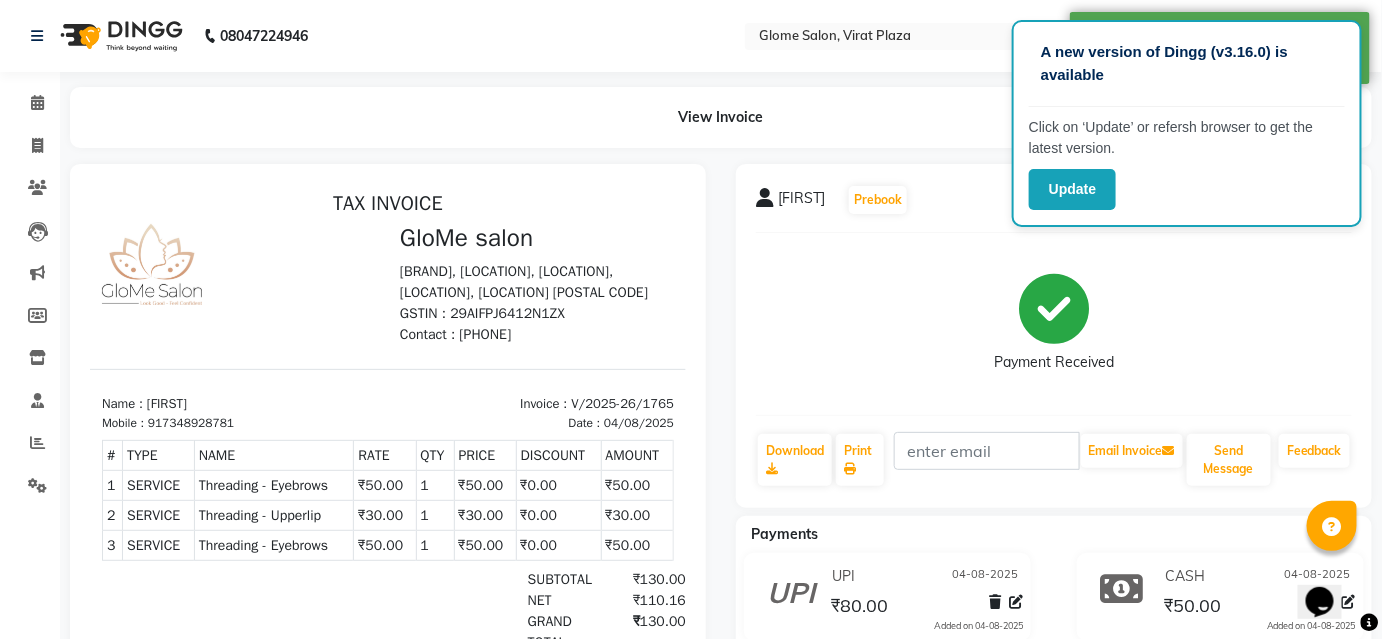 scroll, scrollTop: 0, scrollLeft: 0, axis: both 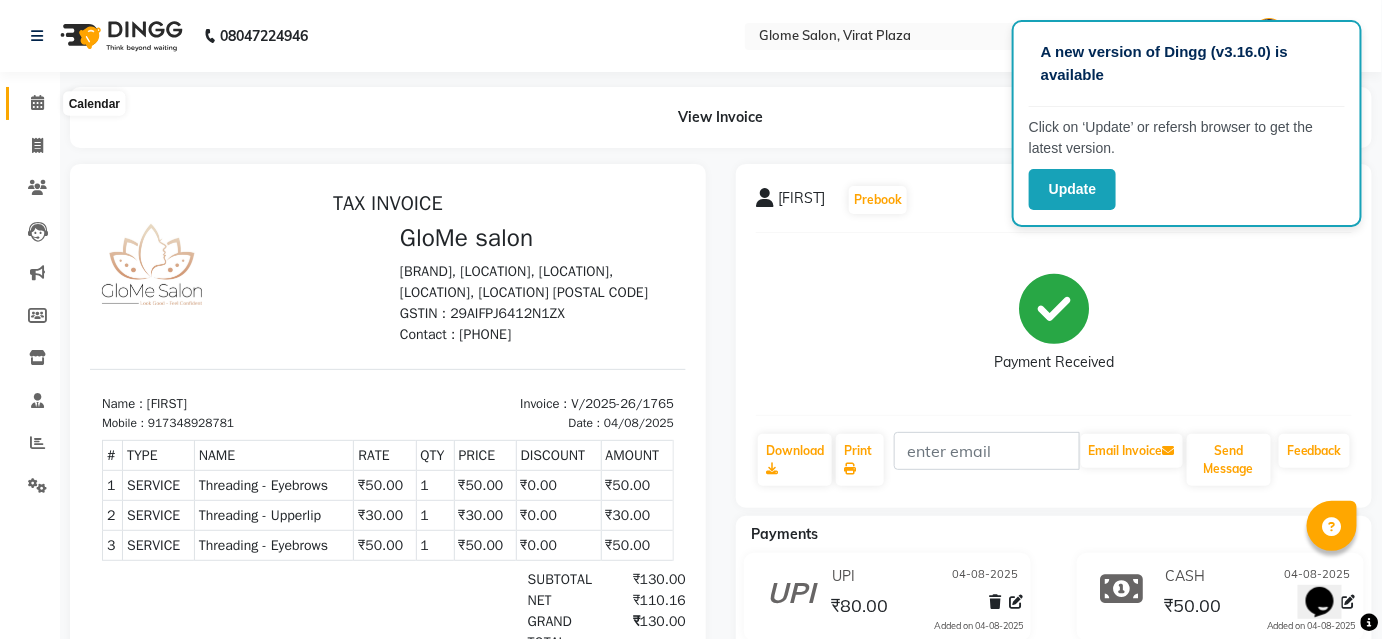 click 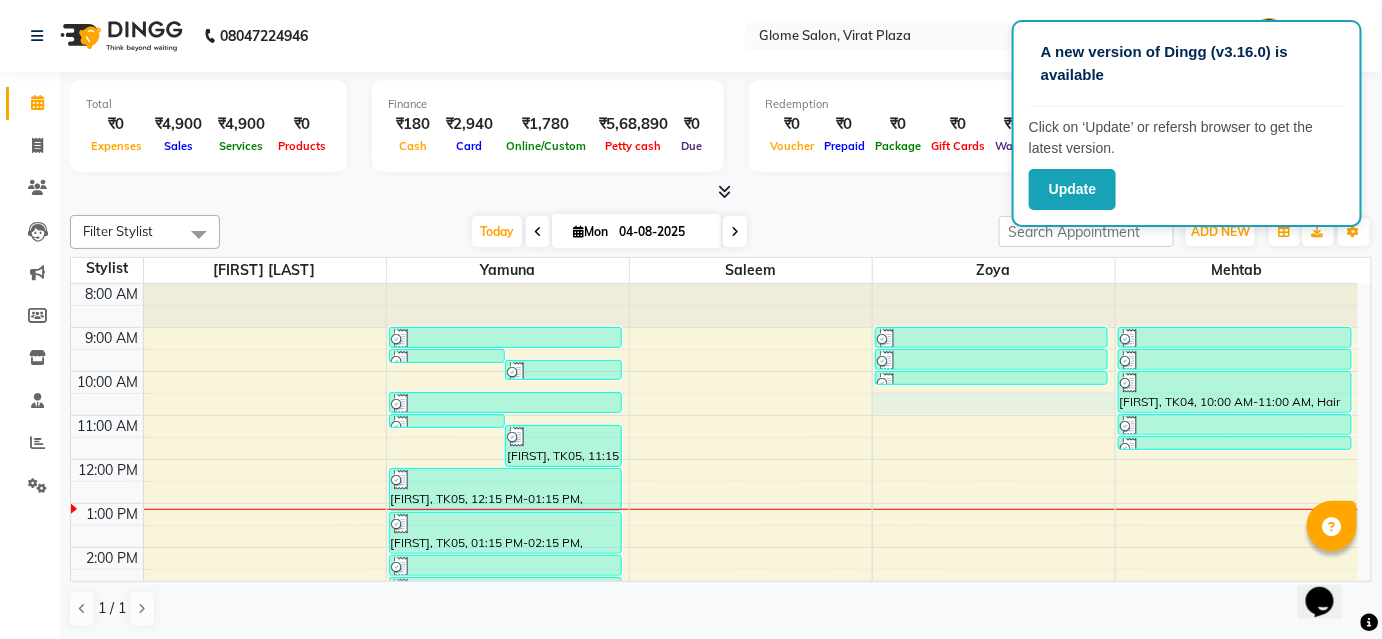 click on "8:00 AM 9:00 AM 10:00 AM 11:00 AM 12:00 PM 1:00 PM 2:00 PM 3:00 PM 4:00 PM 5:00 PM 6:00 PM 7:00 PM 8:00 PM     [FIRST], TK02, 09:30 AM-09:45 AM, Threading  - Upperlip     [FIRST], TK02, 09:45 AM-10:15 AM, Threading  - Eyebrows     [FIRST], TK05, 11:00 AM-11:15 AM, Exclusive Men’S Services - Shaving     [FIRST], TK05, 11:15 AM-12:15 PM, Exclusive Men’S Services - Global Coloring     [FIRST], TK02, 09:00 AM-09:30 AM, Threading  - Eyebrows     [FIRST], TK05, 10:30 AM-11:00 AM, Exclusive Men’S Services - Hair Cut     [FIRST], TK05, 12:15 PM-01:15 PM, Argan Oil Waxing - Full Arms     [FIRST], TK05, 01:15 PM-02:15 PM, Argan Oil Waxing - Half Legs     [FIRST], TK05, 02:15 PM-02:45 PM, Peel Off Waxing - Underarms     [FIRST], TK05, 02:45 PM-03:15 PM, Peel Off Waxing - Upper/Lower Lip     [FIRST], TK05, 03:15 PM-03:45 PM, Threading  - Eyebrows     [FIRST], TK07, 09:00 AM-09:30 AM, Threading  - Eyebrows     [FIRST], TK07, 09:30 AM-10:00 AM, Threading  - Eyebrows" at bounding box center [714, 569] 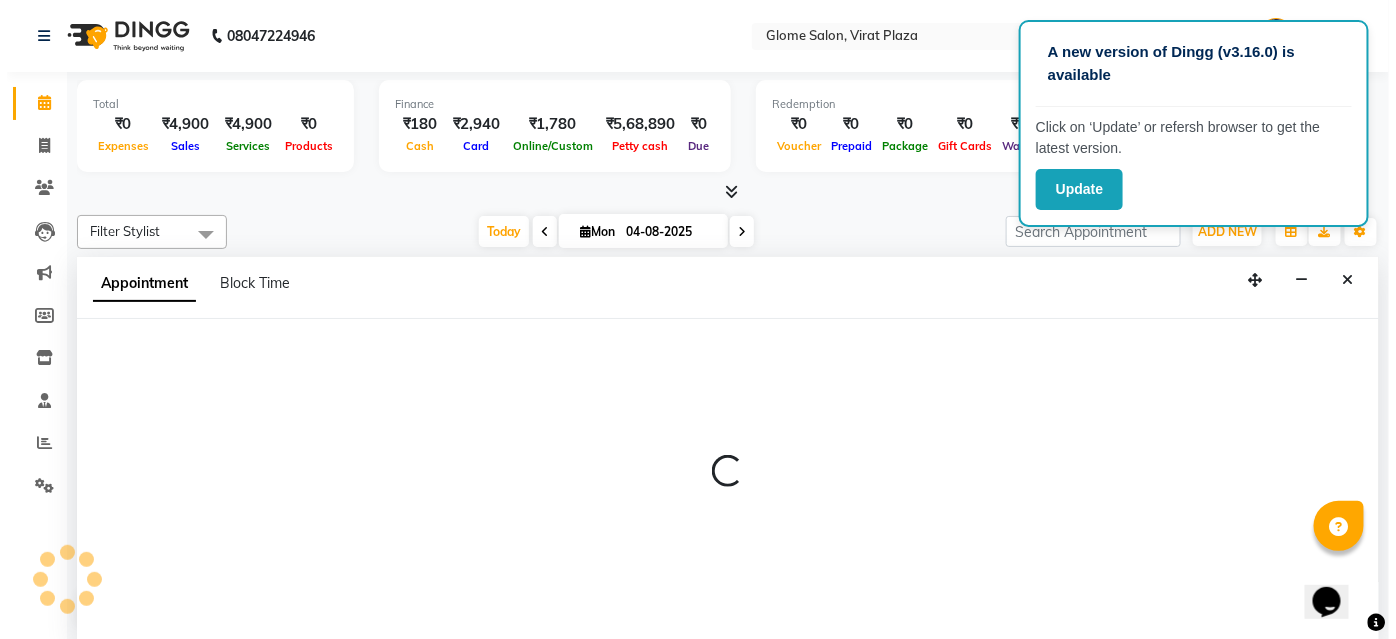 scroll, scrollTop: 0, scrollLeft: 0, axis: both 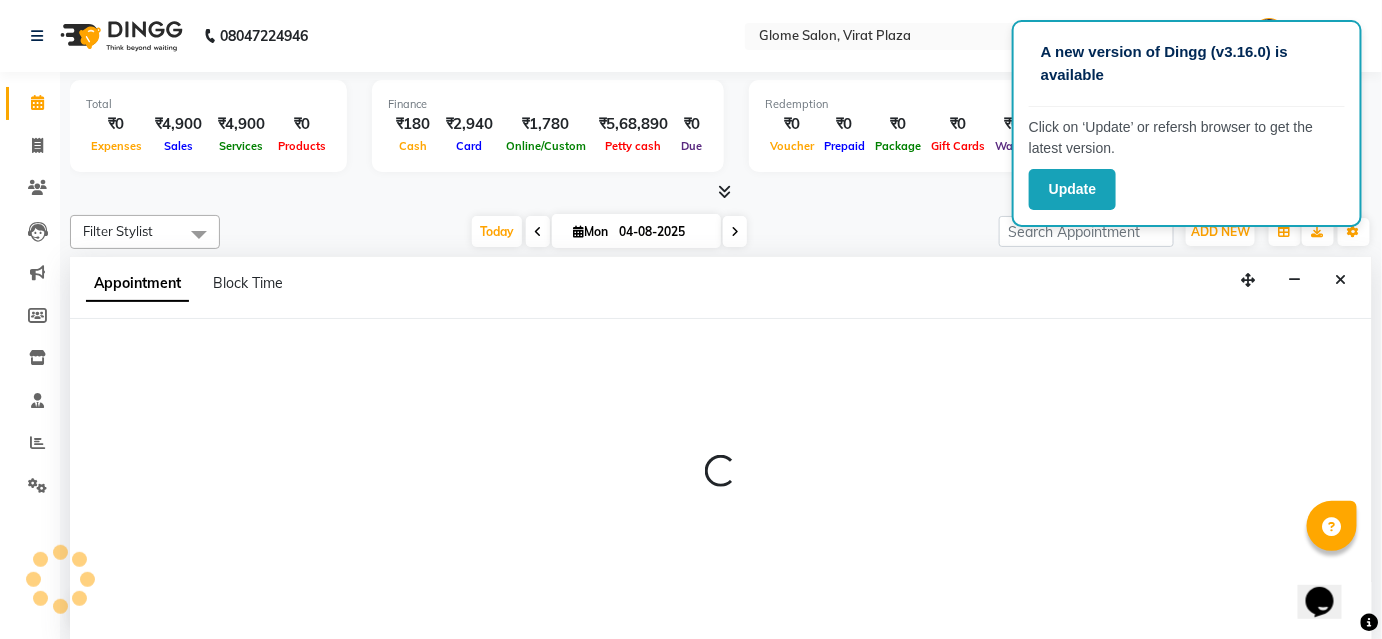 select on "63052" 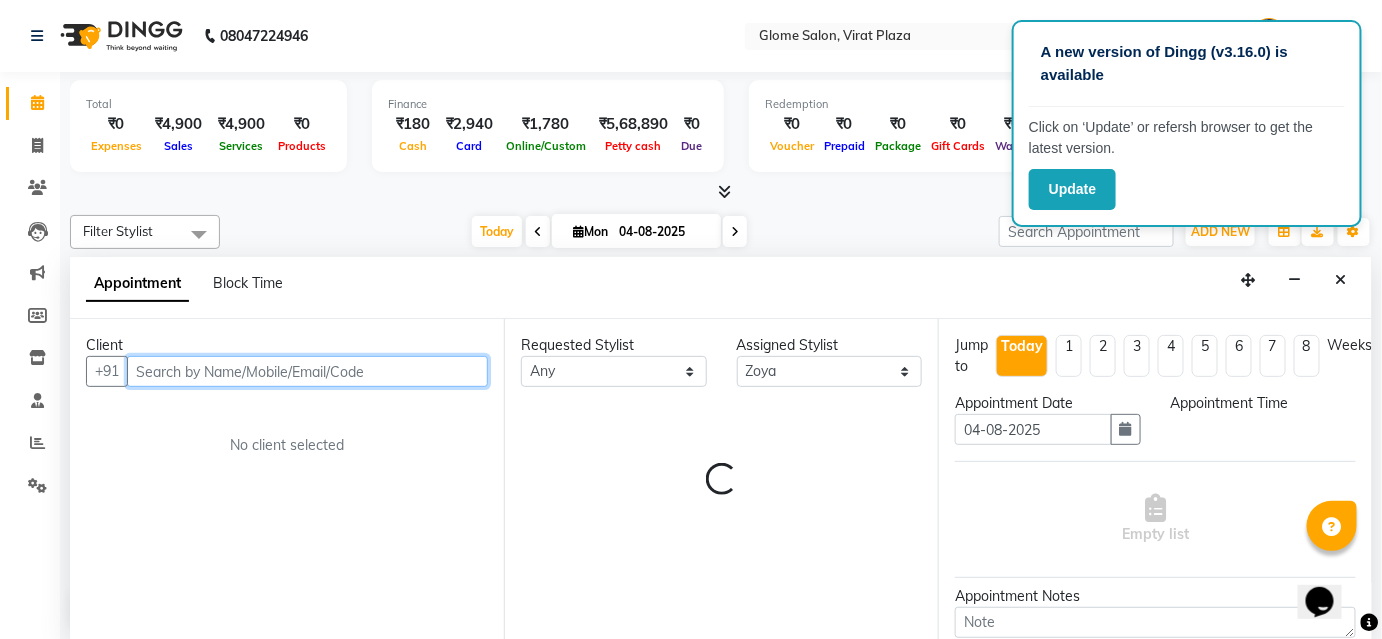 select on "630" 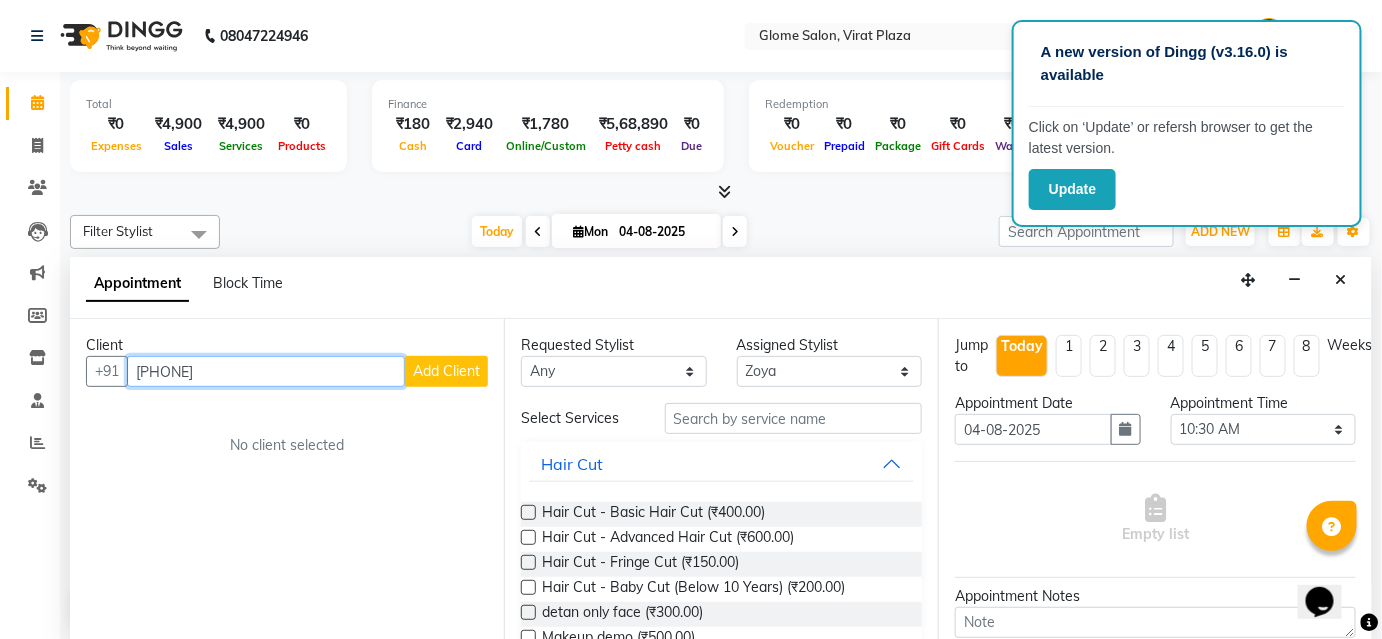 type on "[PHONE]" 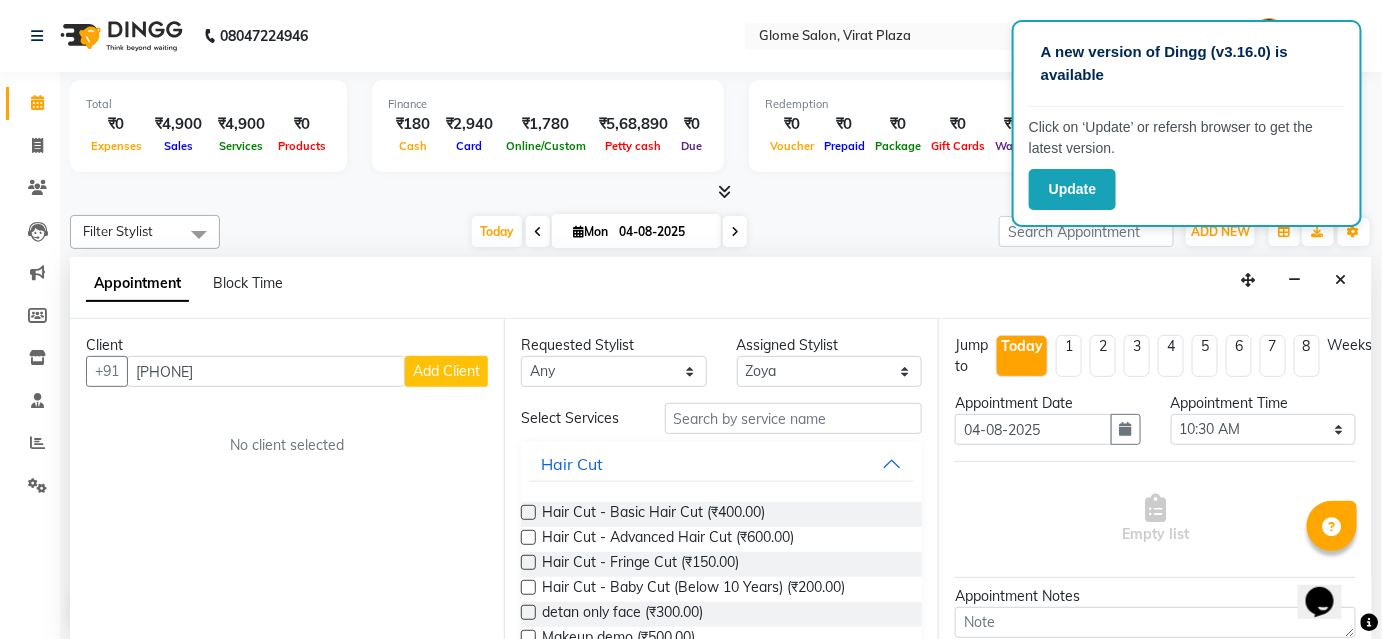 click on "Client +[PHONE] Add Client  No client selected" at bounding box center [287, 479] 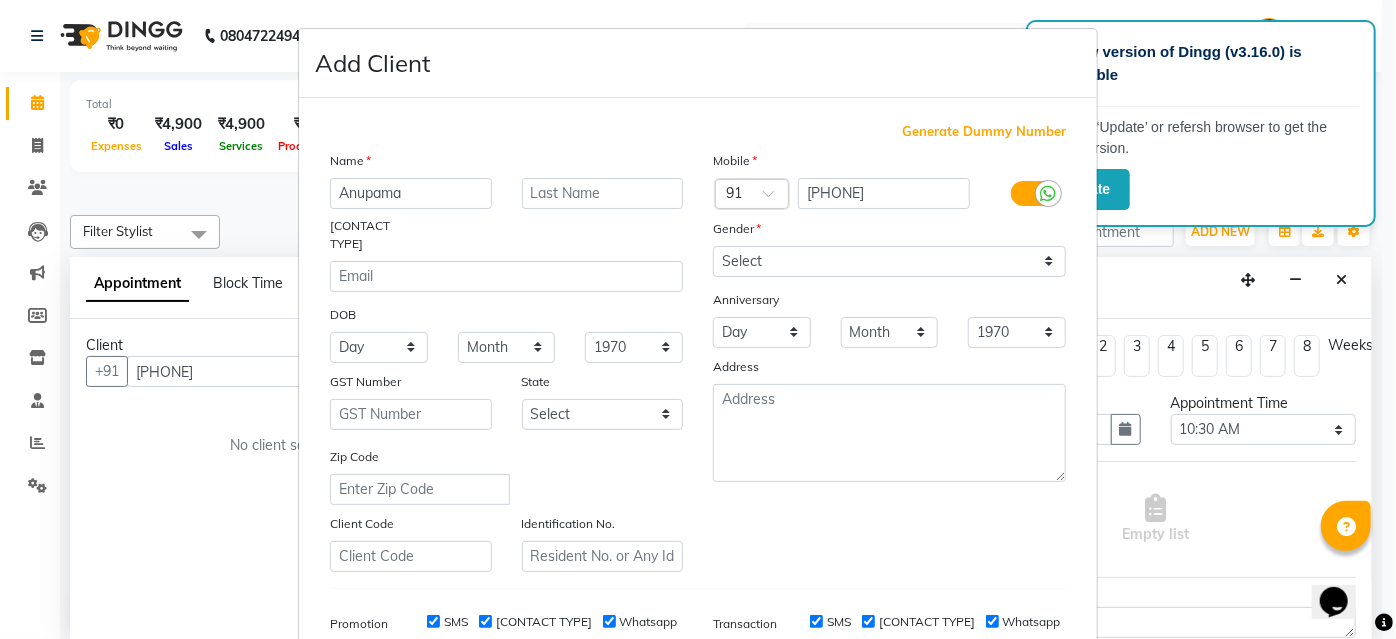 type on "Anupama" 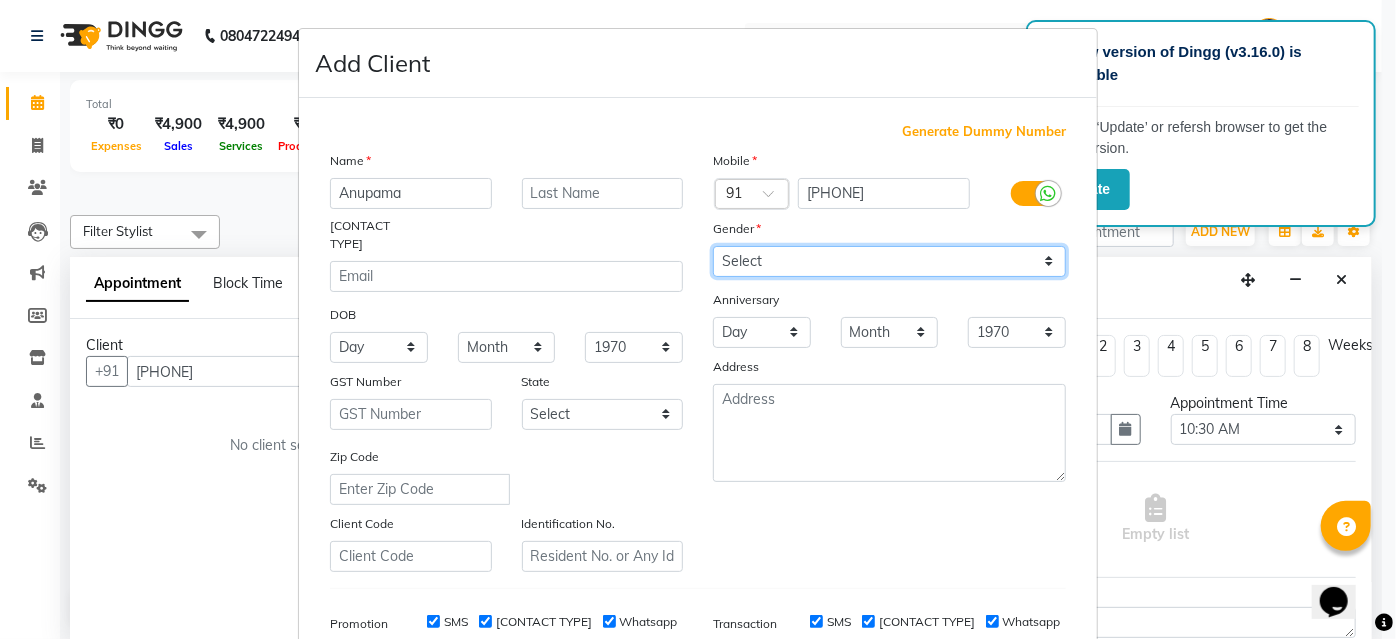 click on "Select Male Female Other Prefer Not To Say" at bounding box center (889, 261) 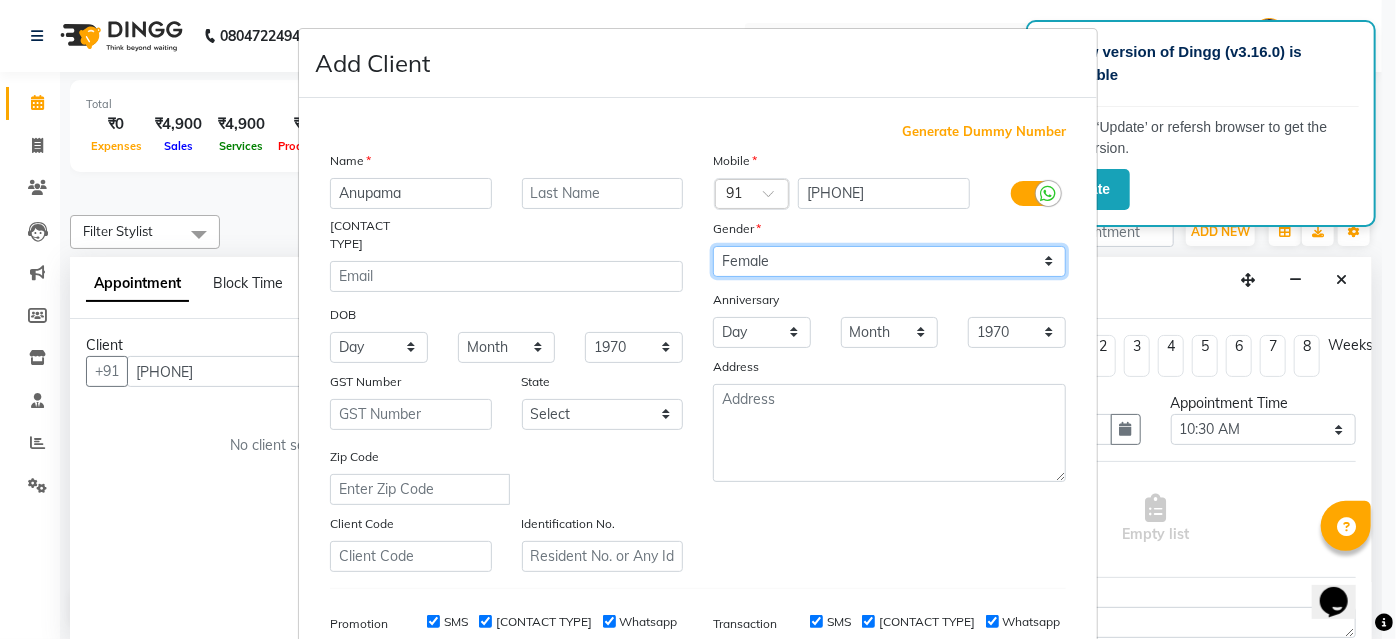 click on "Select Male Female Other Prefer Not To Say" at bounding box center (889, 261) 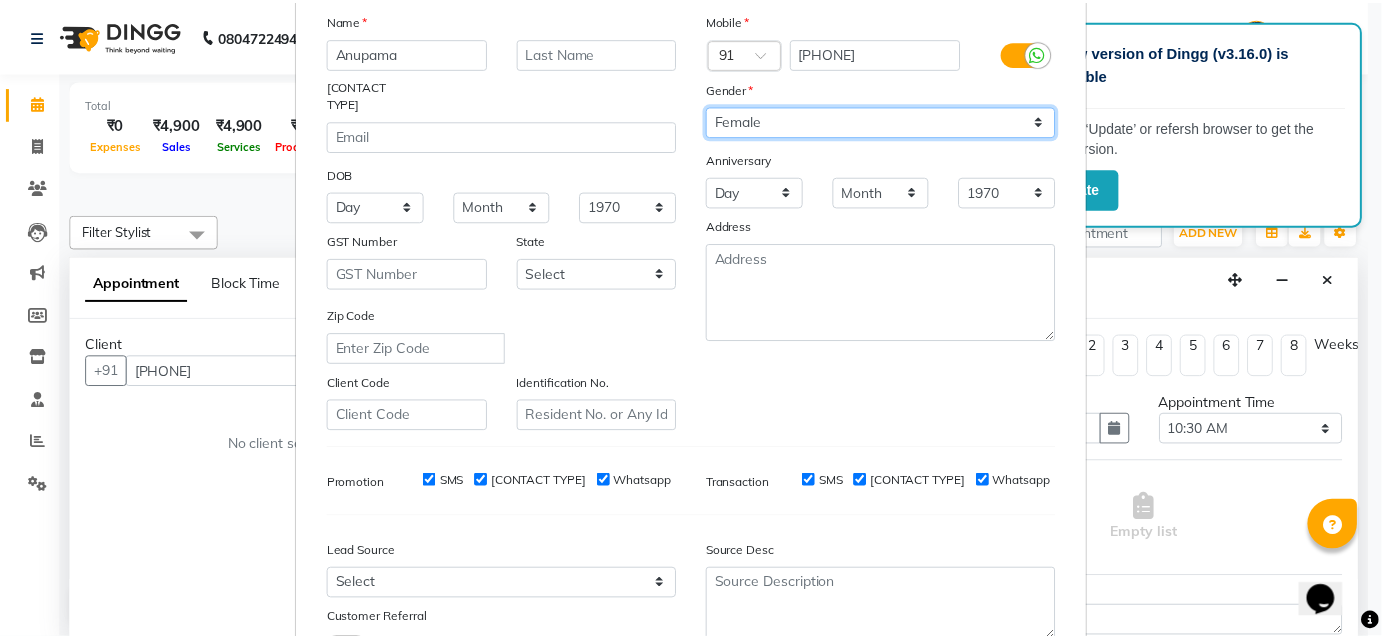 scroll, scrollTop: 282, scrollLeft: 0, axis: vertical 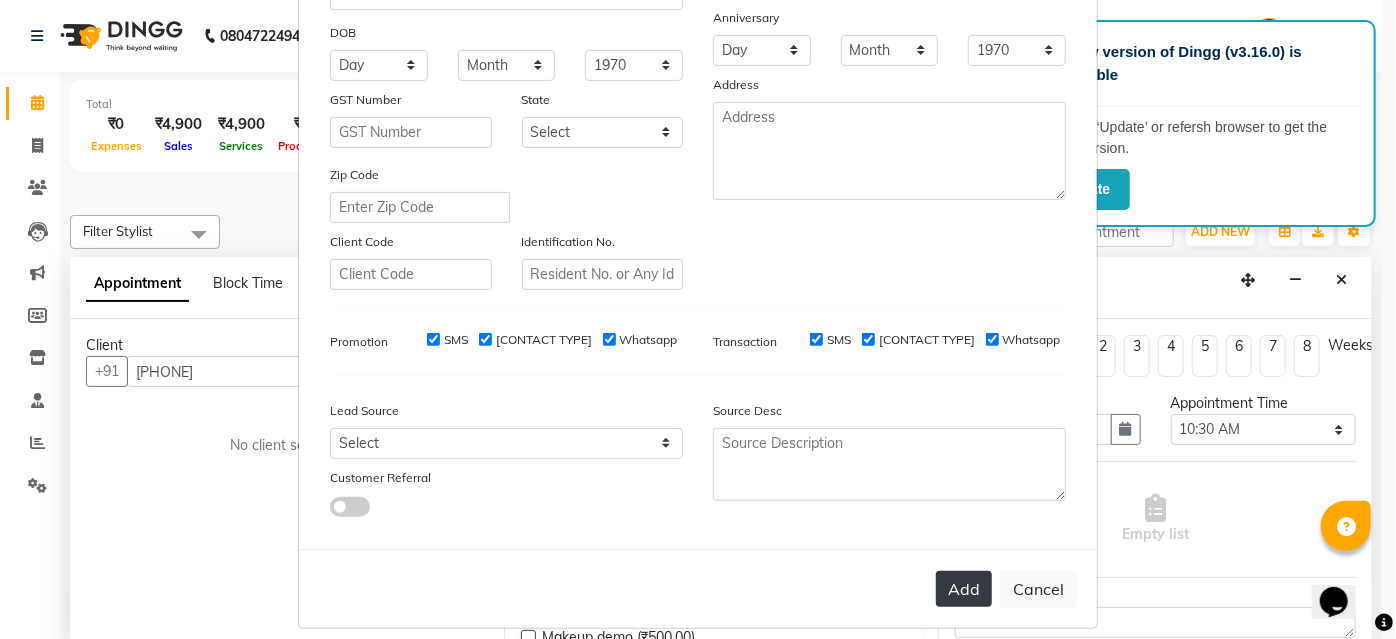 click on "Add" at bounding box center [964, 589] 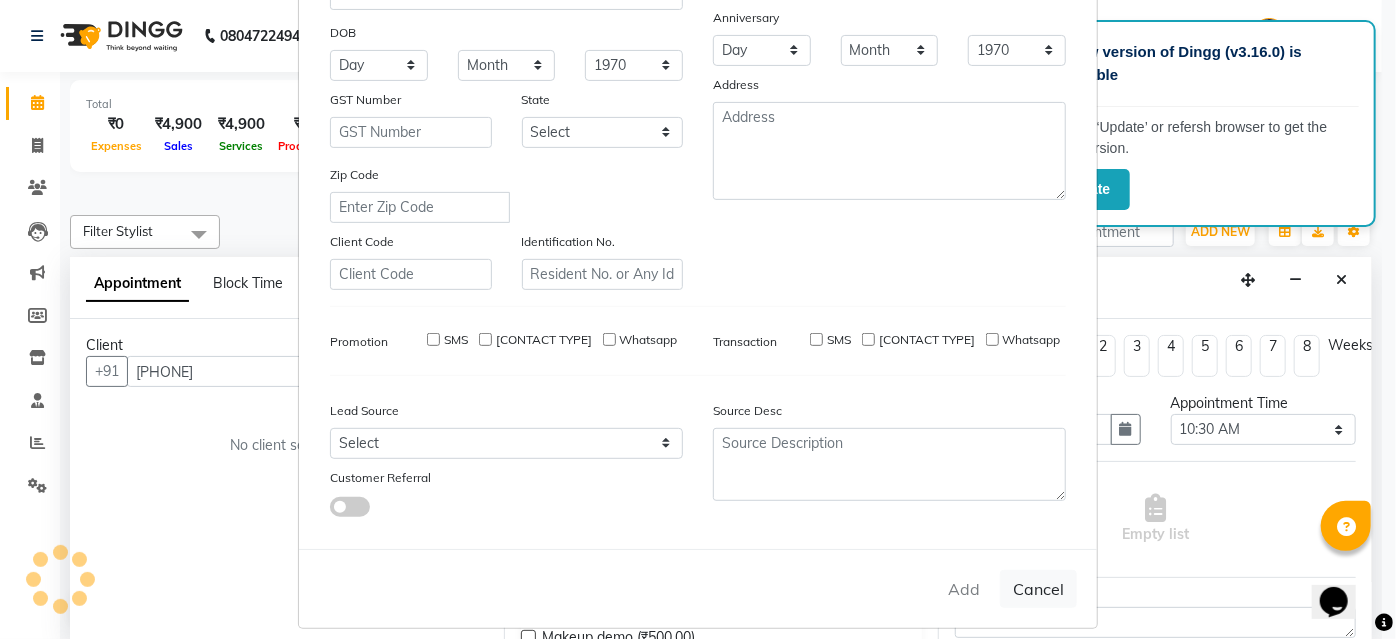 type 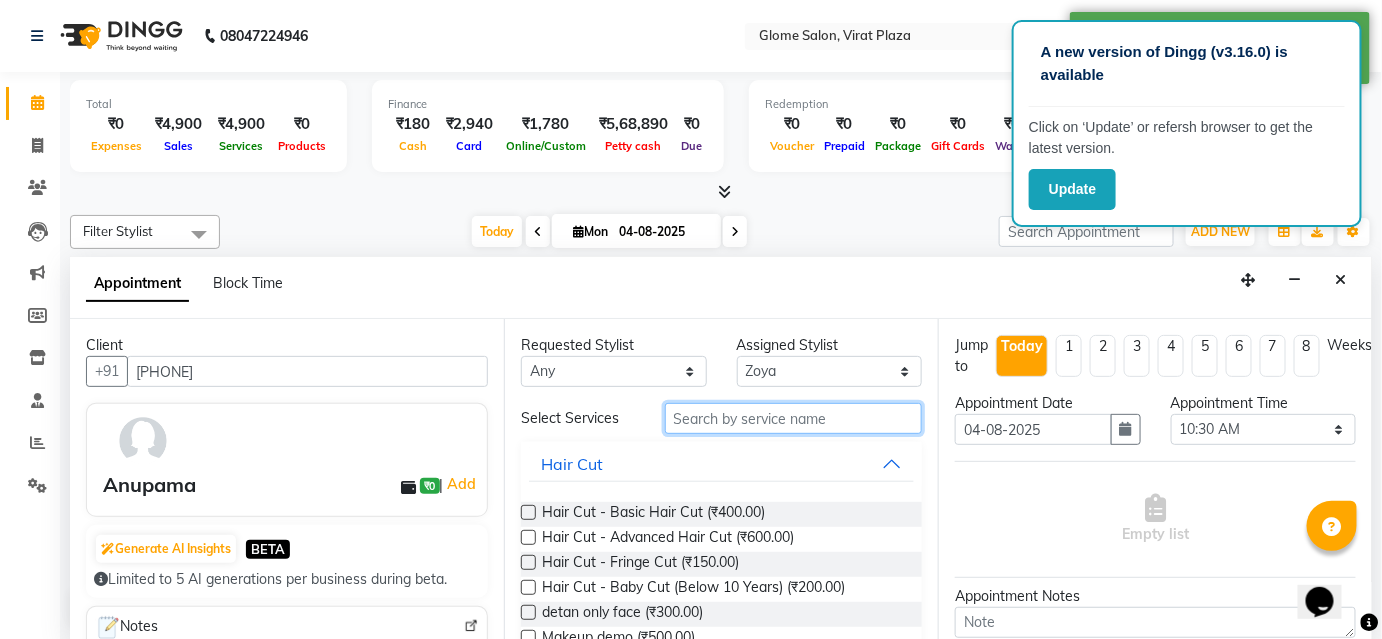click at bounding box center (793, 418) 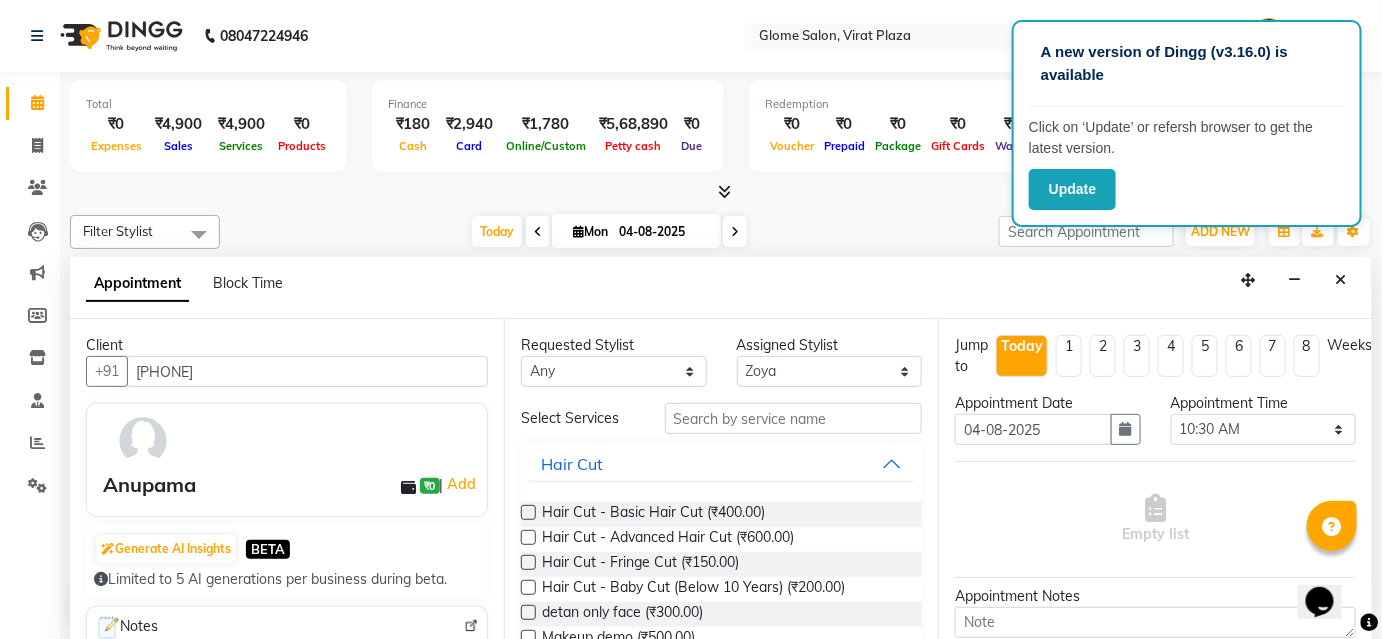 click on "Hair Cut - Advanced Hair Cut (₹600.00)" at bounding box center (721, 539) 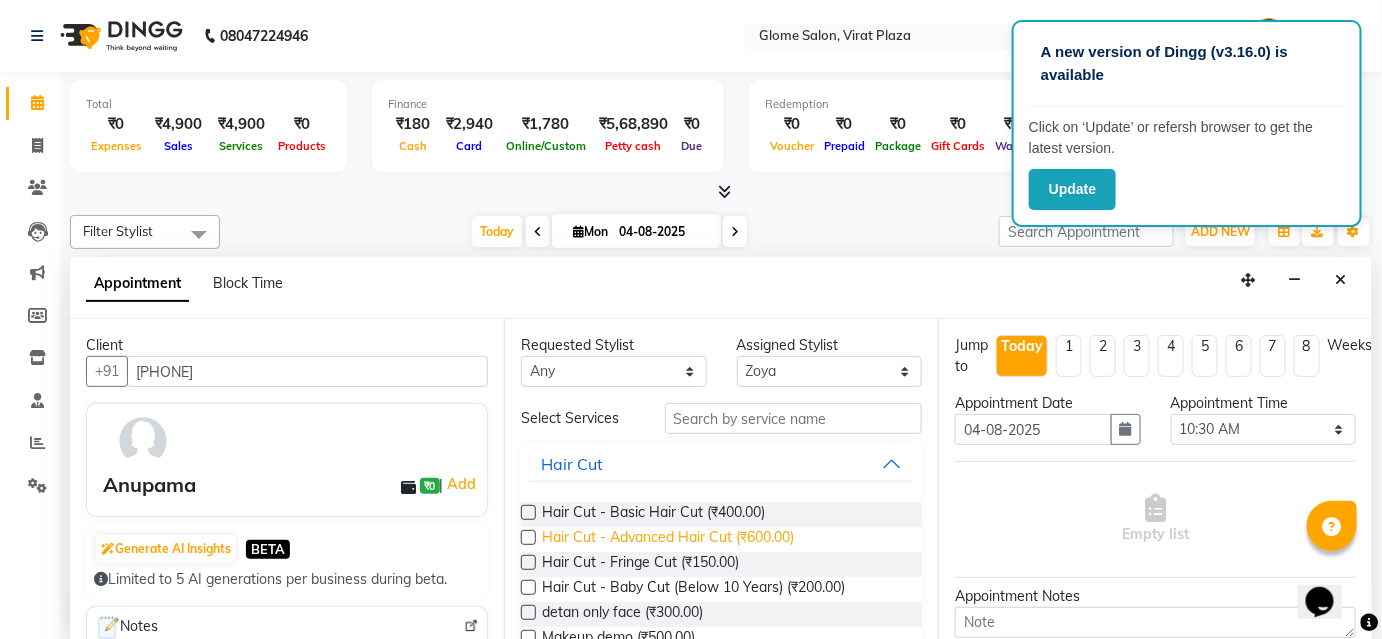 click on "Hair Cut - Advanced Hair Cut (₹600.00)" at bounding box center (668, 539) 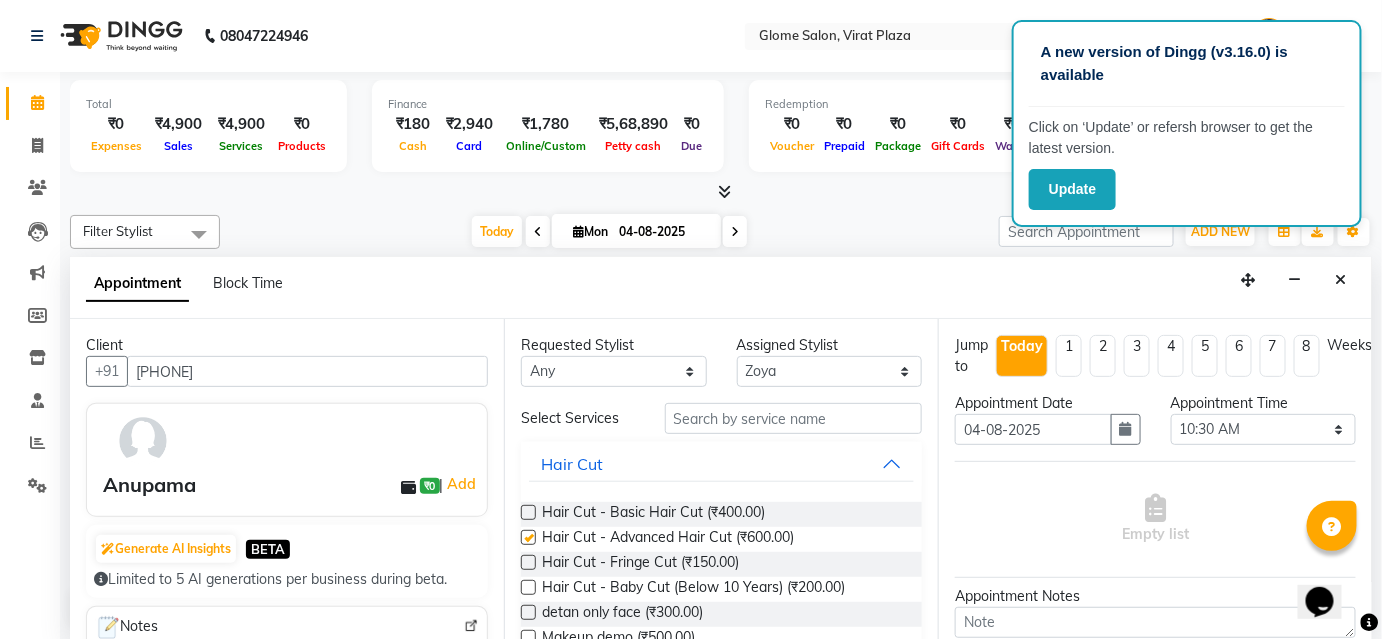 checkbox on "[BOOLEAN]" 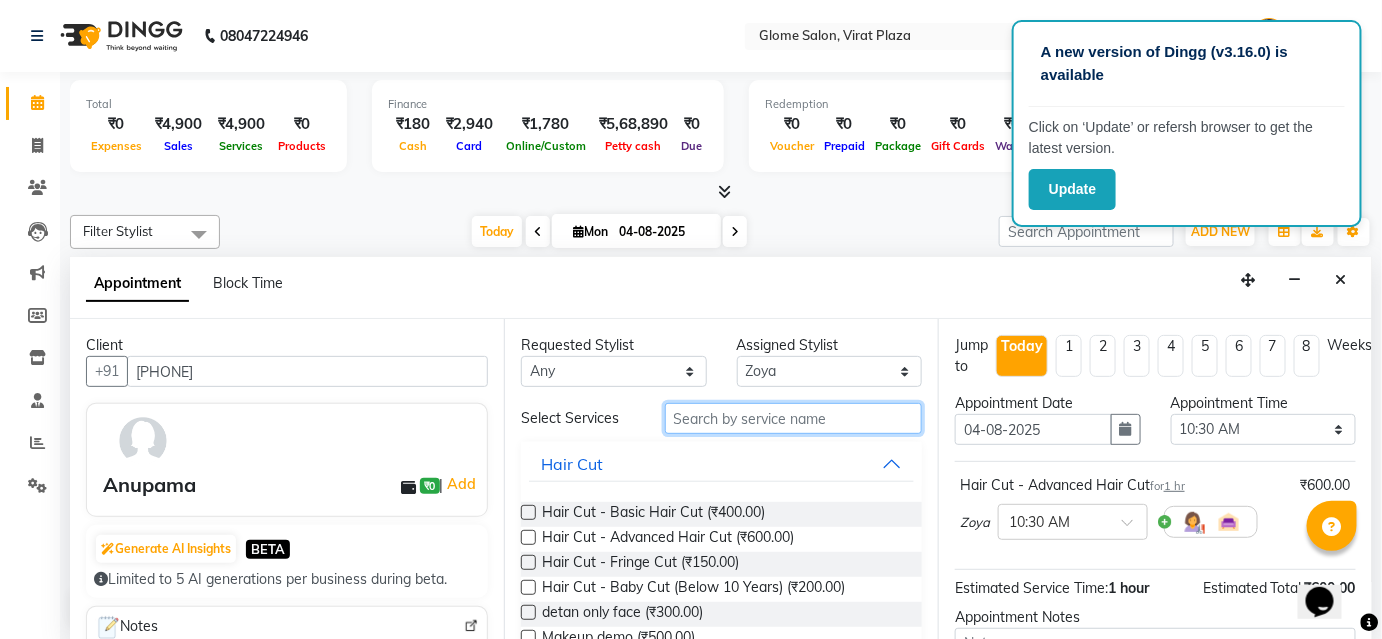 click at bounding box center [793, 418] 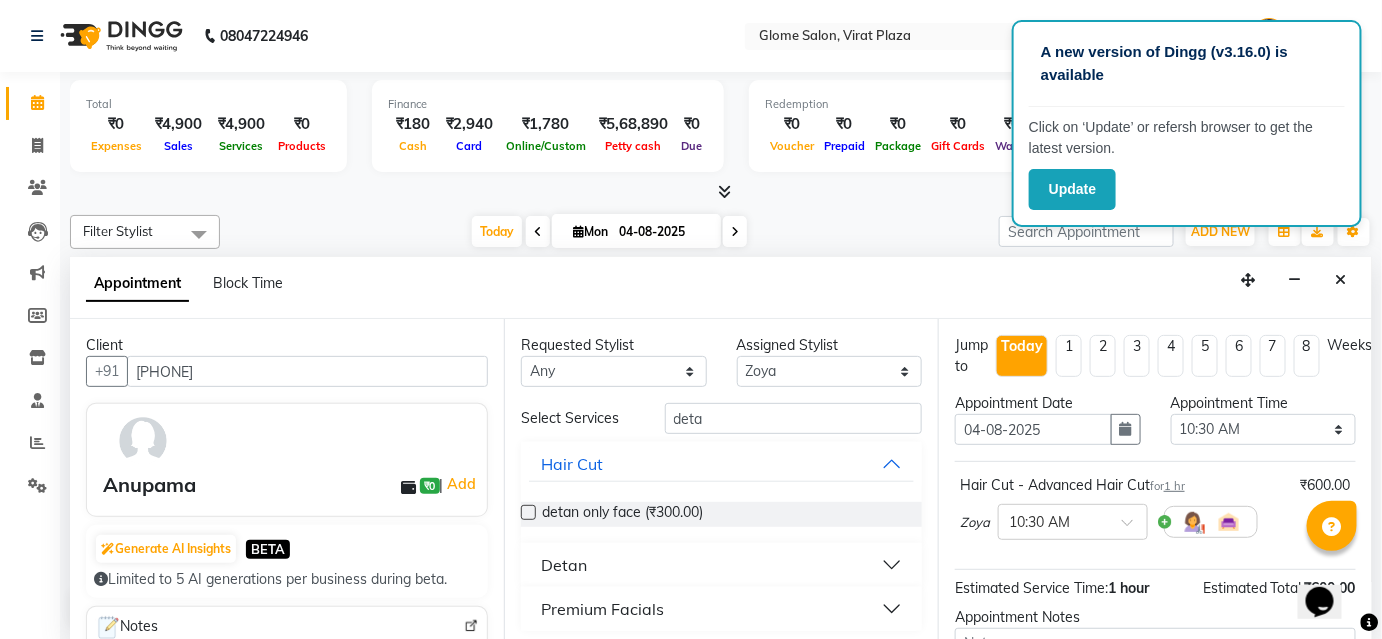 drag, startPoint x: 778, startPoint y: 571, endPoint x: 792, endPoint y: 535, distance: 38.626415 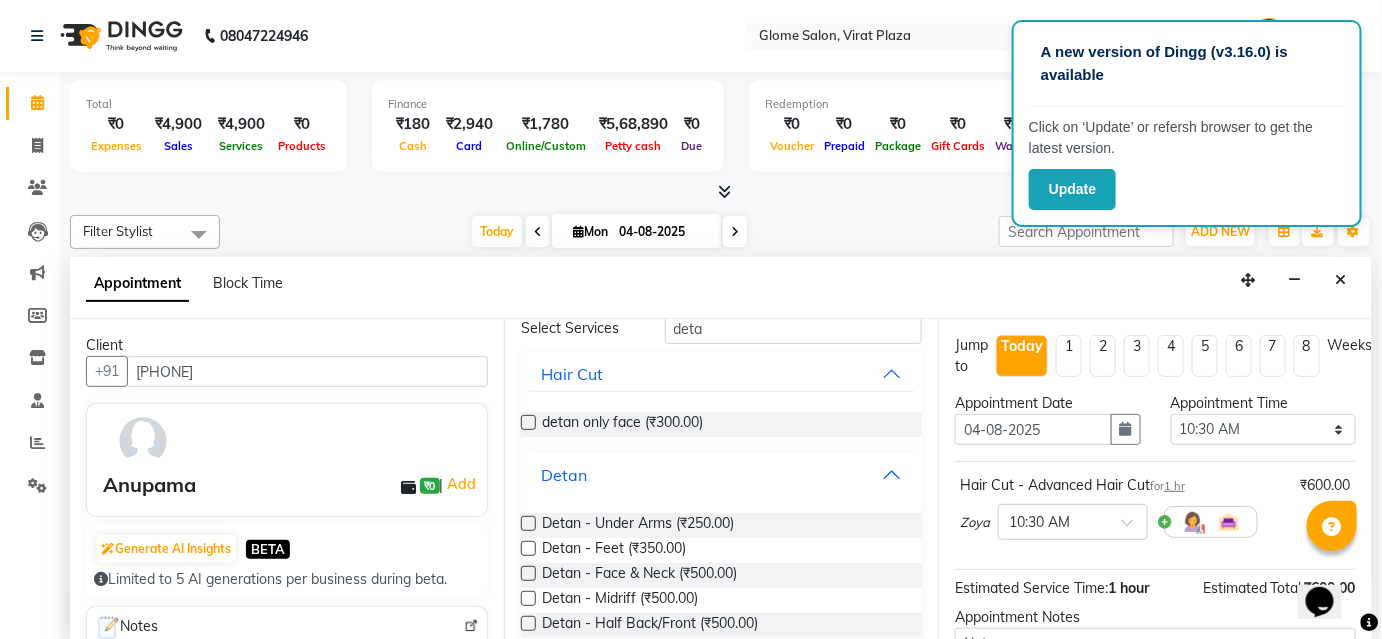 scroll, scrollTop: 0, scrollLeft: 0, axis: both 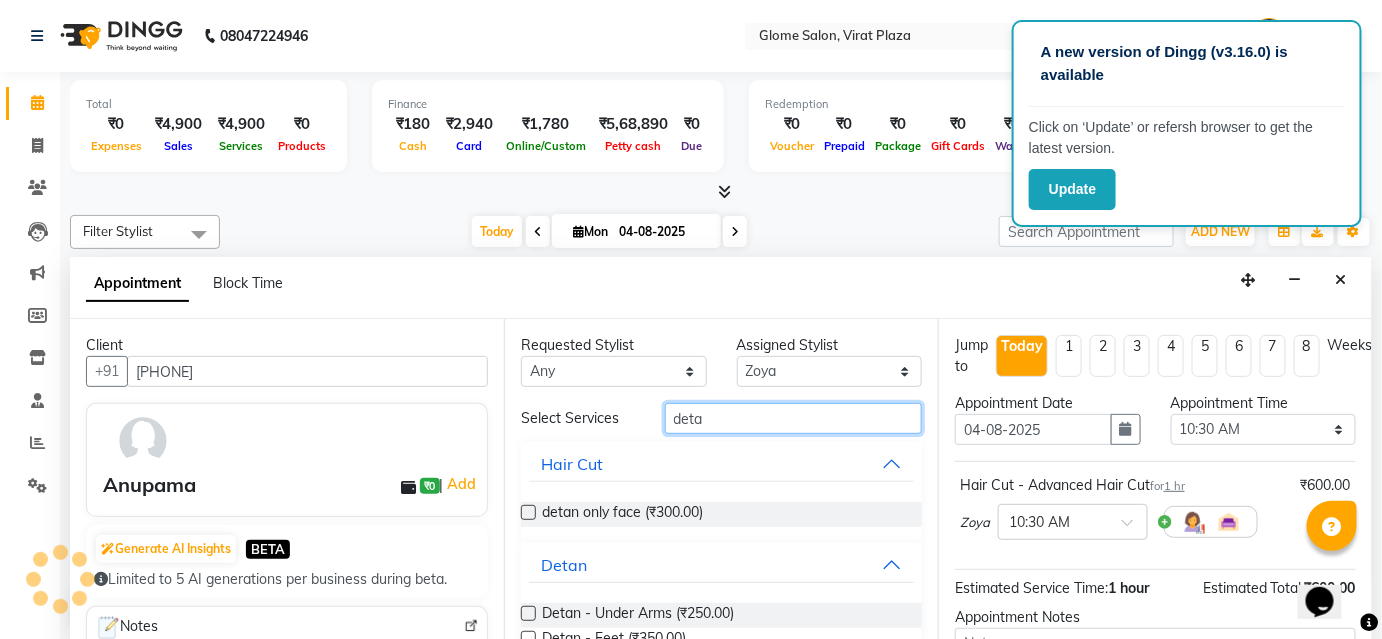 click on "deta" at bounding box center (793, 418) 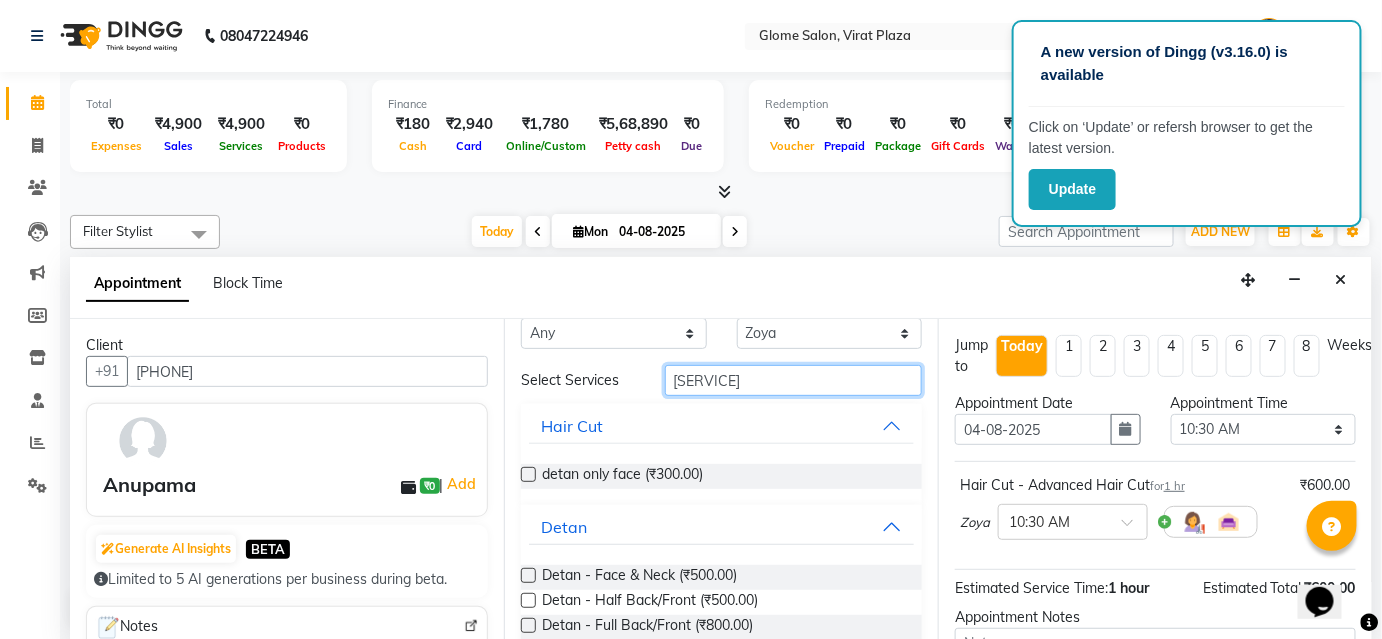 scroll, scrollTop: 0, scrollLeft: 0, axis: both 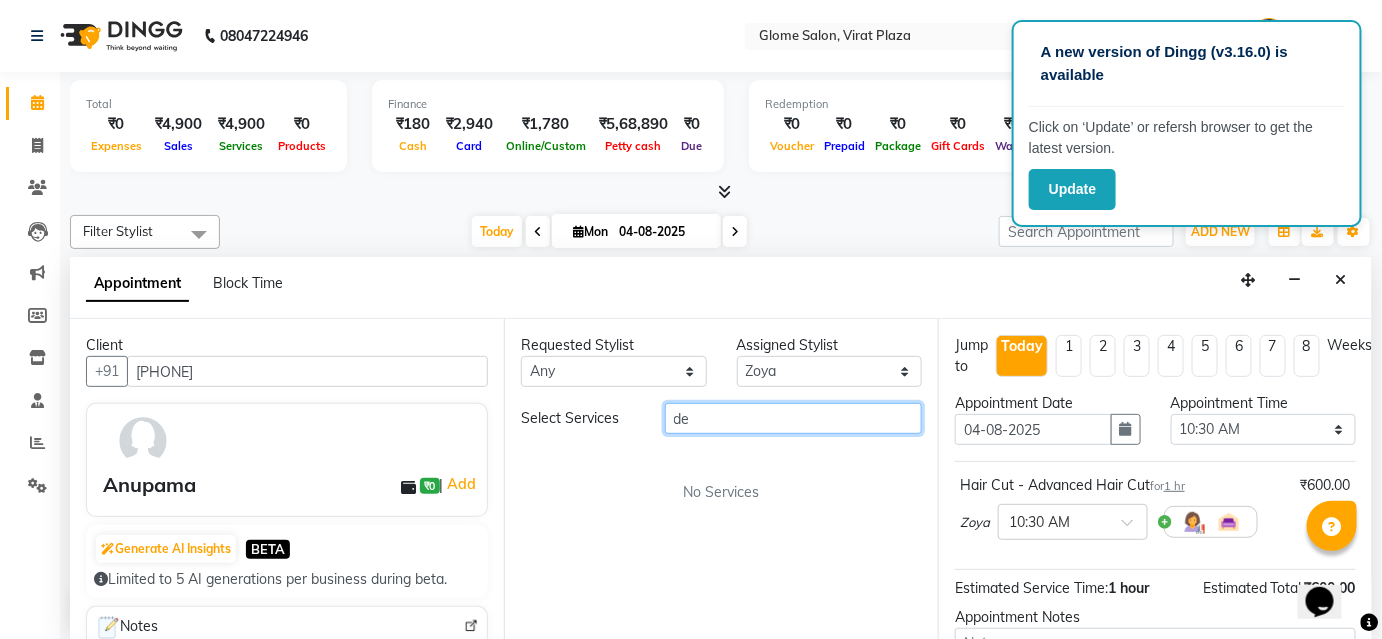 type on "d" 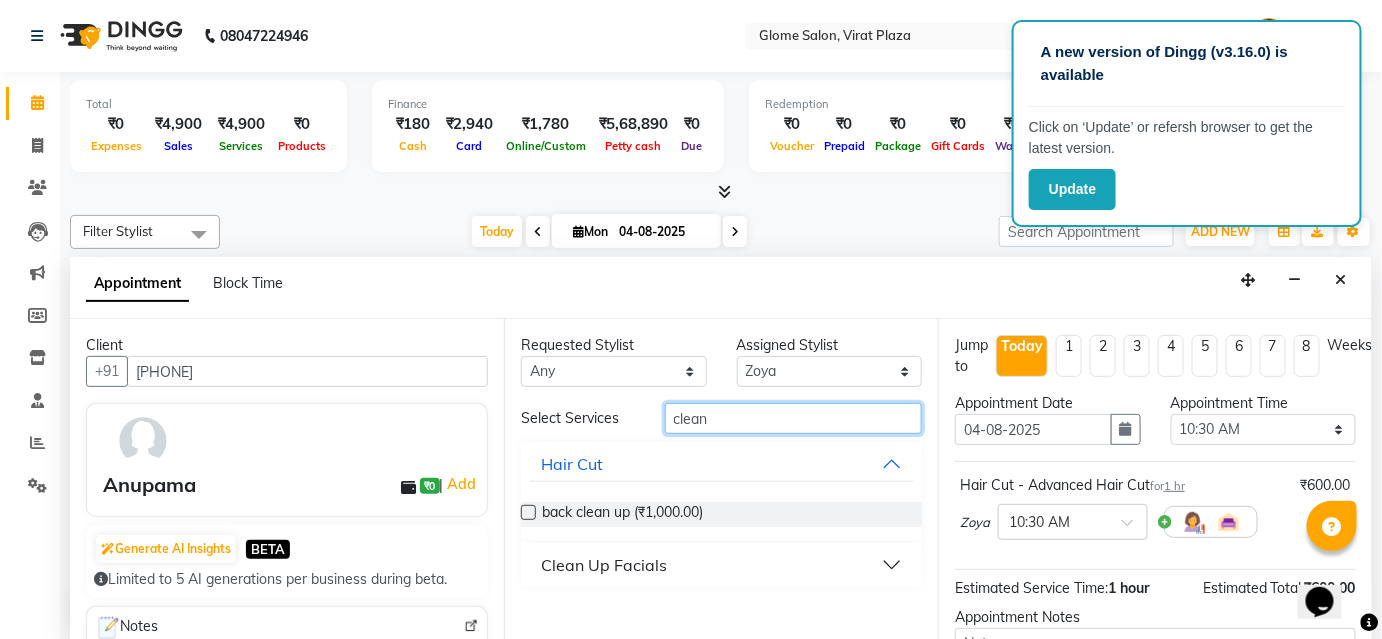type on "clean" 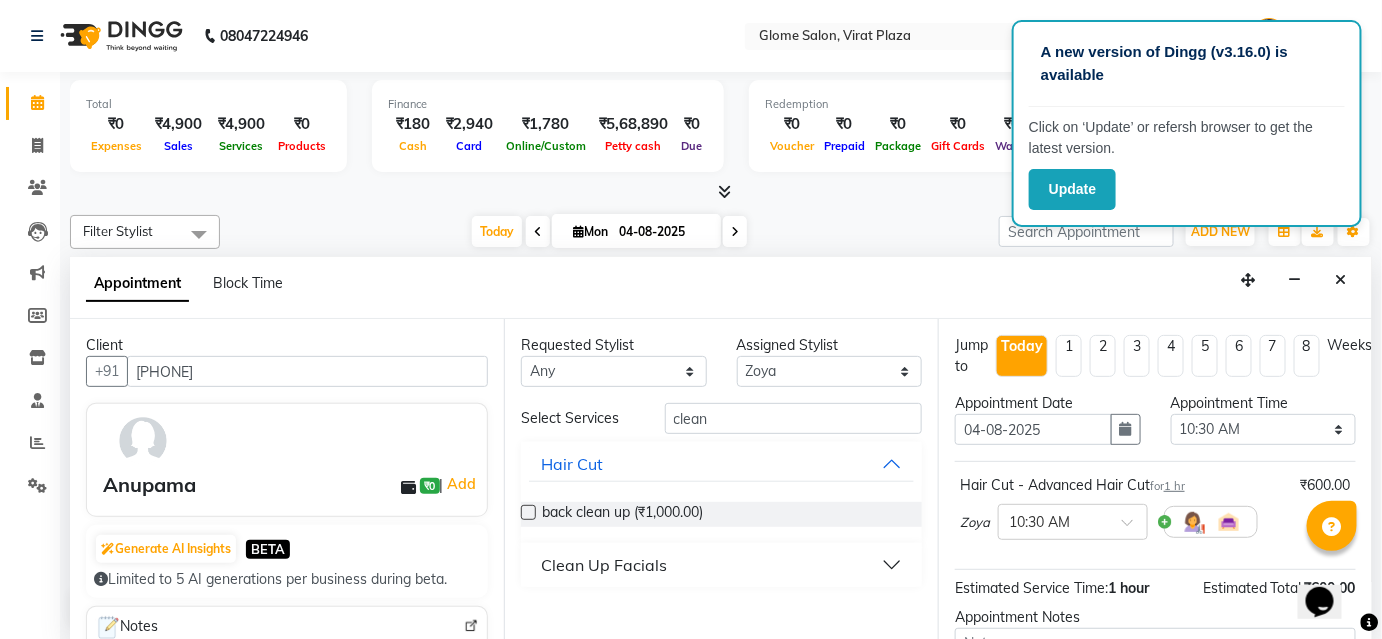 click on "Clean Up Facials" at bounding box center (721, 565) 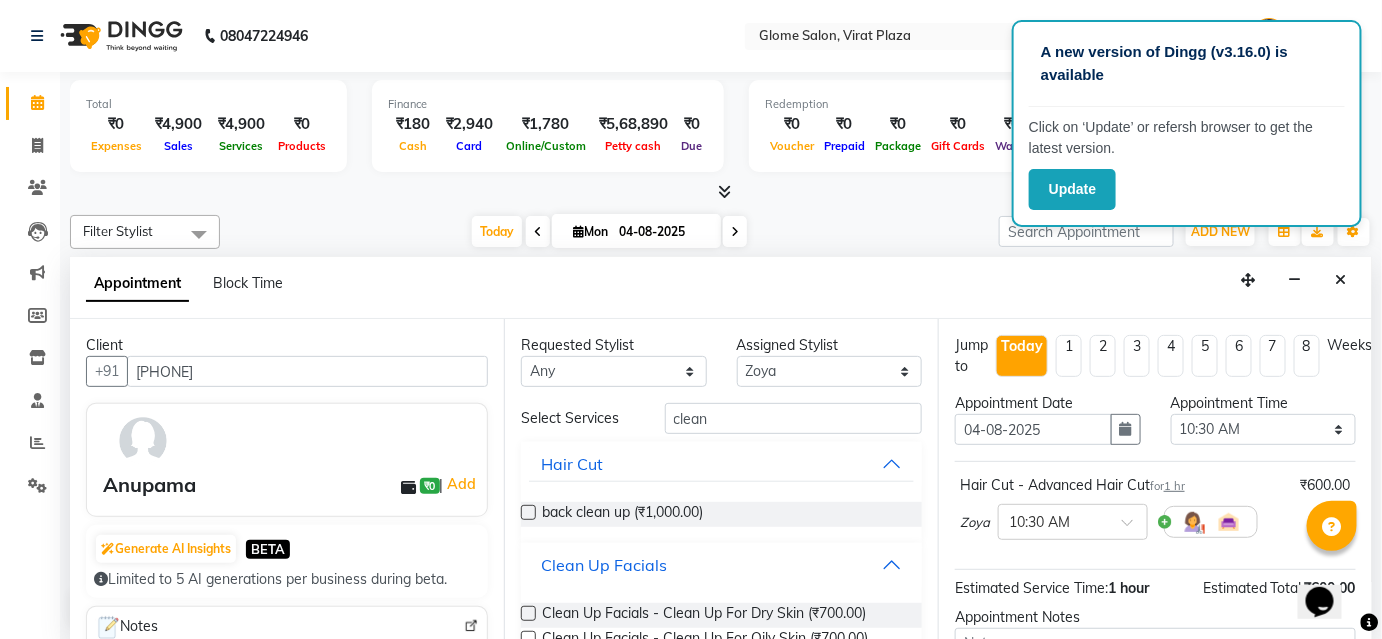scroll, scrollTop: 90, scrollLeft: 0, axis: vertical 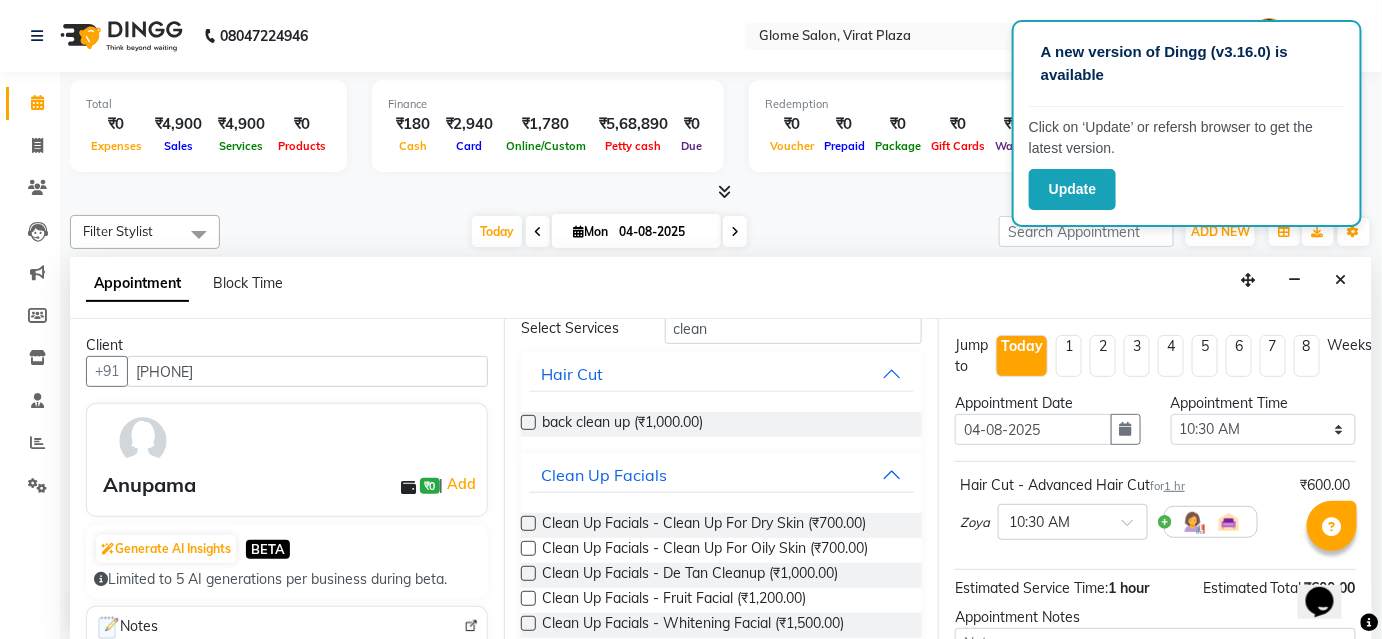 drag, startPoint x: 829, startPoint y: 570, endPoint x: 863, endPoint y: 561, distance: 35.17101 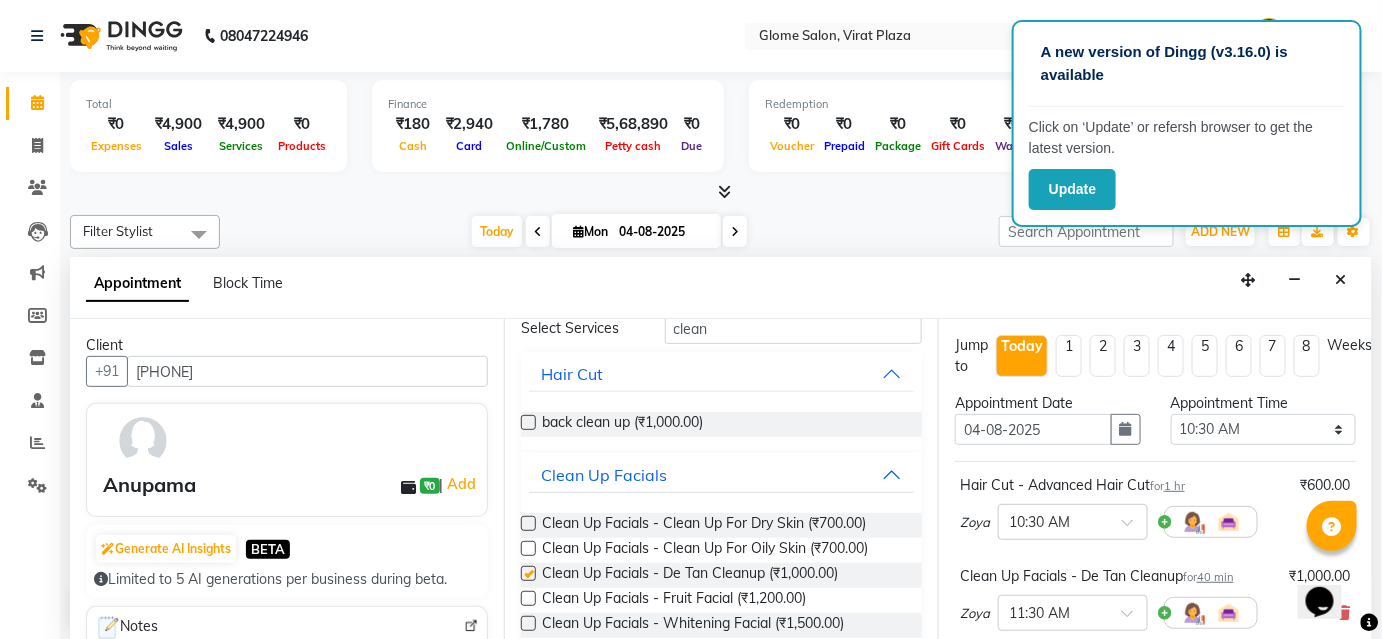 checkbox on "[BOOLEAN]" 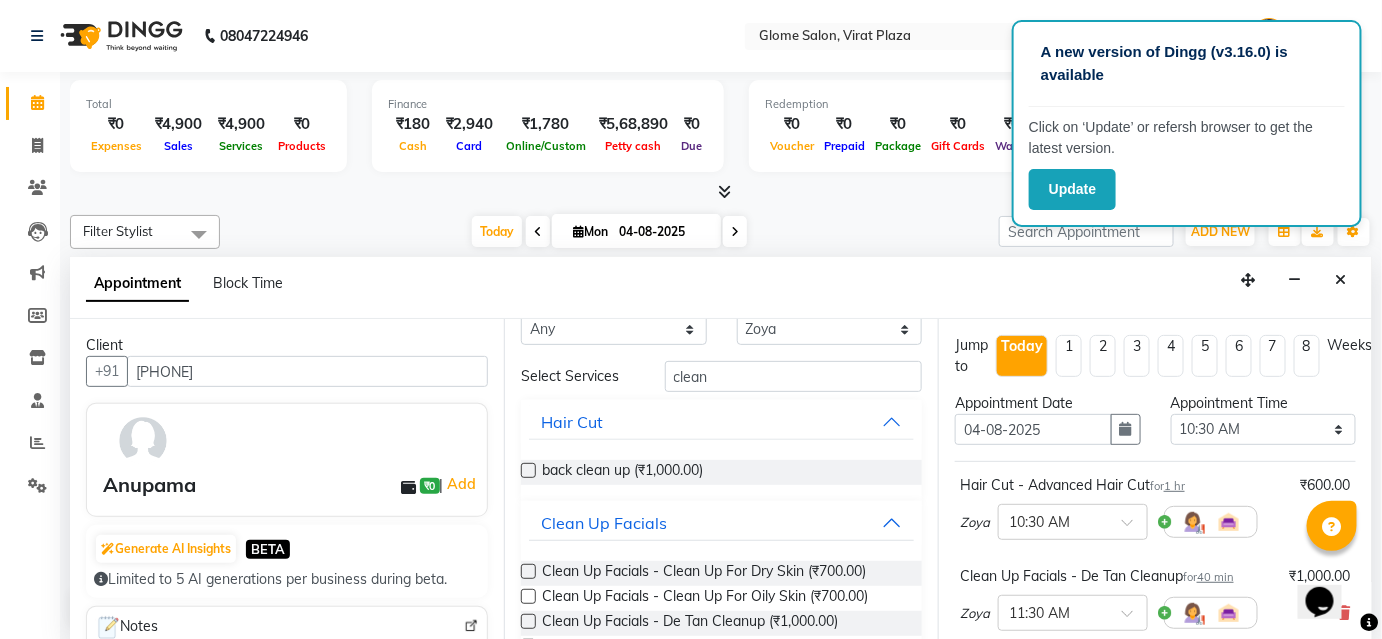 scroll, scrollTop: 0, scrollLeft: 0, axis: both 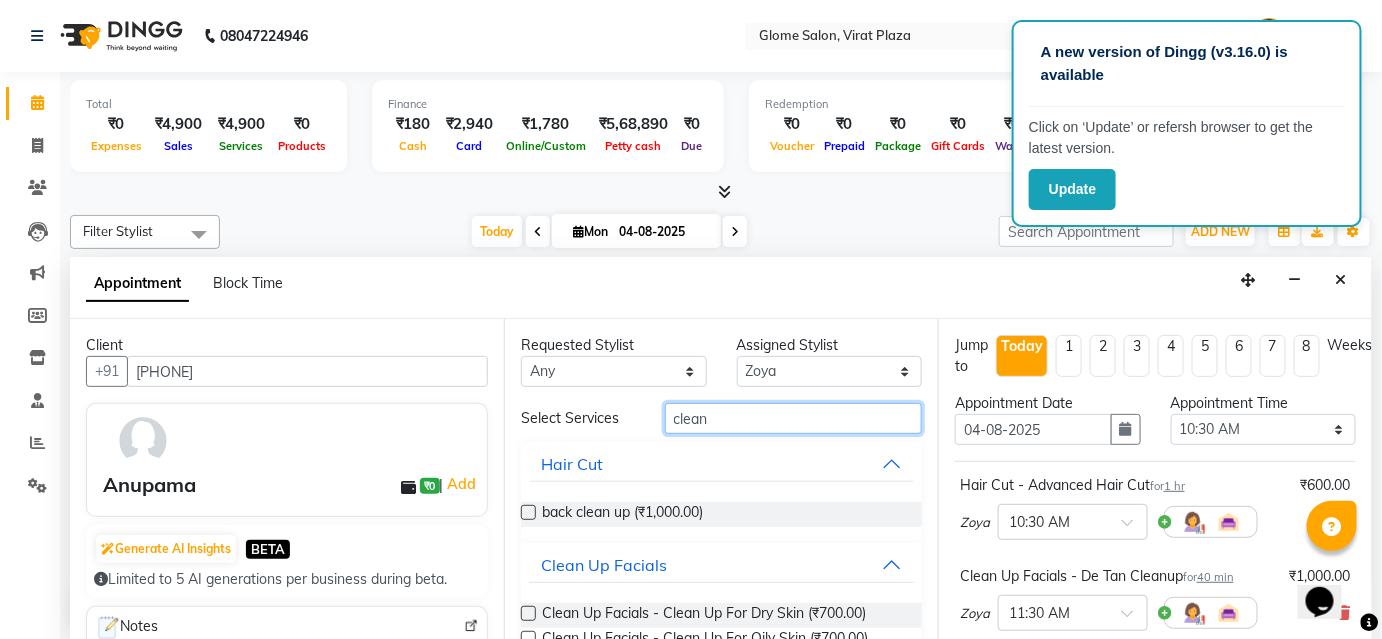 click on "clean" at bounding box center [793, 418] 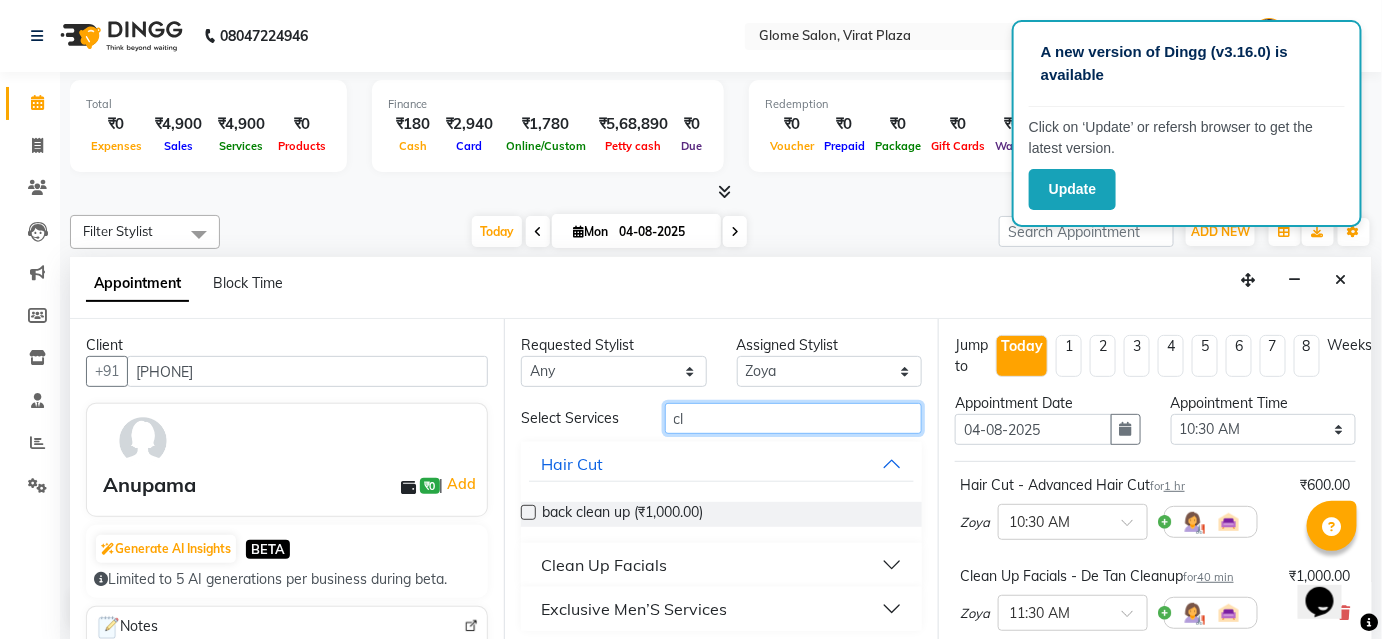 type on "c" 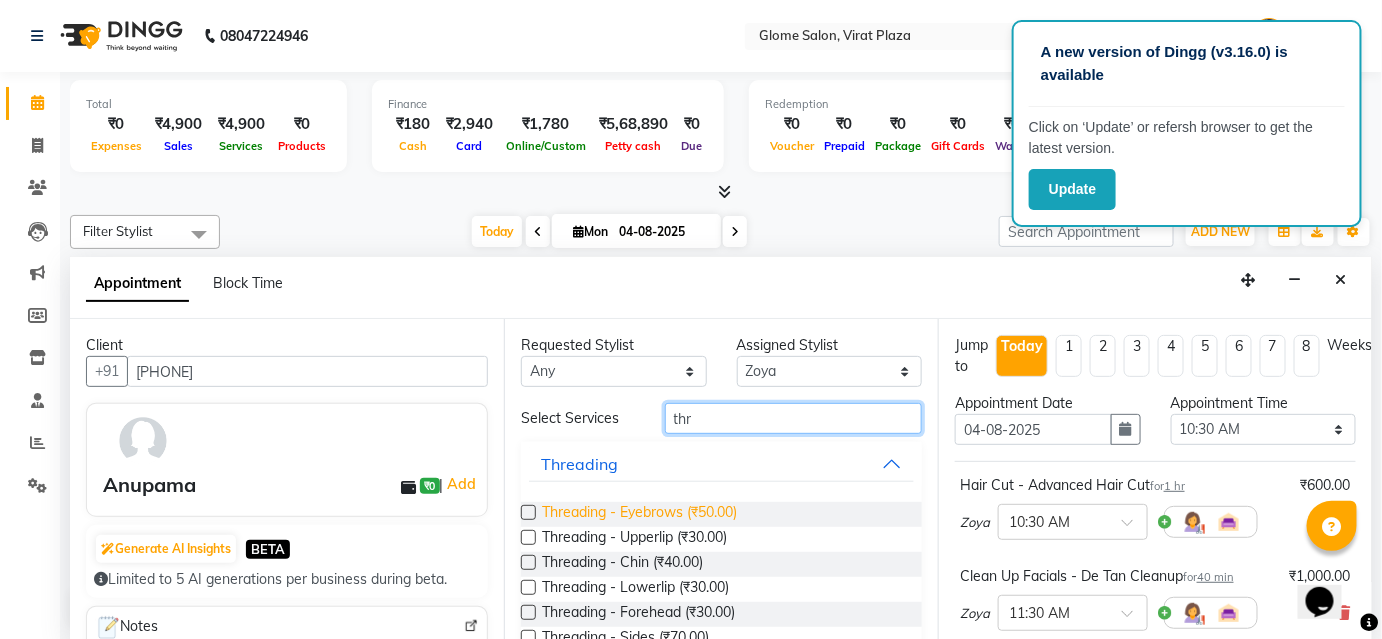 type on "thr" 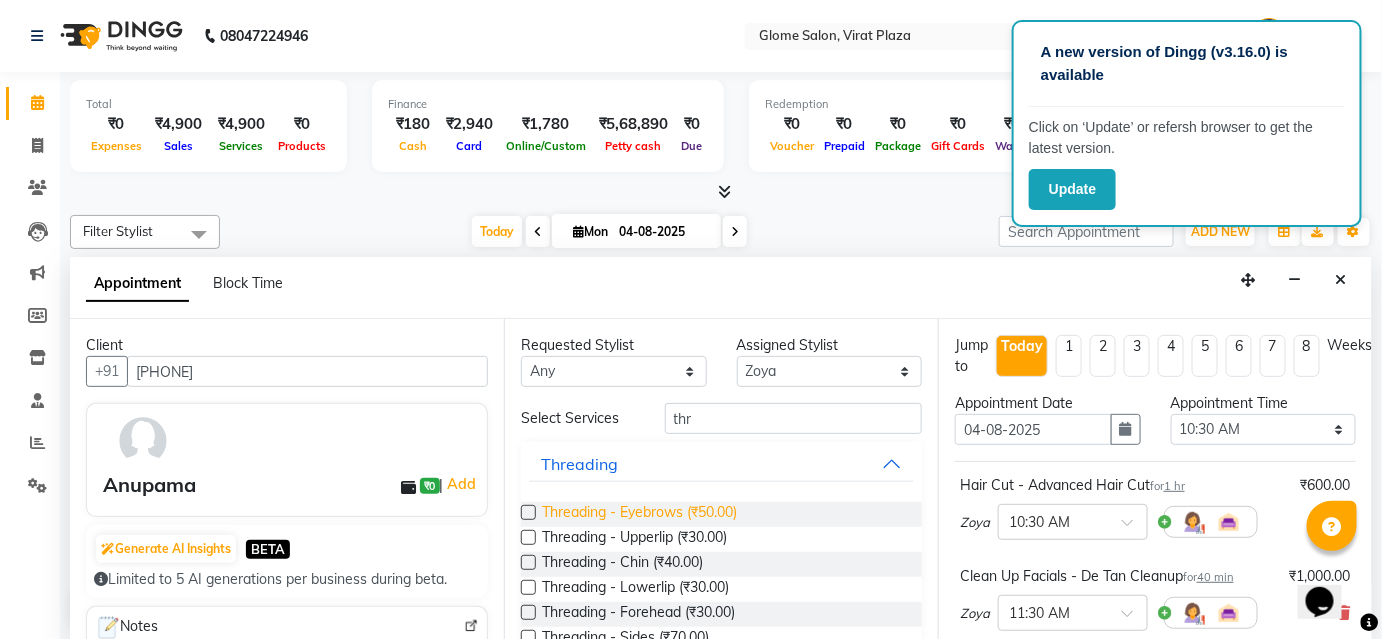 click on "Threading  - Eyebrows (₹50.00)" at bounding box center [639, 514] 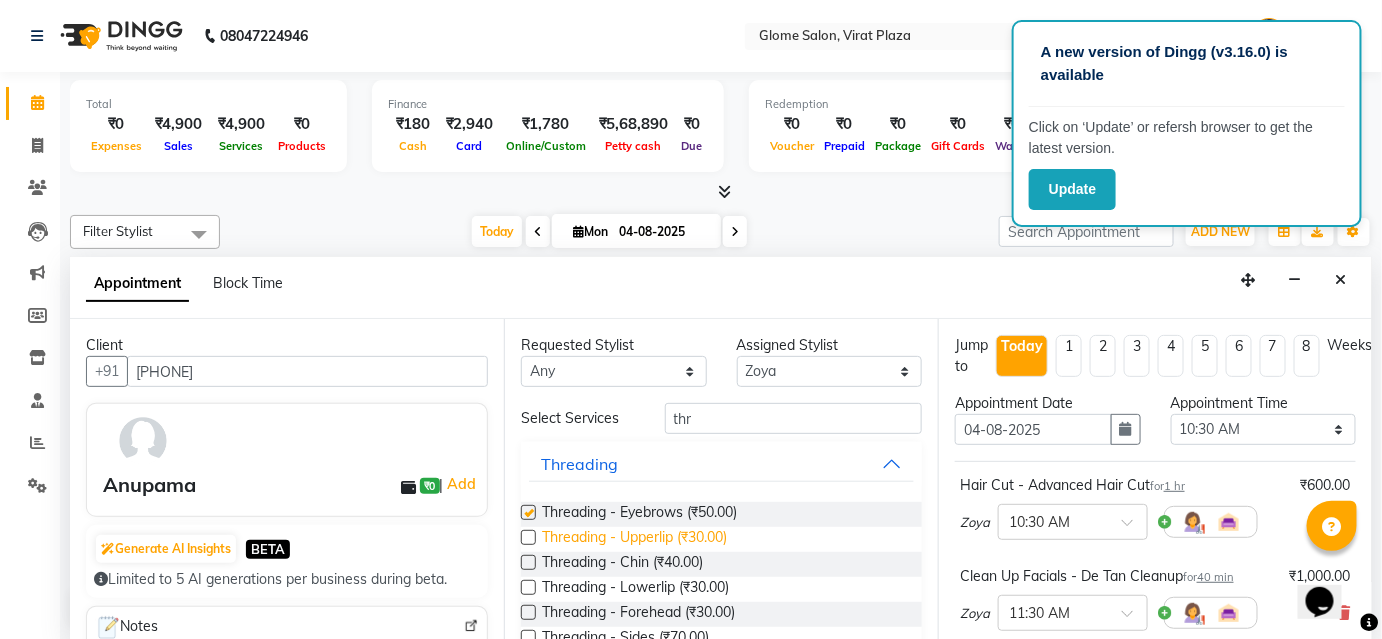 checkbox on "[BOOLEAN]" 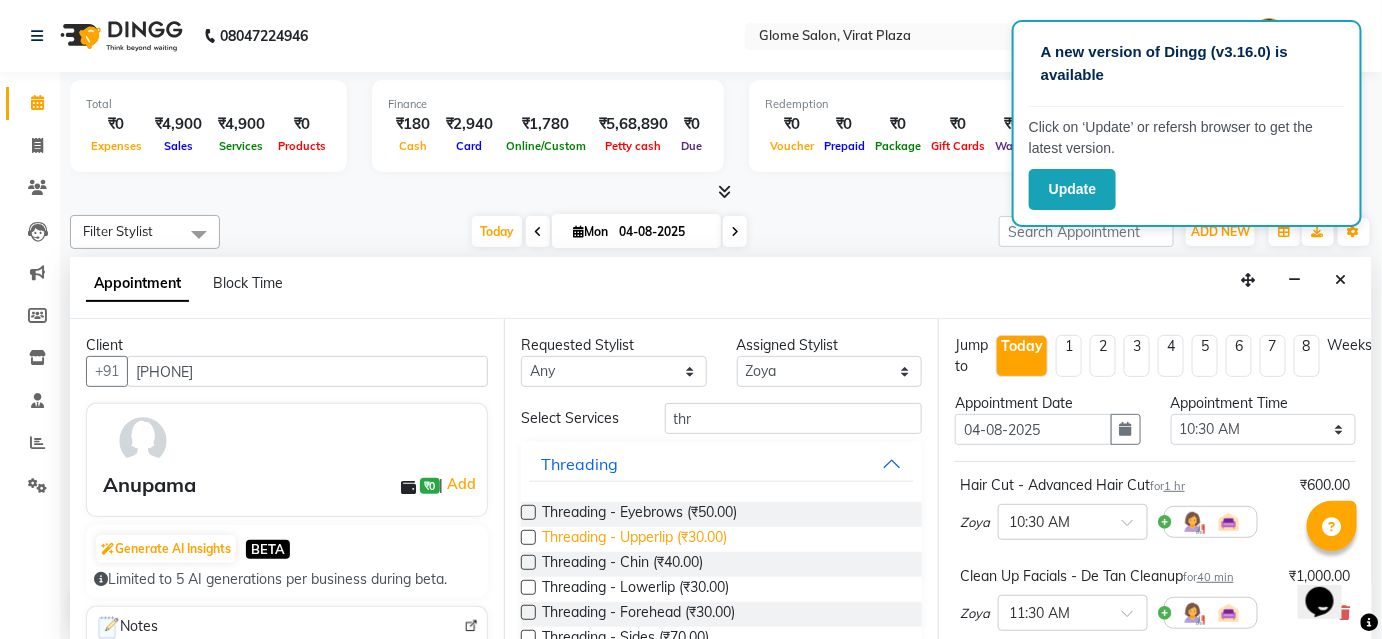 drag, startPoint x: 716, startPoint y: 530, endPoint x: 738, endPoint y: 527, distance: 22.203604 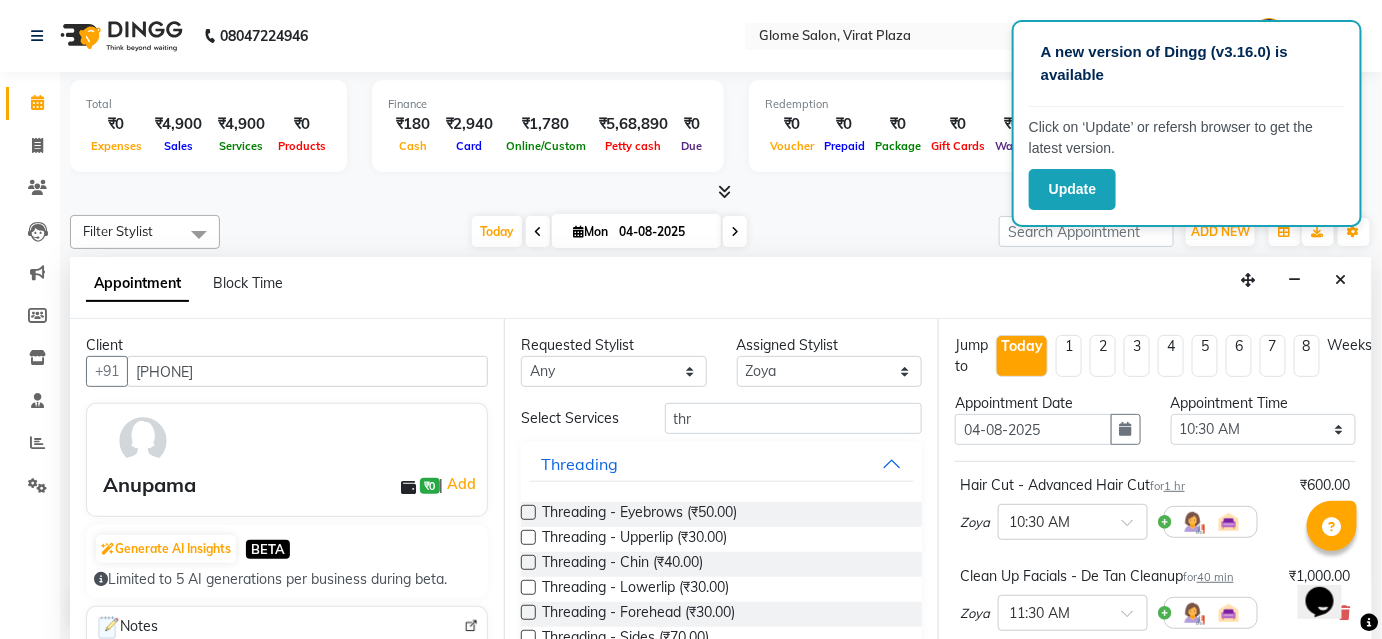 click on "Threading  - Upperlip (₹30.00)" at bounding box center (634, 539) 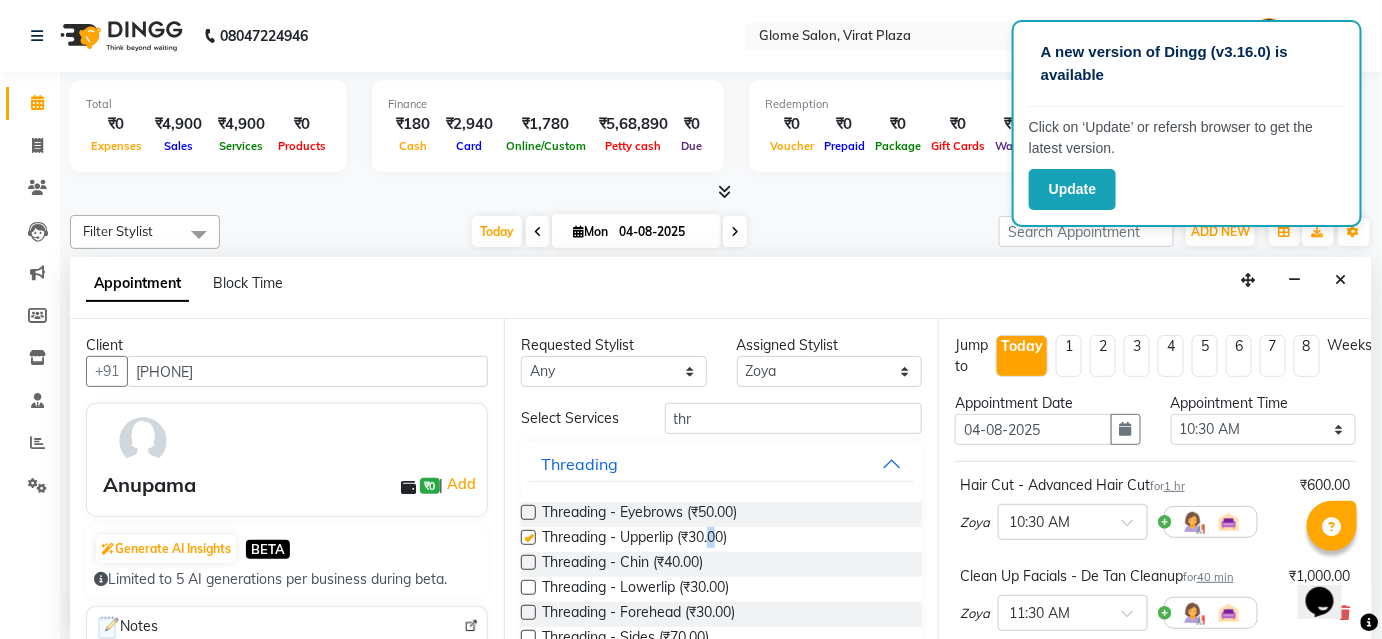 checkbox on "[BOOLEAN]" 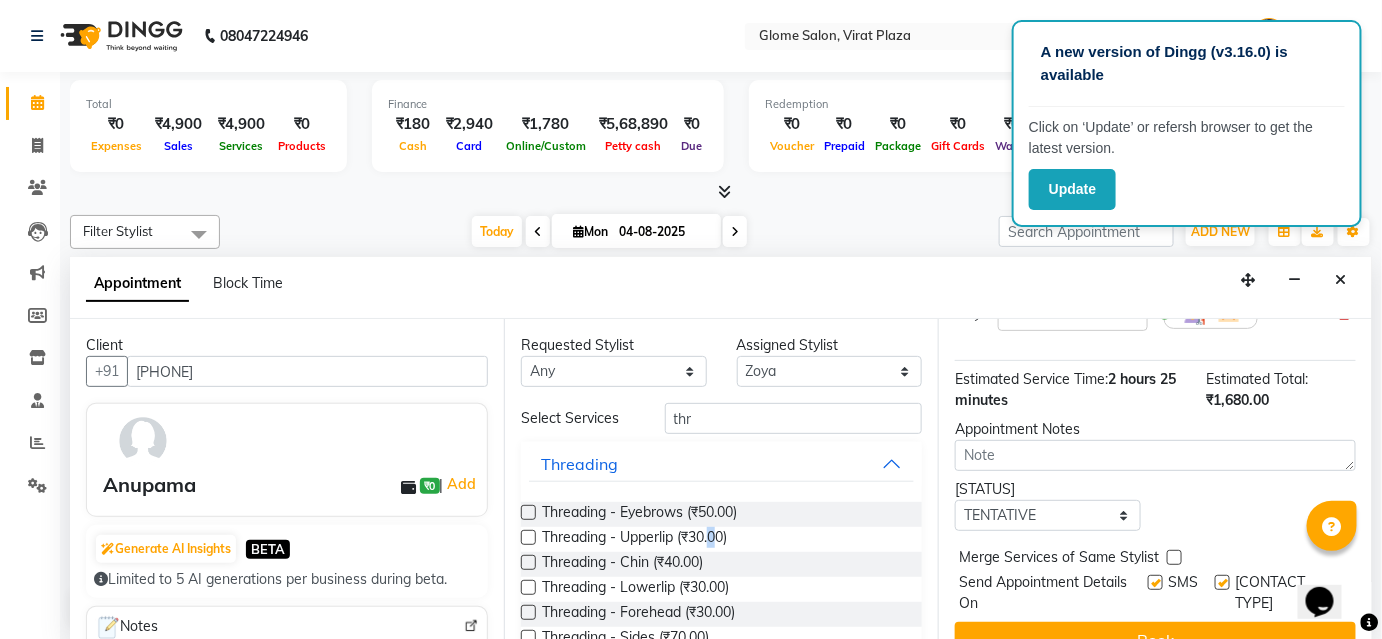 scroll, scrollTop: 497, scrollLeft: 0, axis: vertical 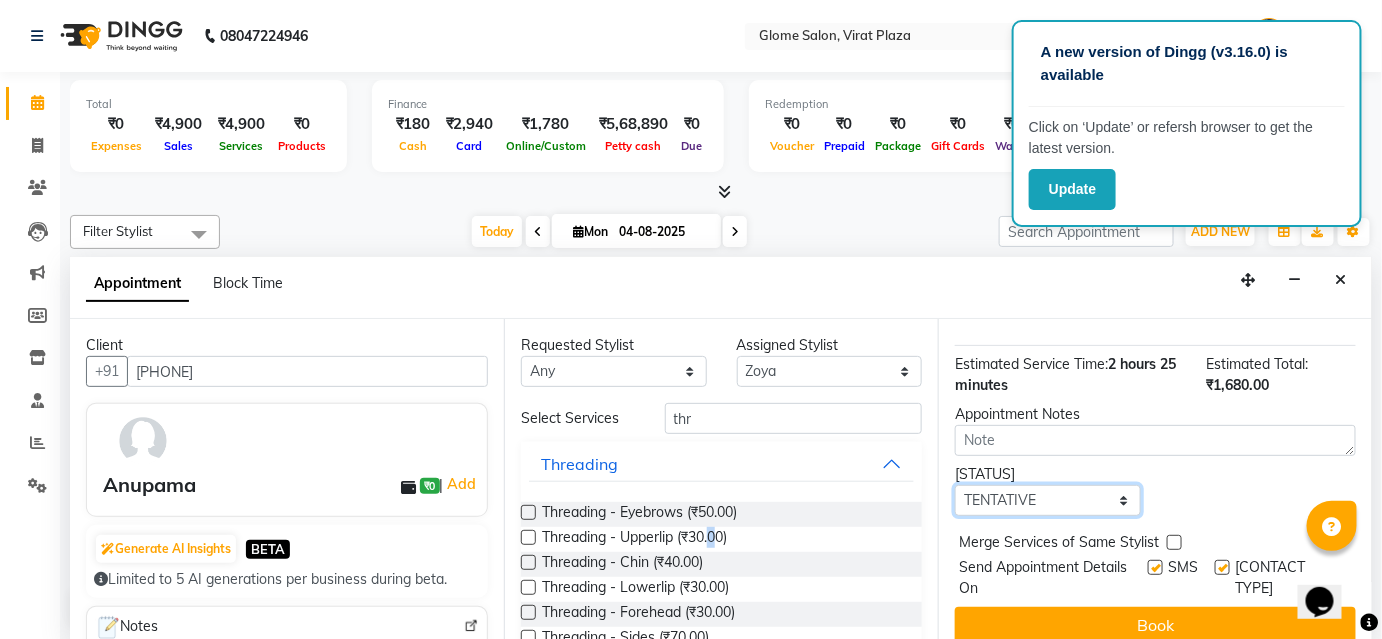 click on "Select TENTATIVE CONFIRM CHECK-IN UPCOMING" at bounding box center [1048, 500] 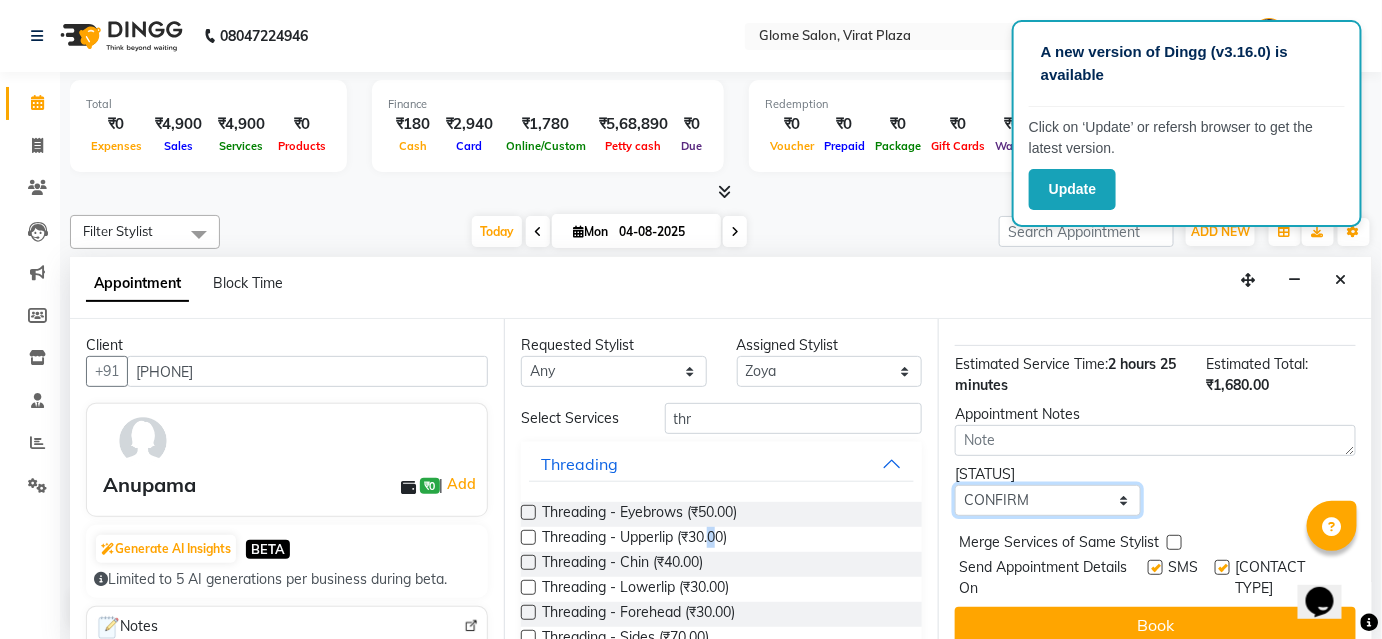 click on "Select TENTATIVE CONFIRM CHECK-IN UPCOMING" at bounding box center (1048, 500) 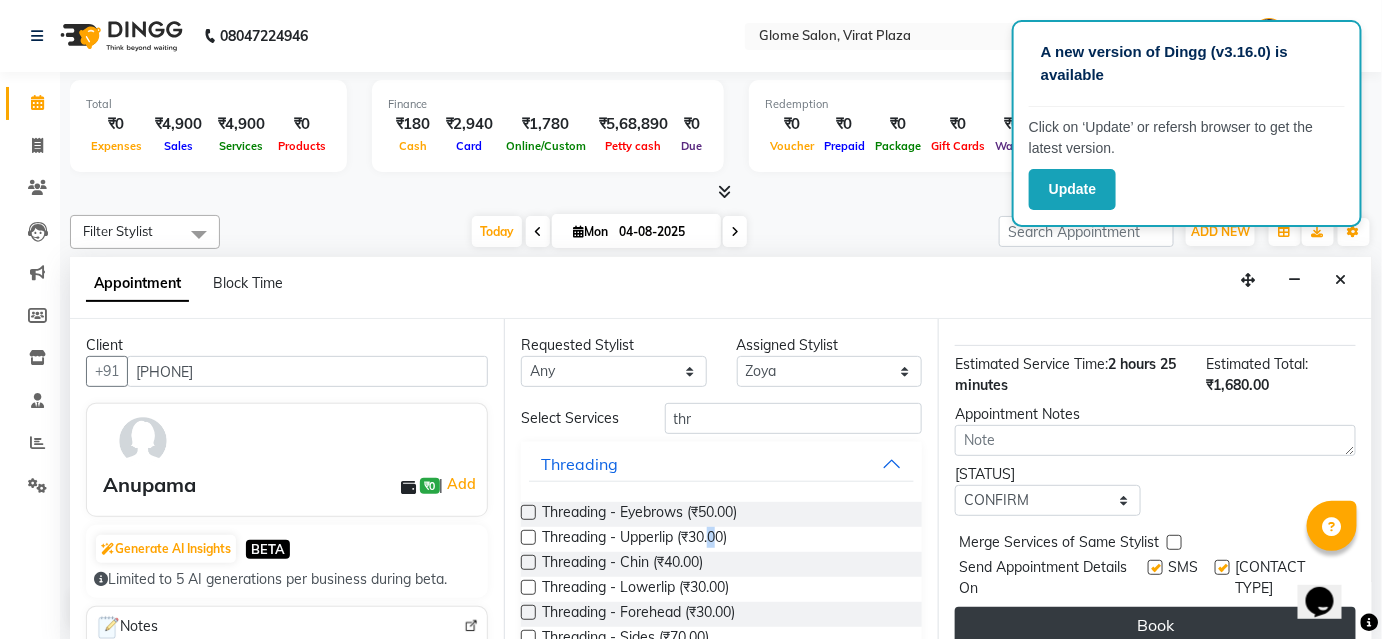 click on "Book" at bounding box center (1155, 625) 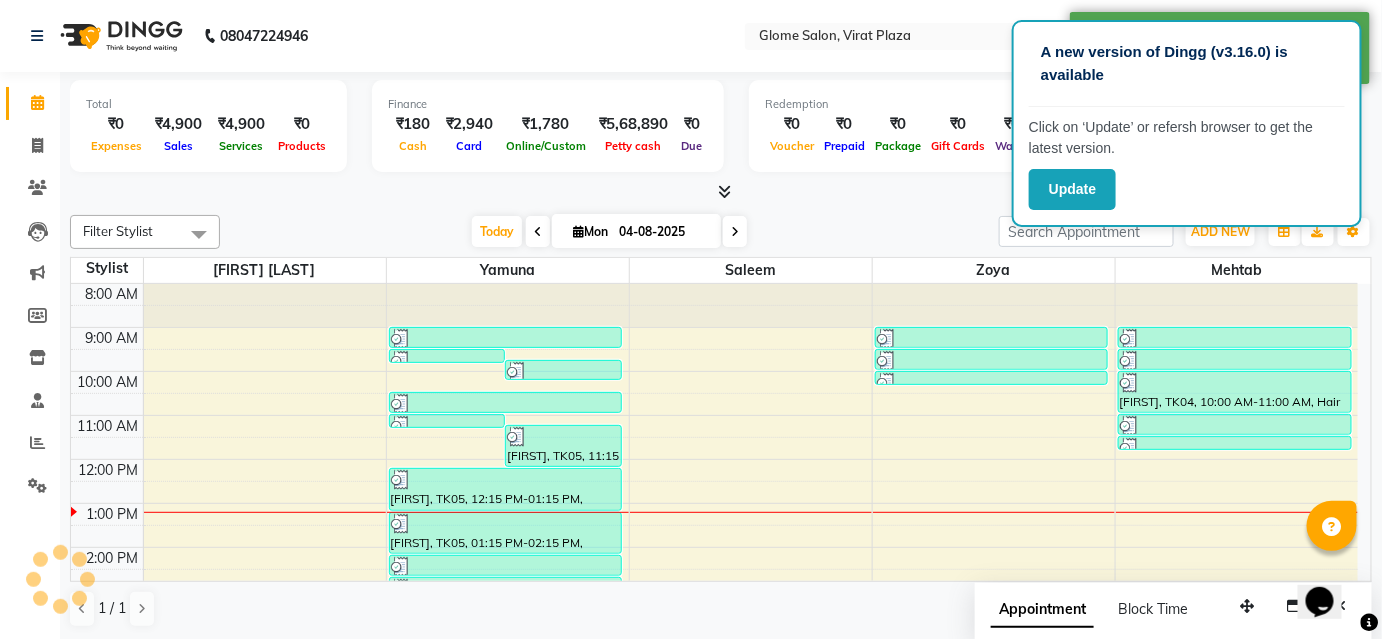 scroll, scrollTop: 0, scrollLeft: 0, axis: both 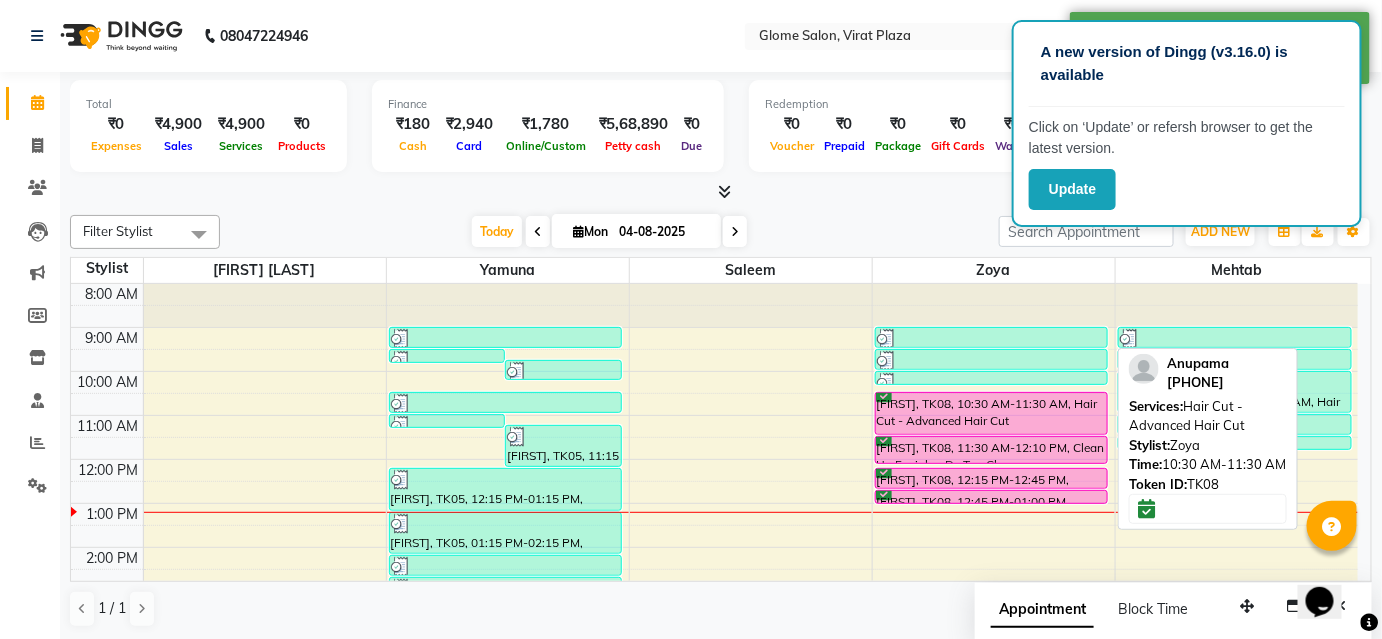 click on "[FIRST], TK08, 10:30 AM-11:30 AM, Hair Cut - Advanced Hair Cut" at bounding box center (992, 413) 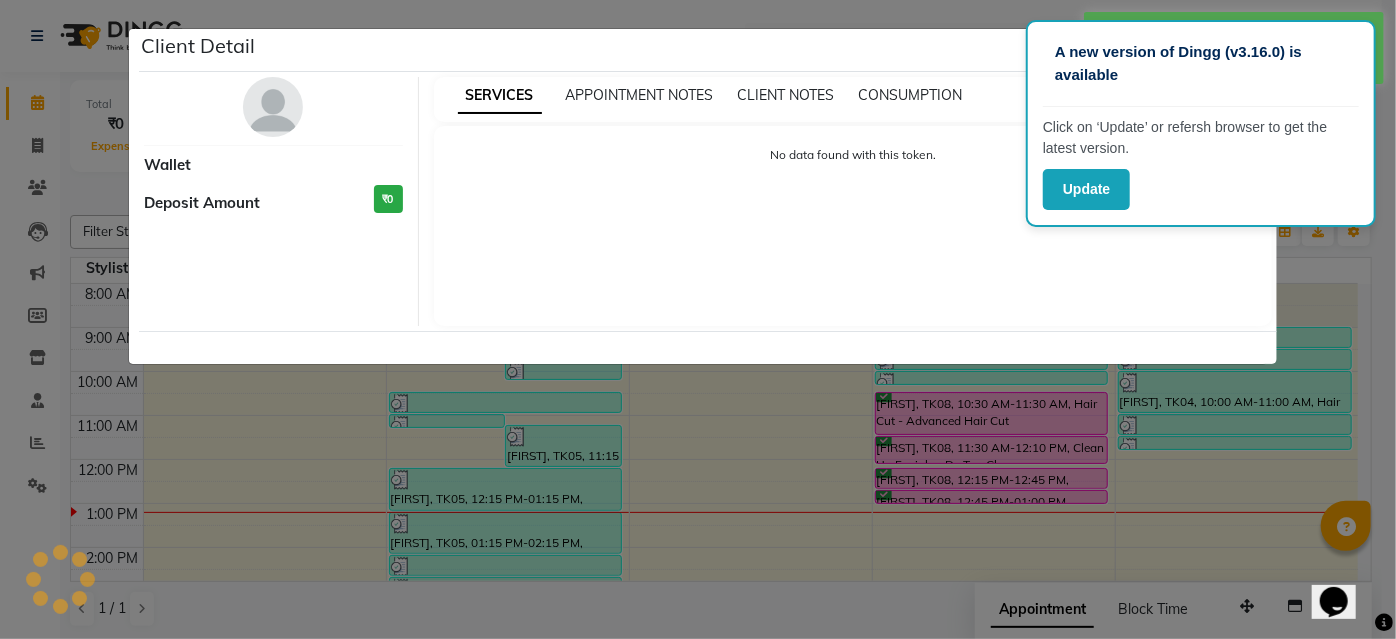 select on "6" 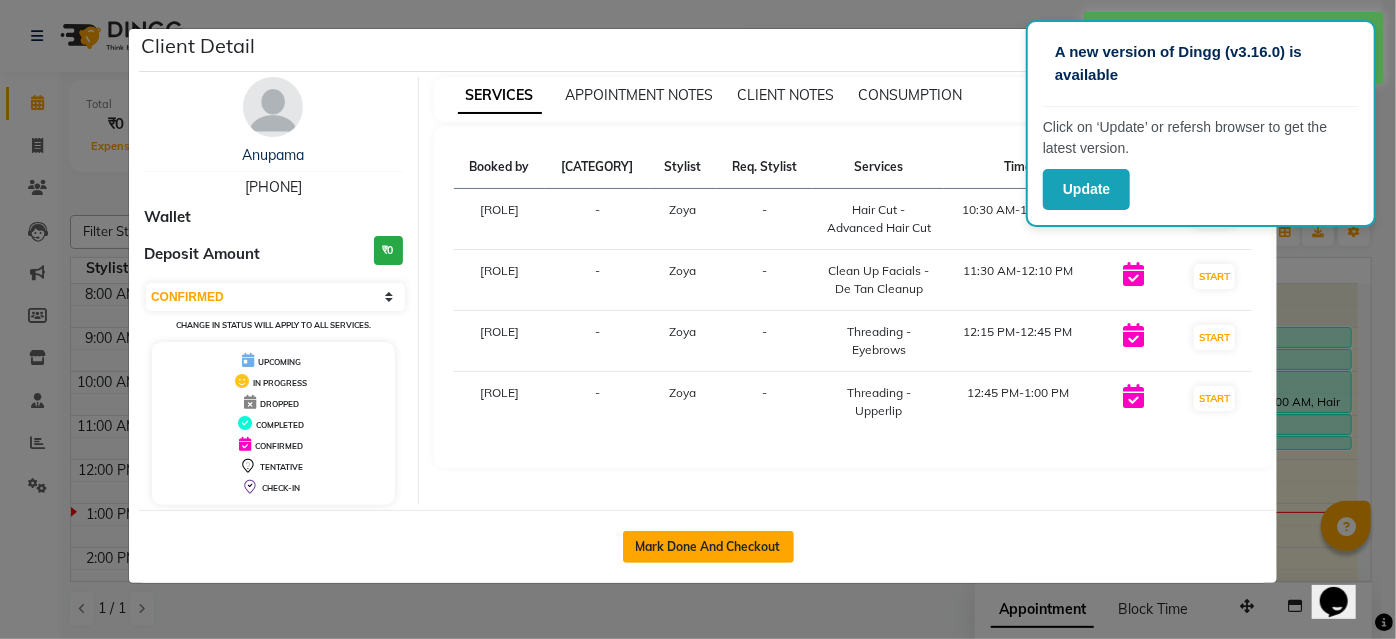 click on "Mark Done And Checkout" 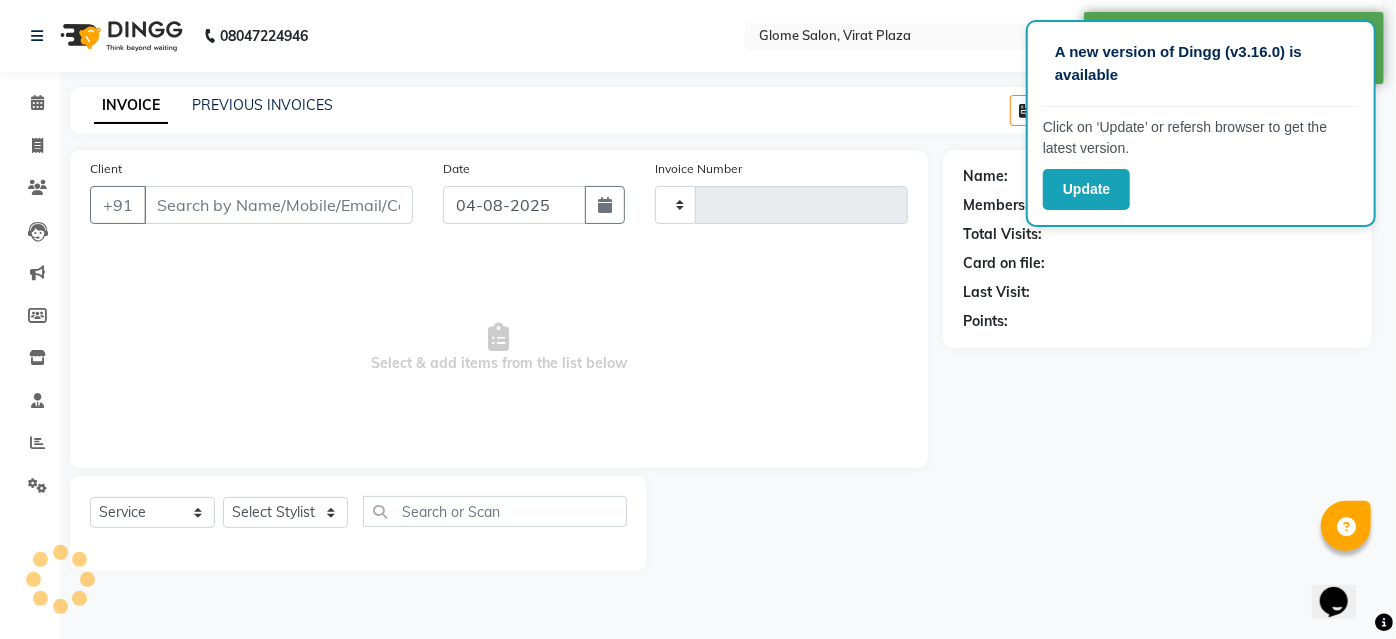type on "1766" 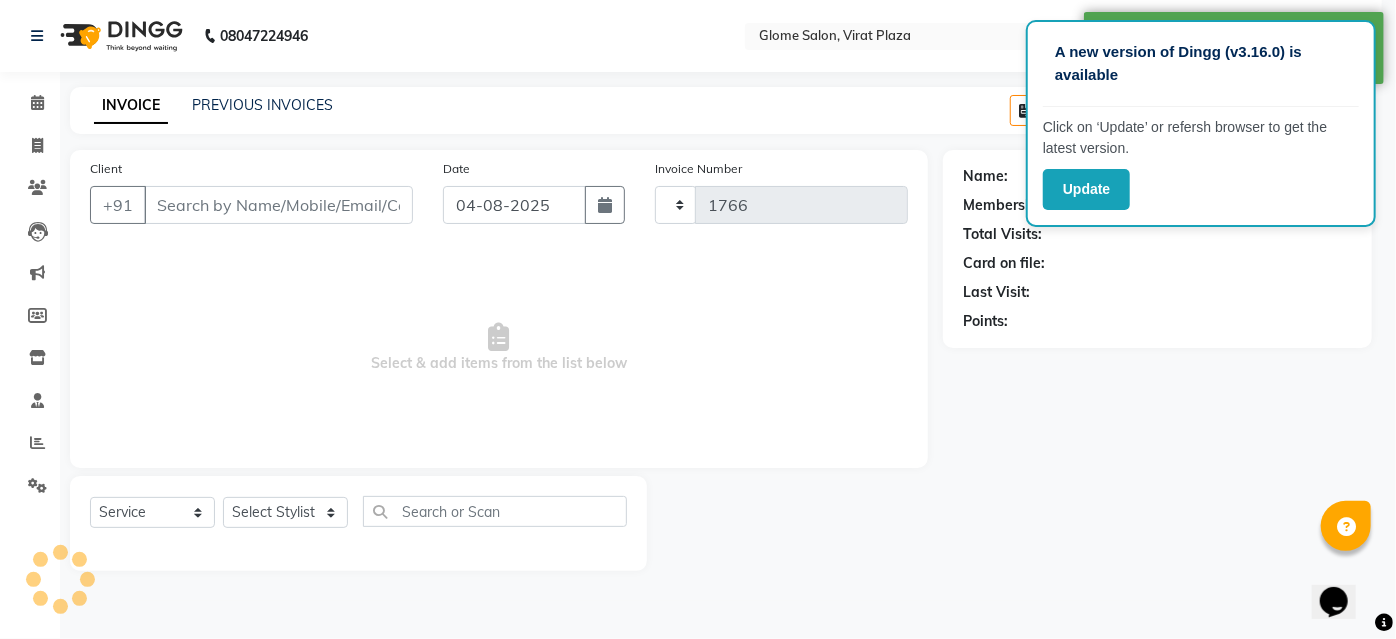select on "5199" 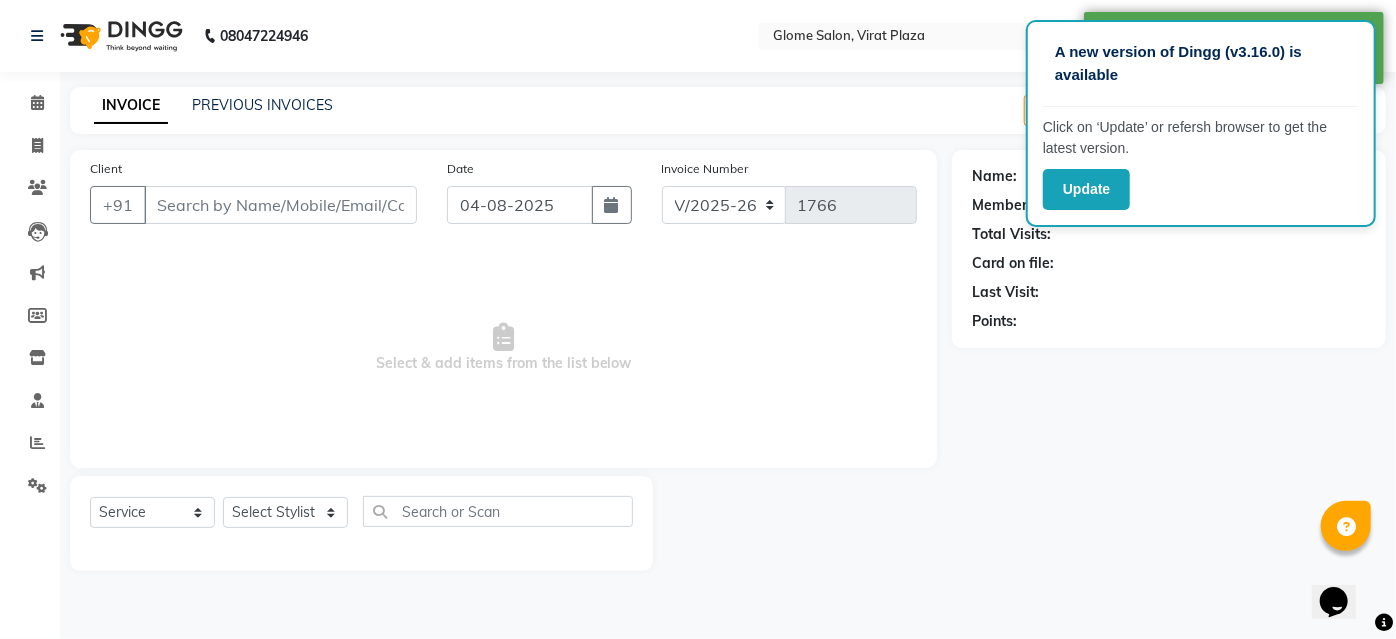 type on "[PHONE]" 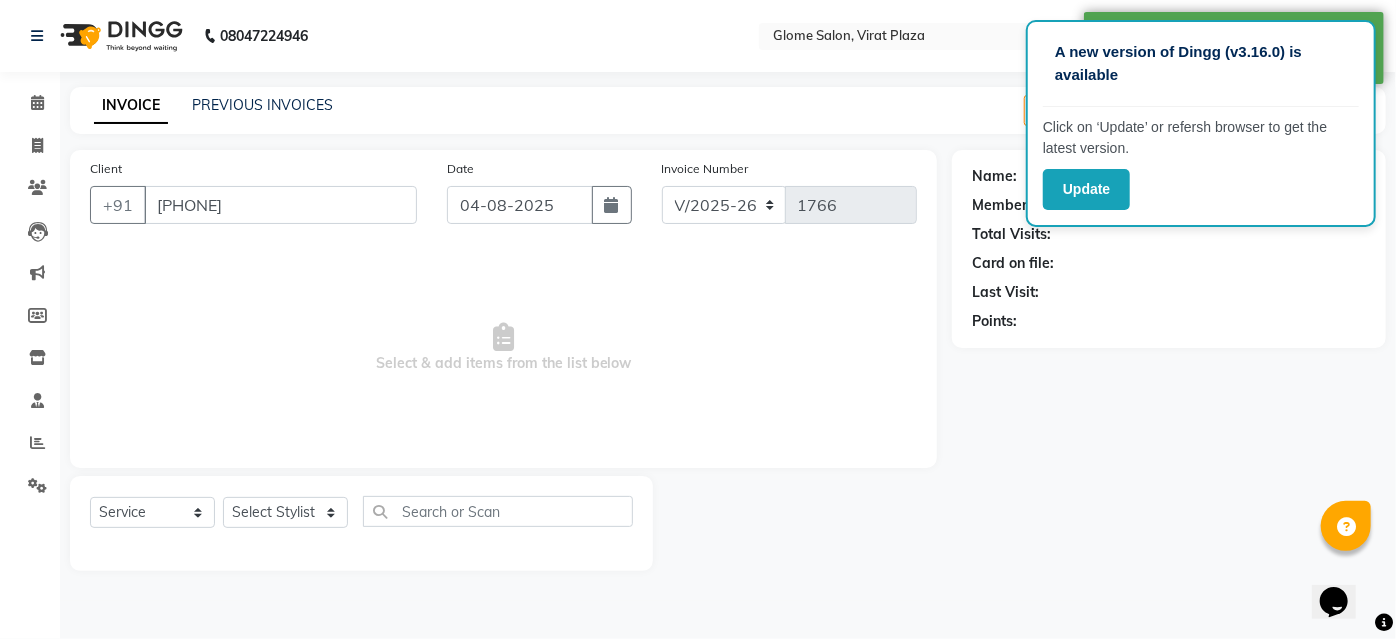 select on "63052" 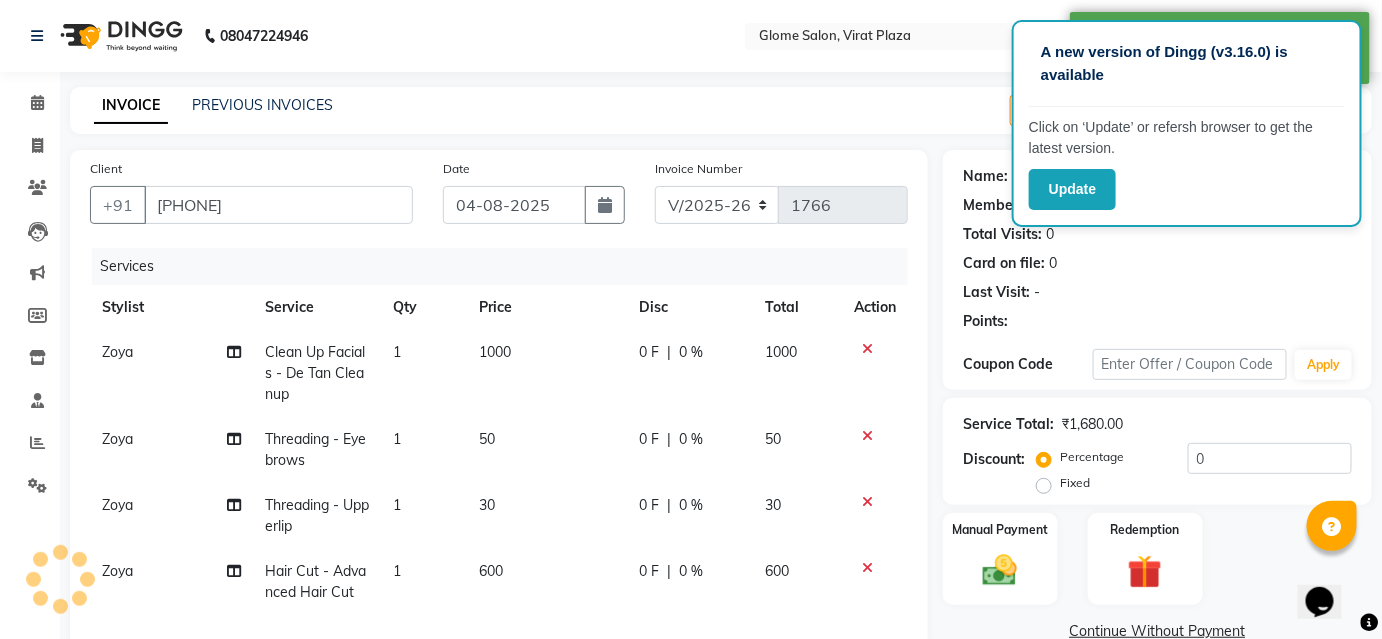 select on "1: Object" 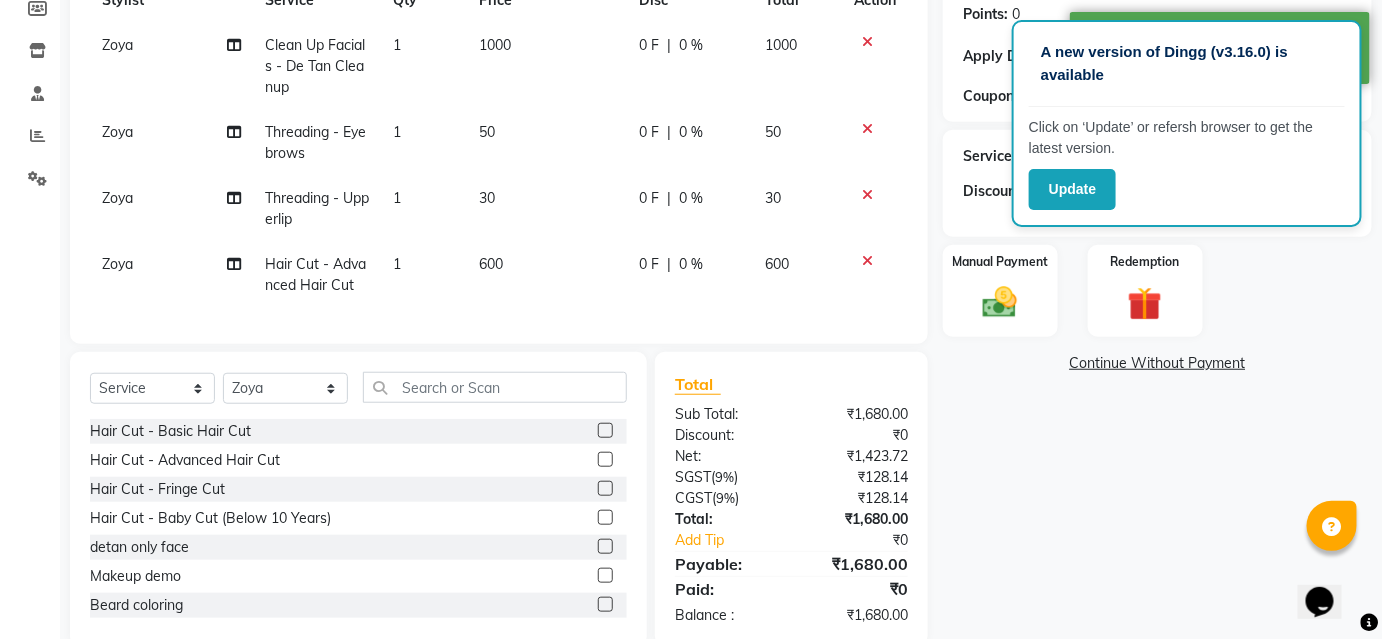 scroll, scrollTop: 358, scrollLeft: 0, axis: vertical 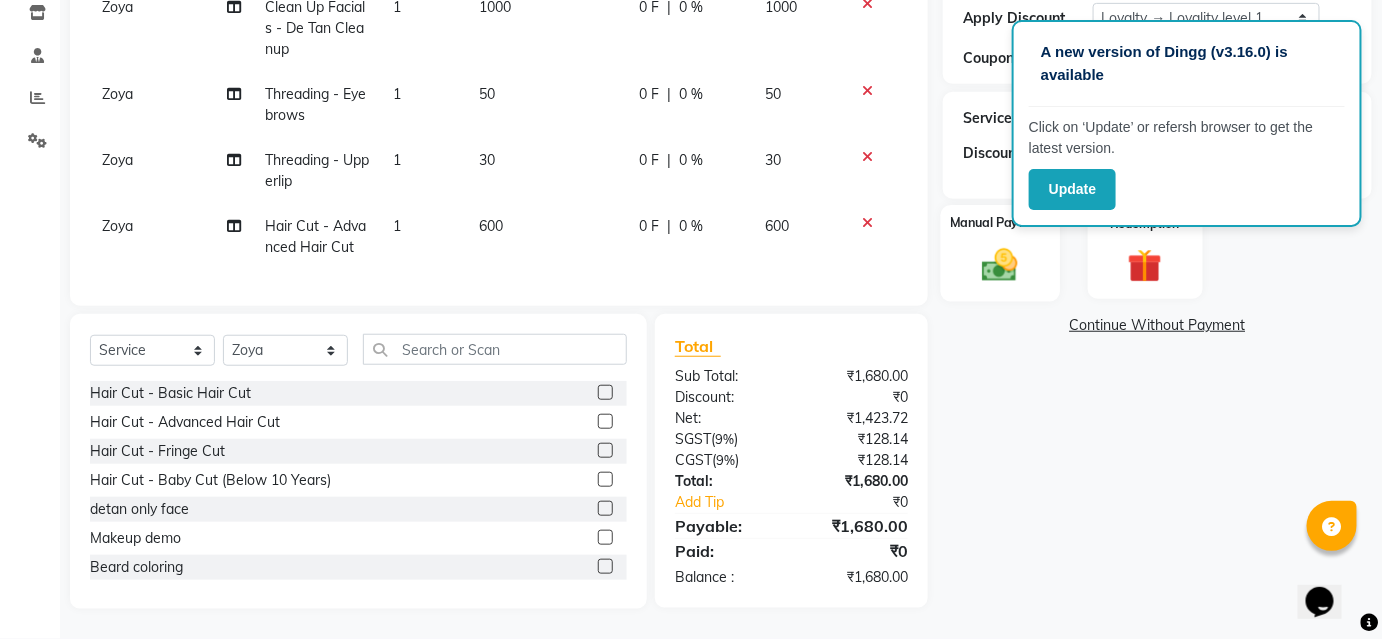 click 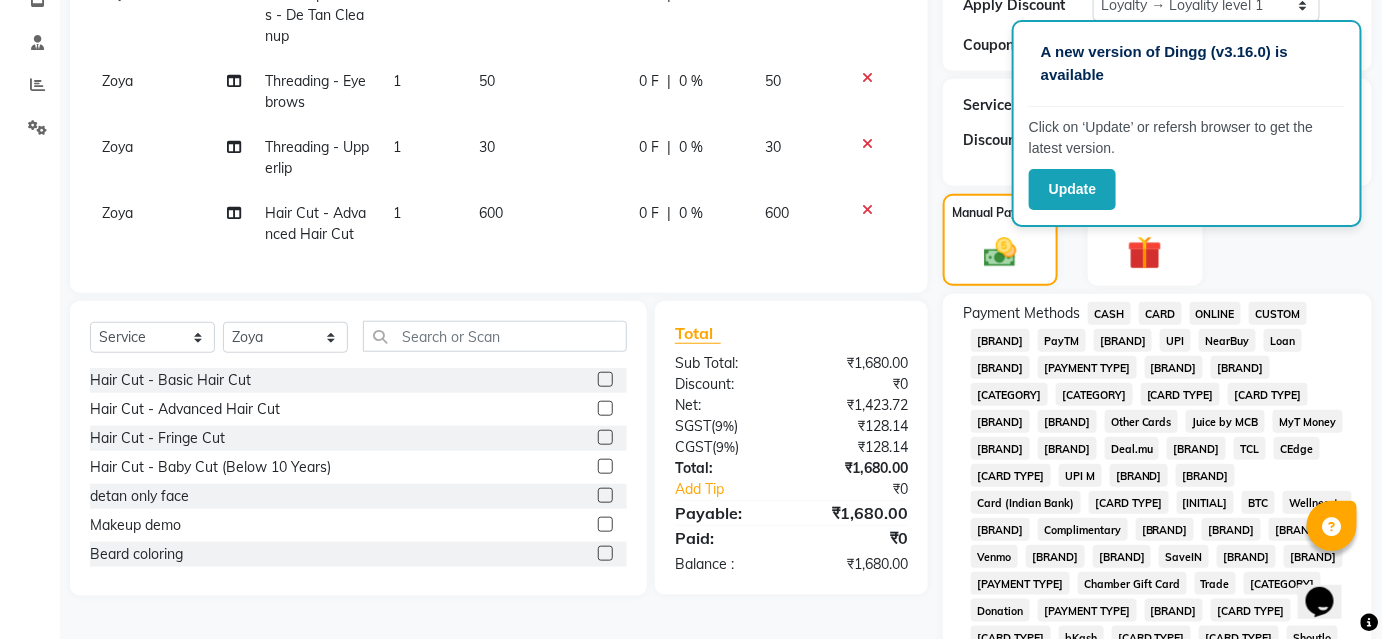 drag, startPoint x: 1161, startPoint y: 303, endPoint x: 1170, endPoint y: 364, distance: 61.66036 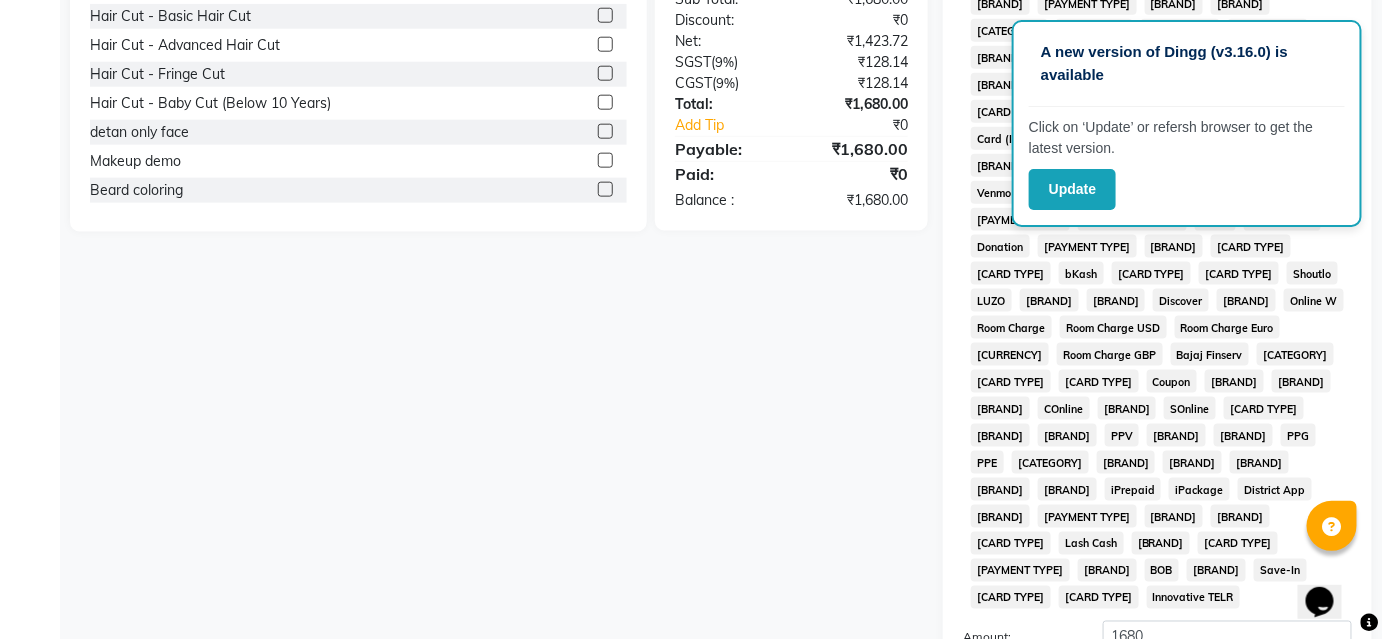 scroll, scrollTop: 878, scrollLeft: 0, axis: vertical 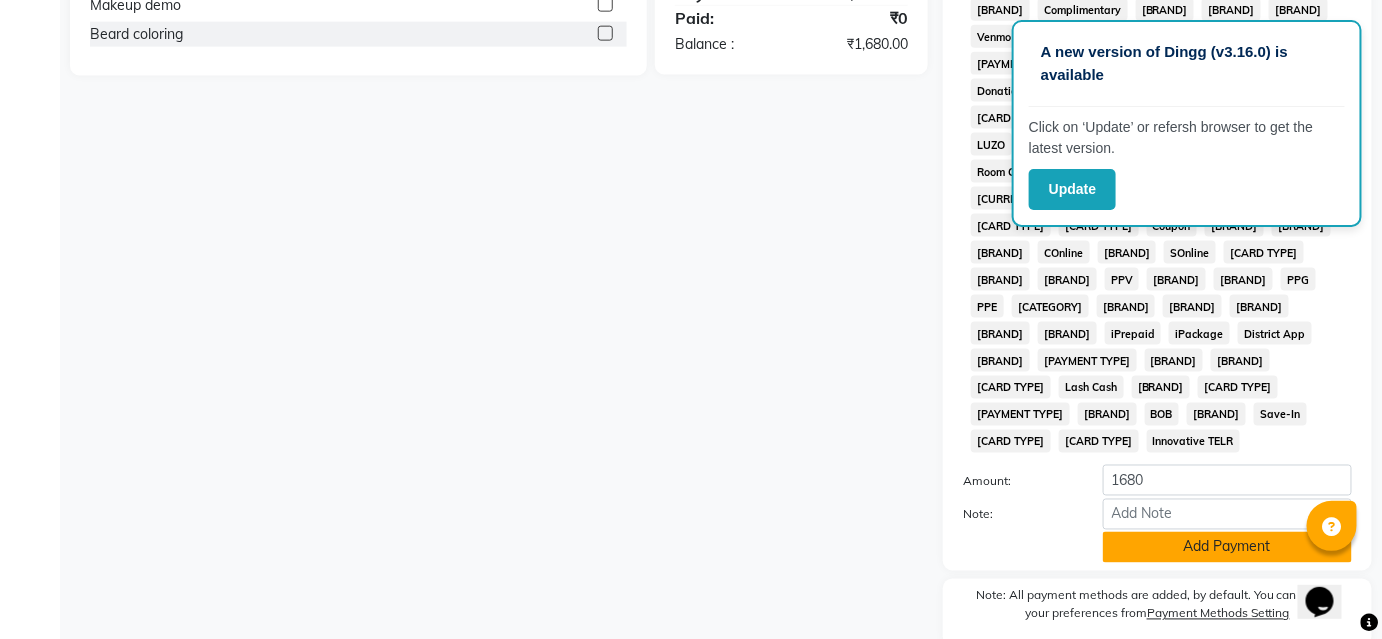 click on "Add Payment" 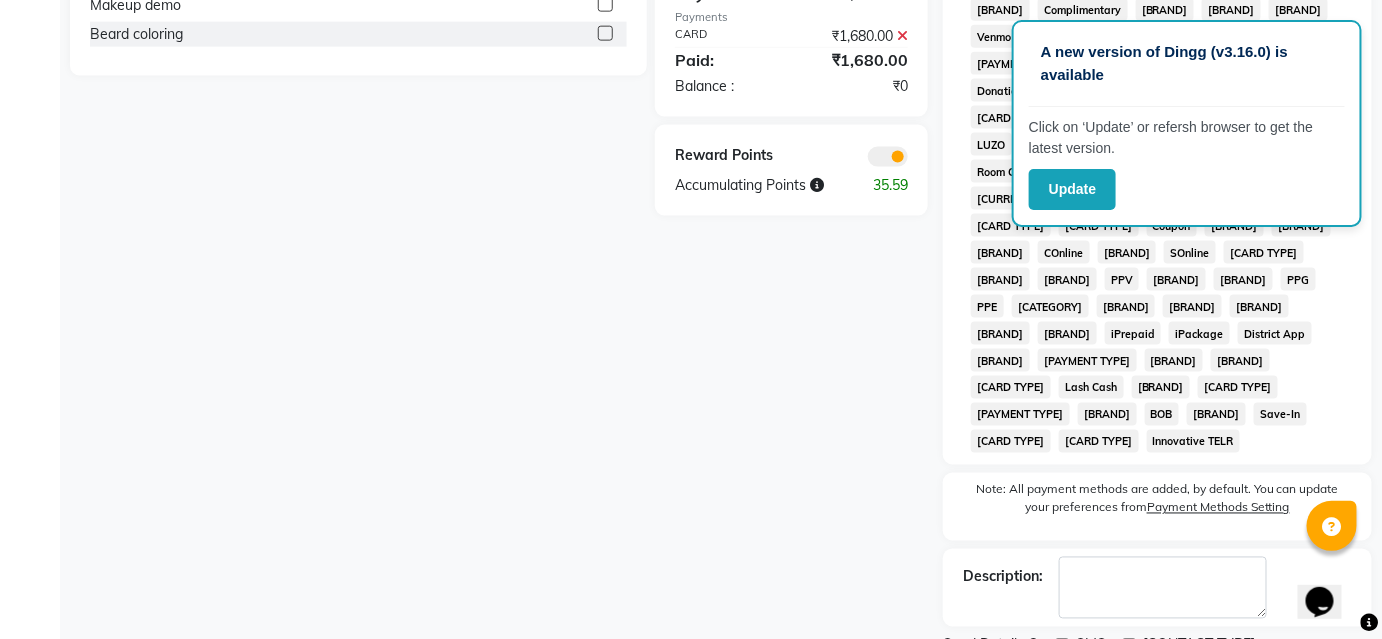 click on "Checkout" 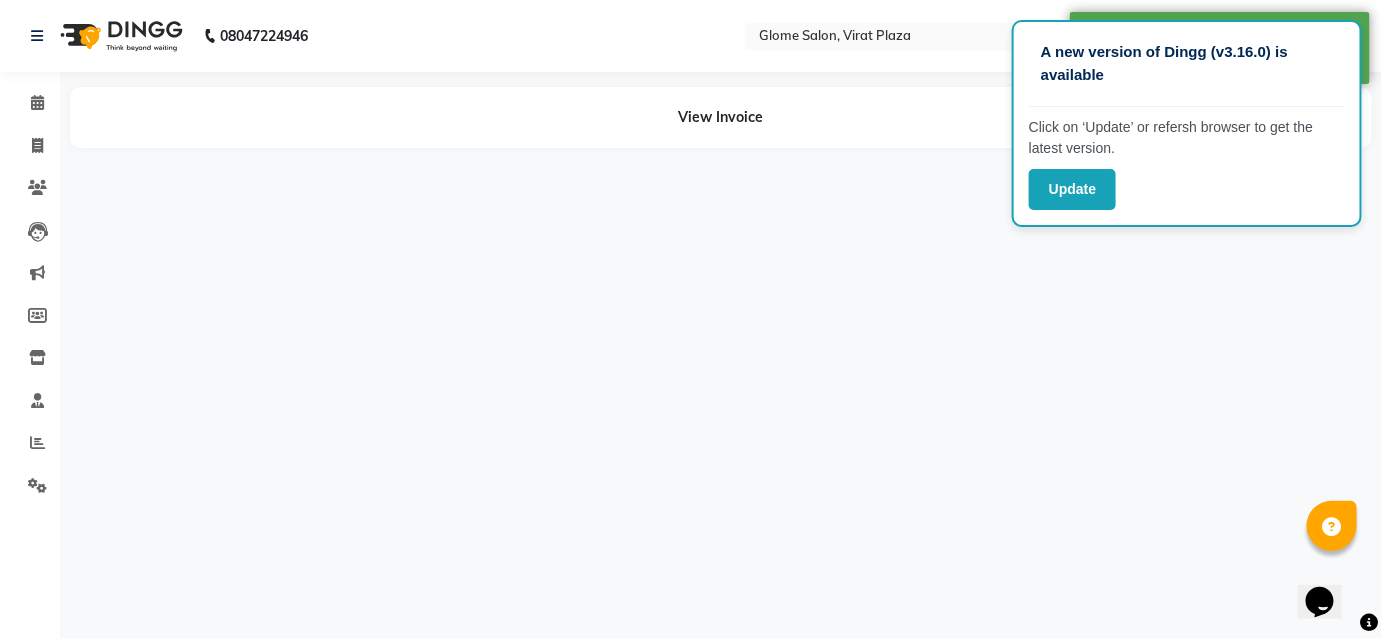 scroll, scrollTop: 0, scrollLeft: 0, axis: both 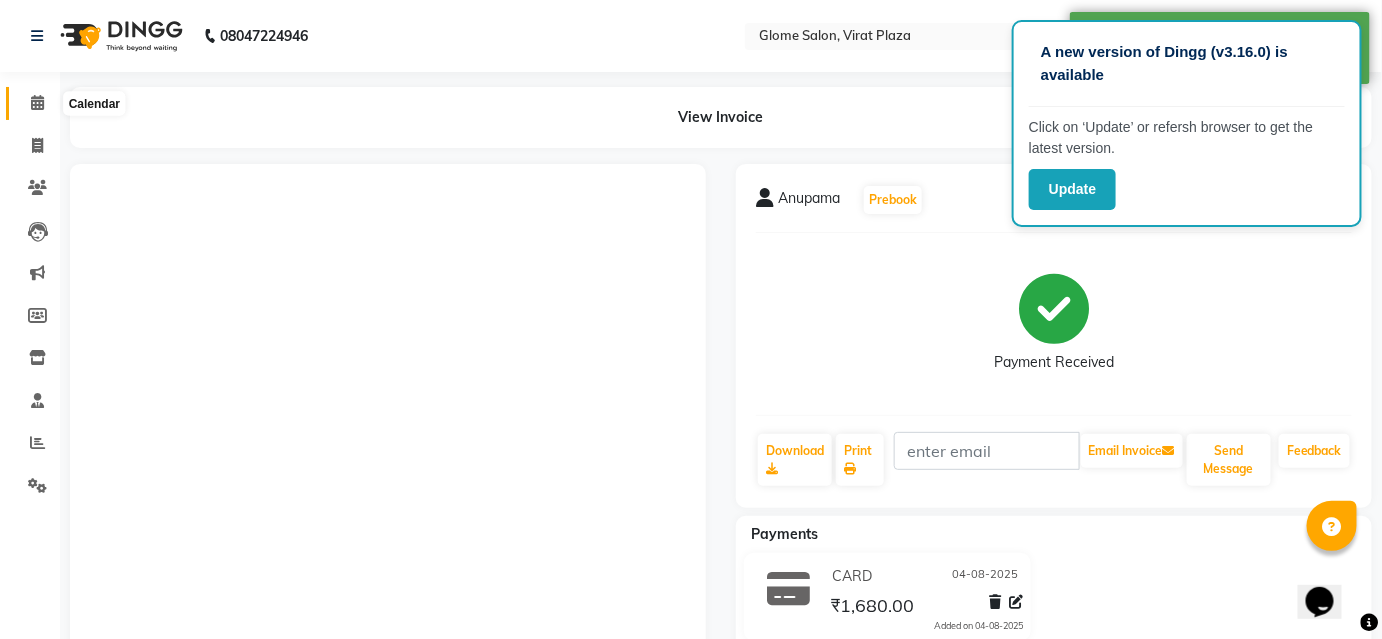 click 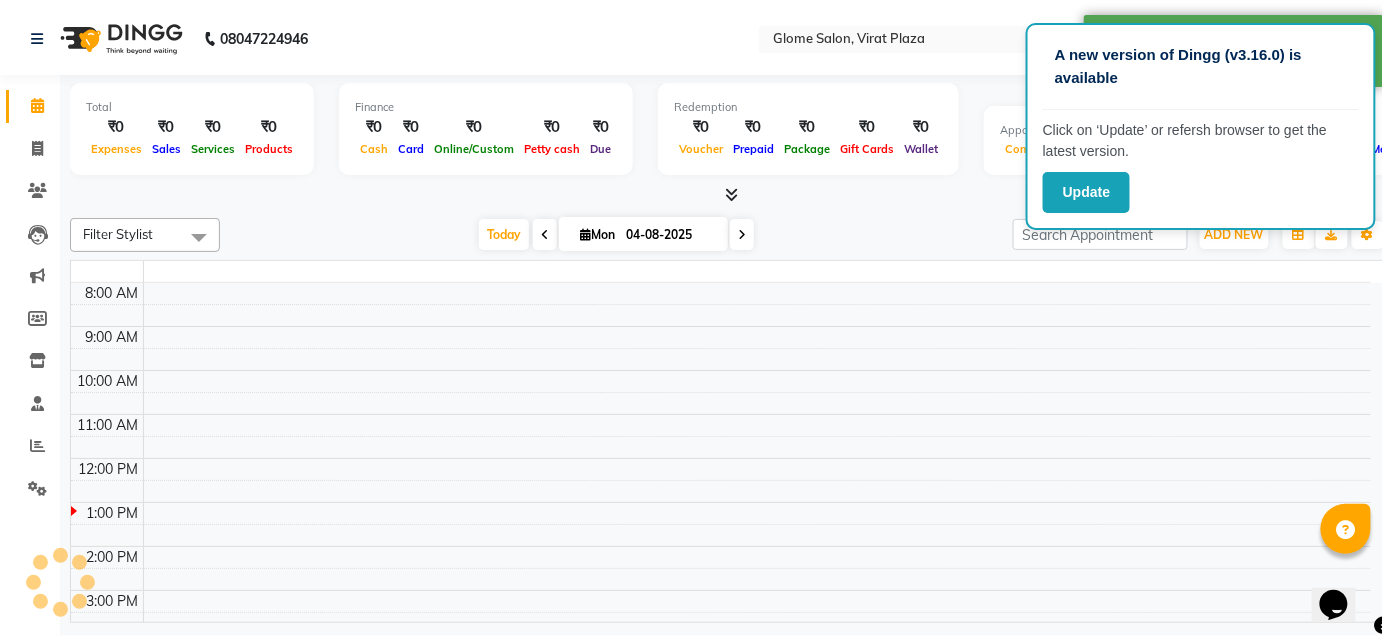 scroll, scrollTop: 0, scrollLeft: 0, axis: both 